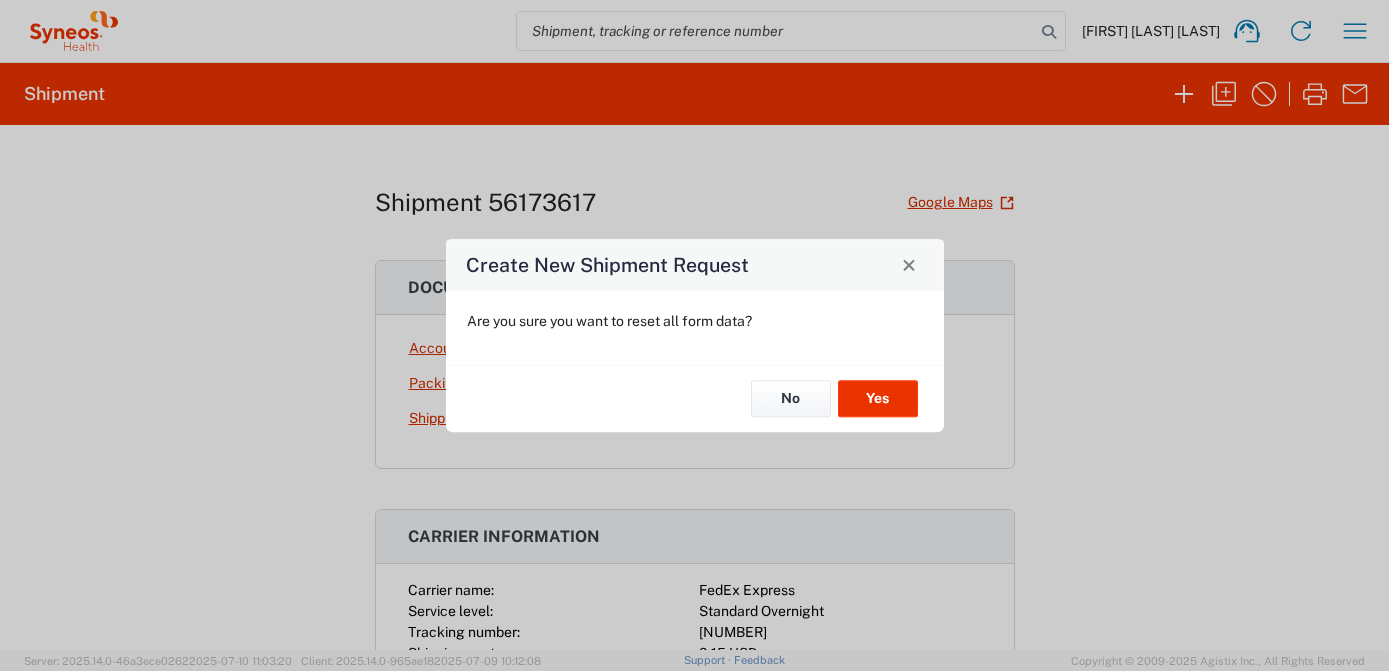 scroll, scrollTop: 0, scrollLeft: 0, axis: both 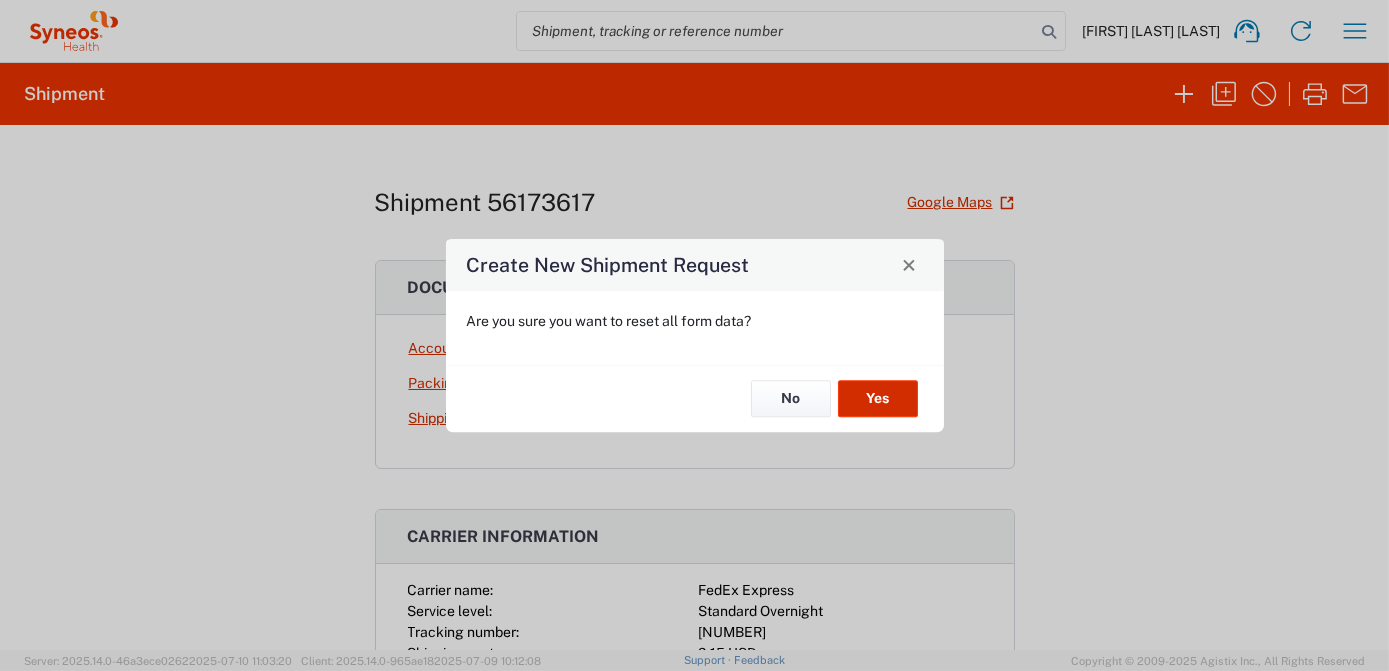 click on "Yes" 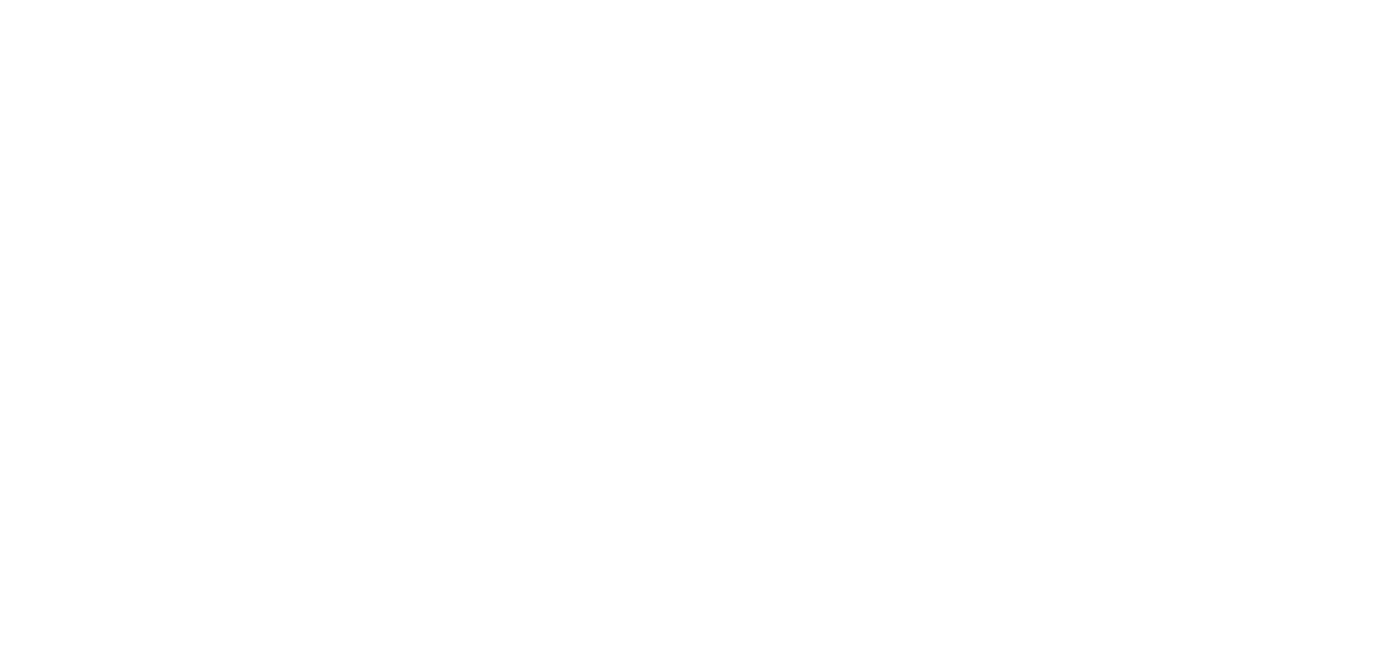 scroll, scrollTop: 0, scrollLeft: 0, axis: both 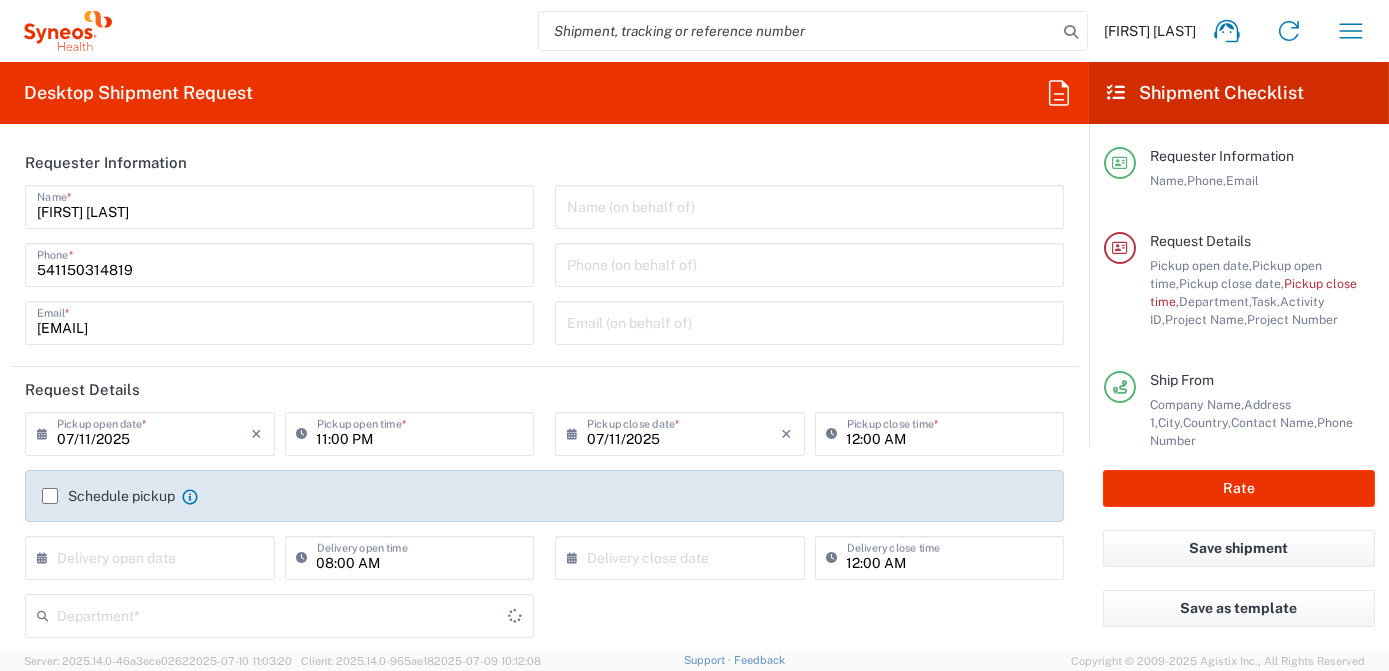 type on "3190" 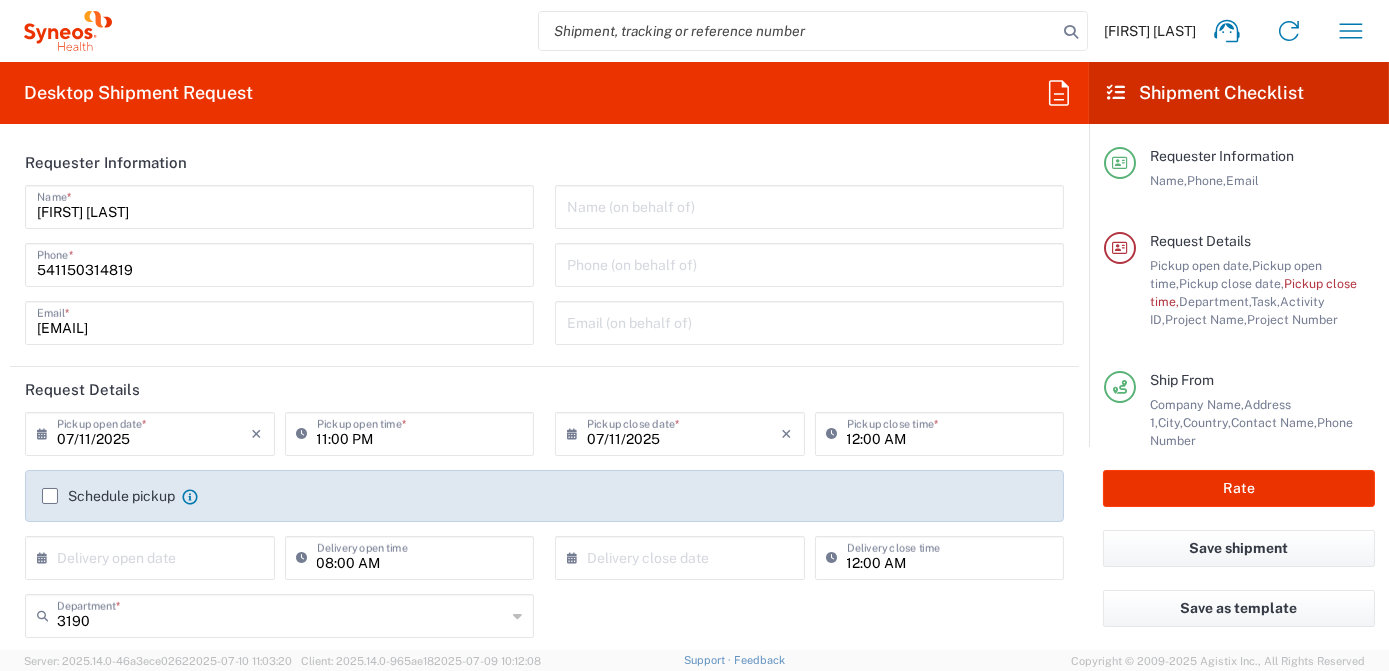 type on "Argentina" 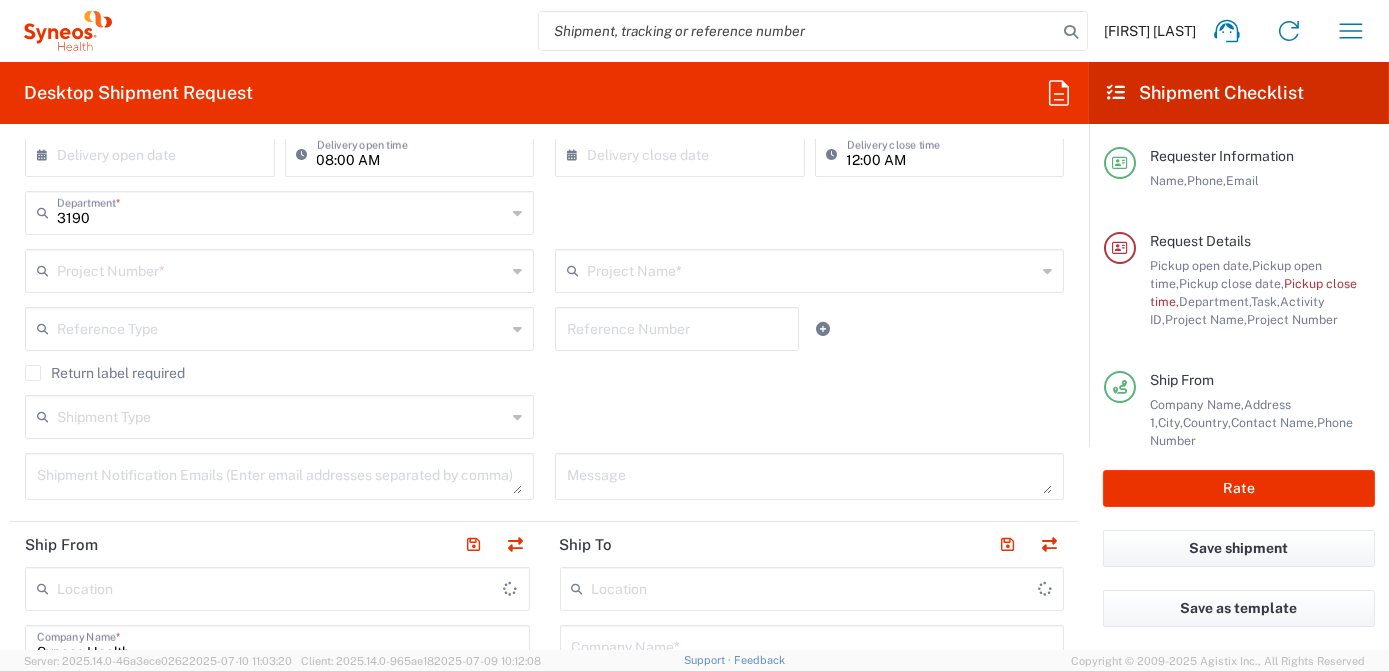 scroll, scrollTop: 363, scrollLeft: 0, axis: vertical 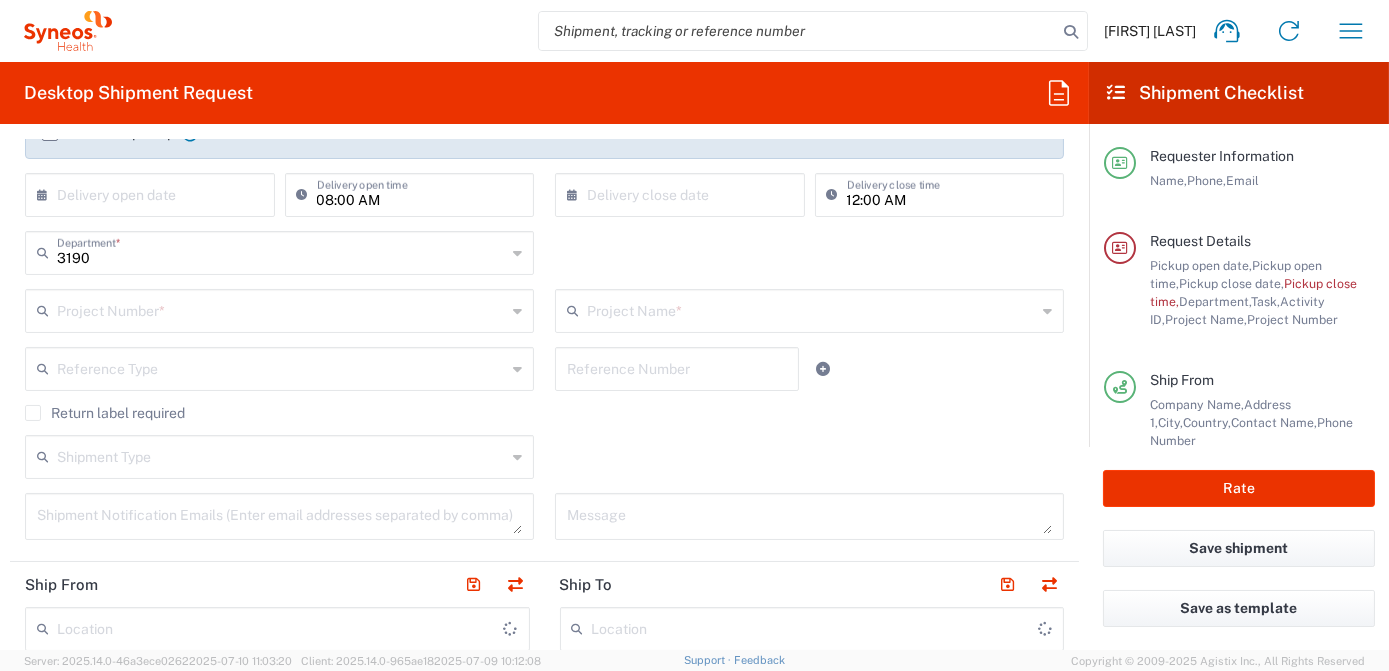 type on "Syneos Health Argentina SA" 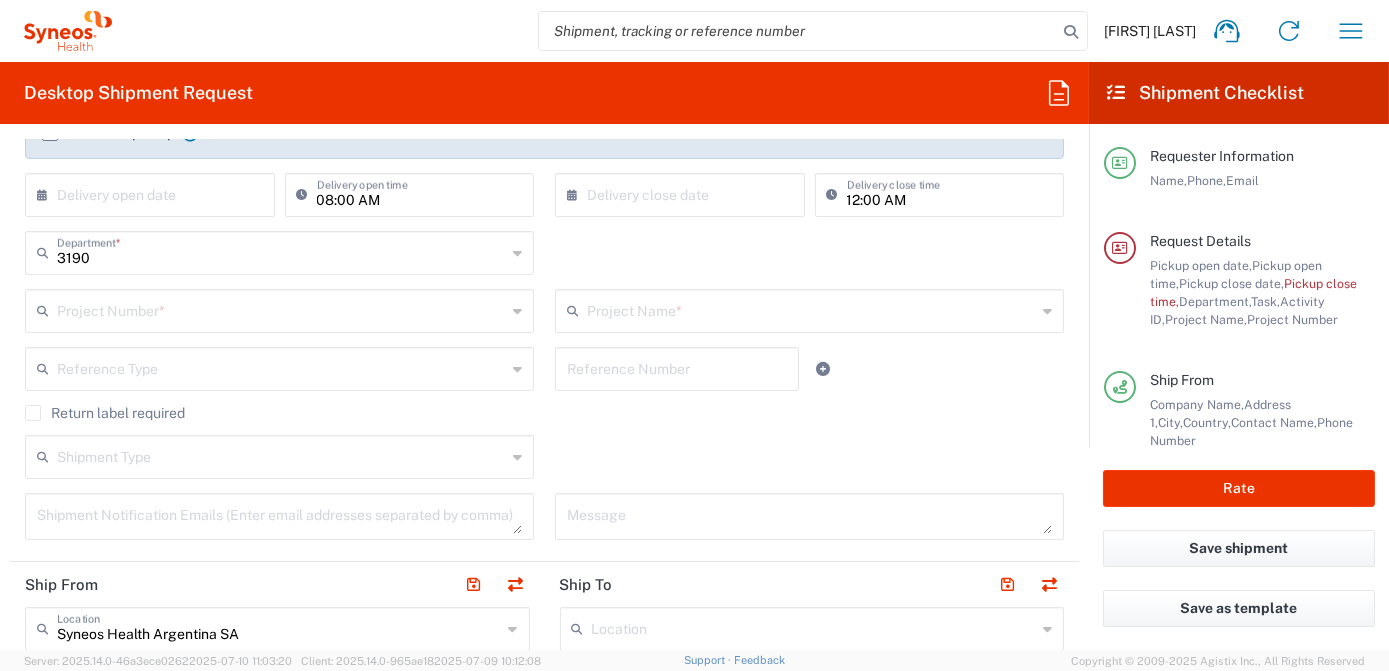 click at bounding box center [281, 309] 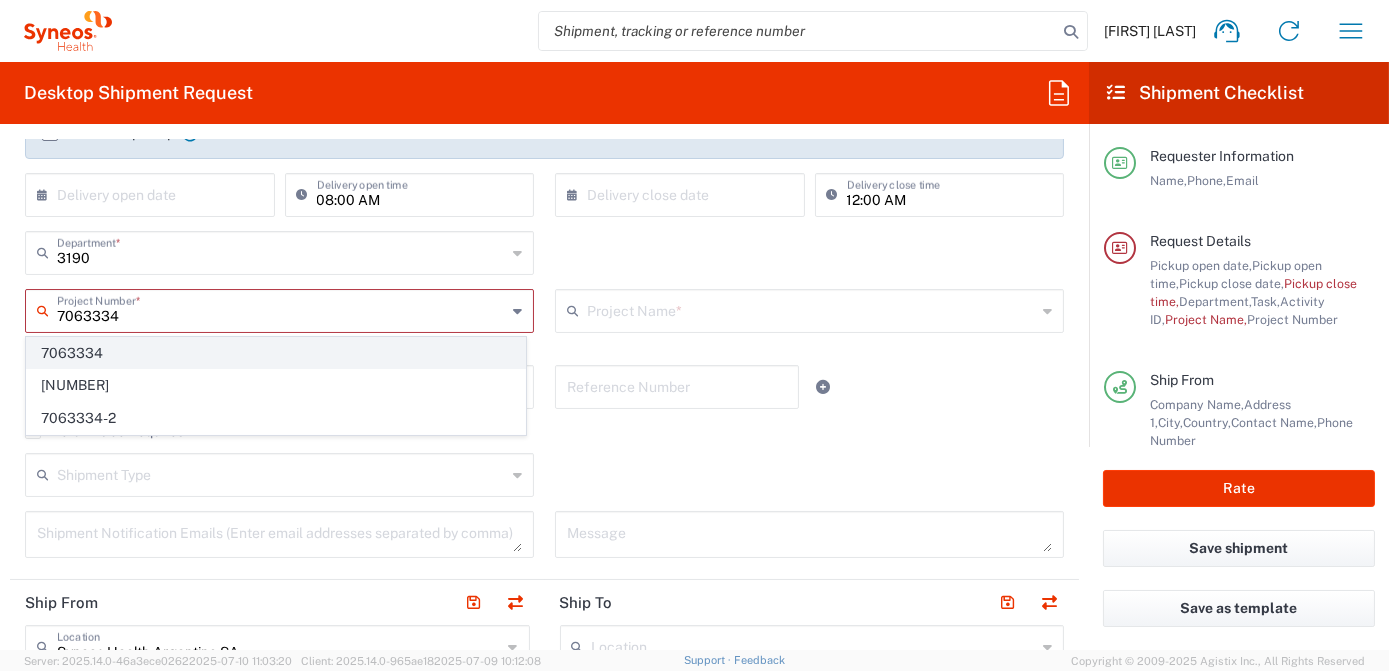 type on "7063334" 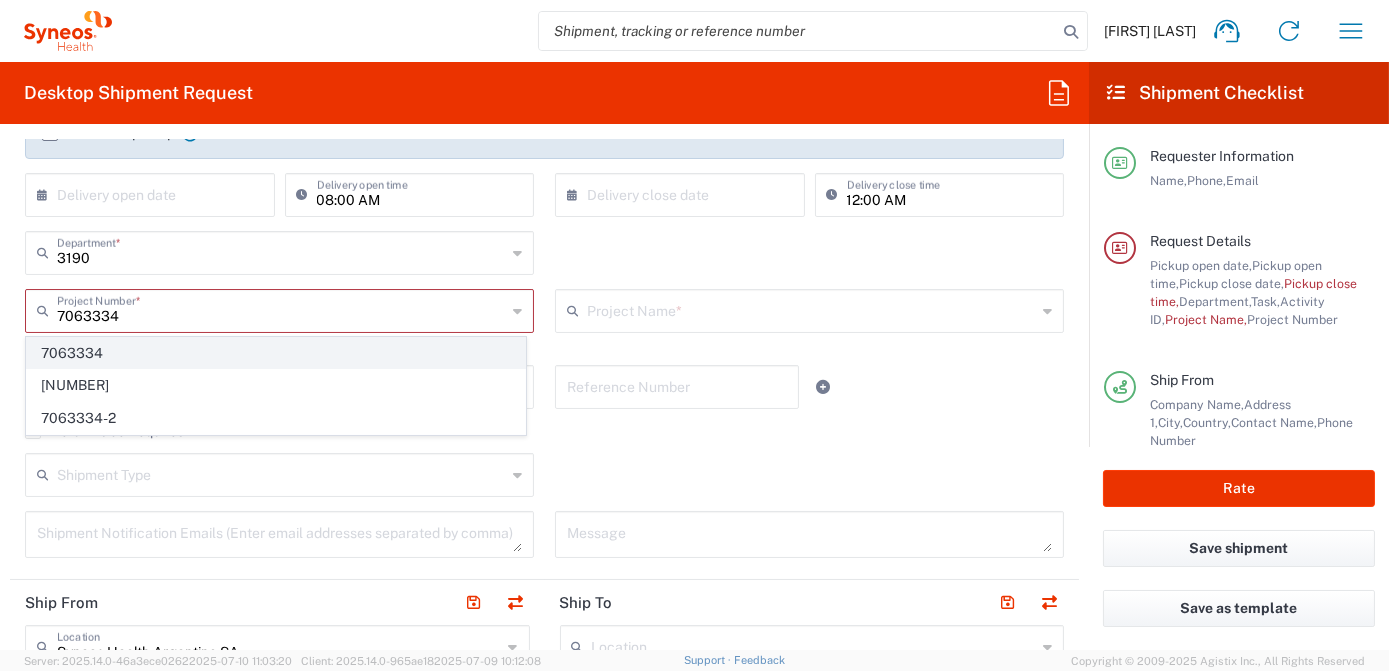 click on "7063334" 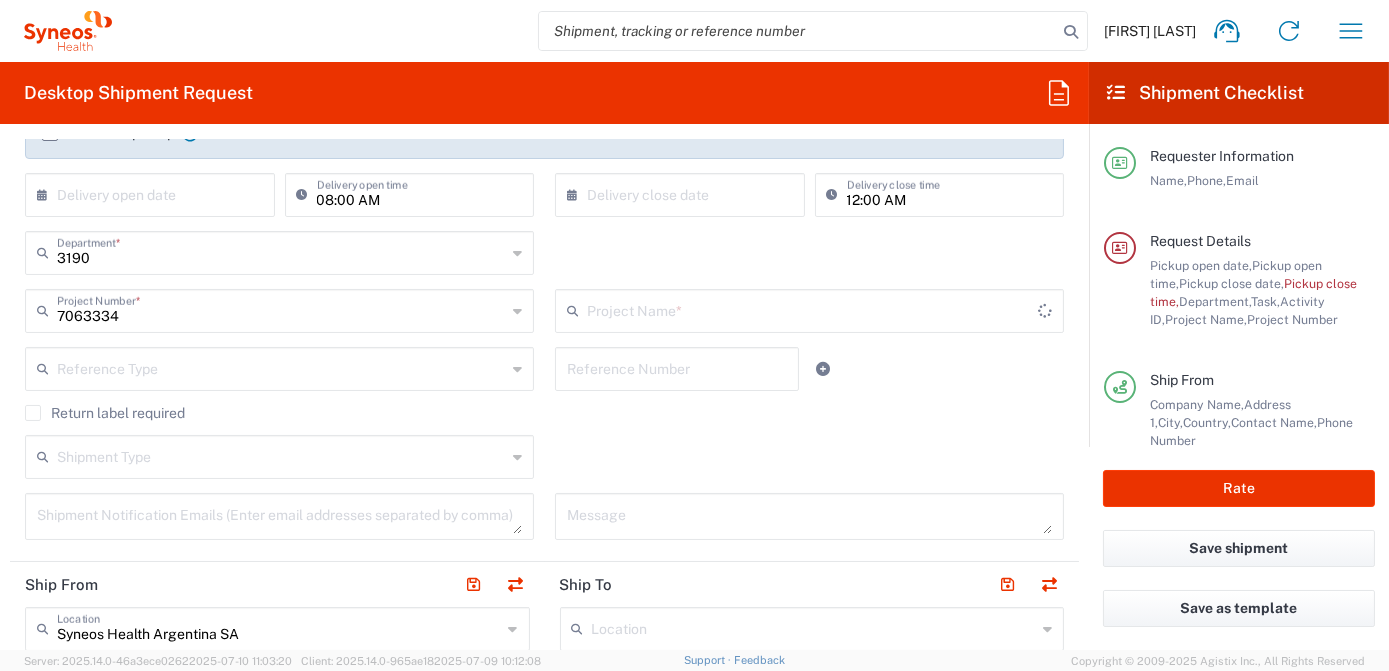 type on "Mineralys 7063334" 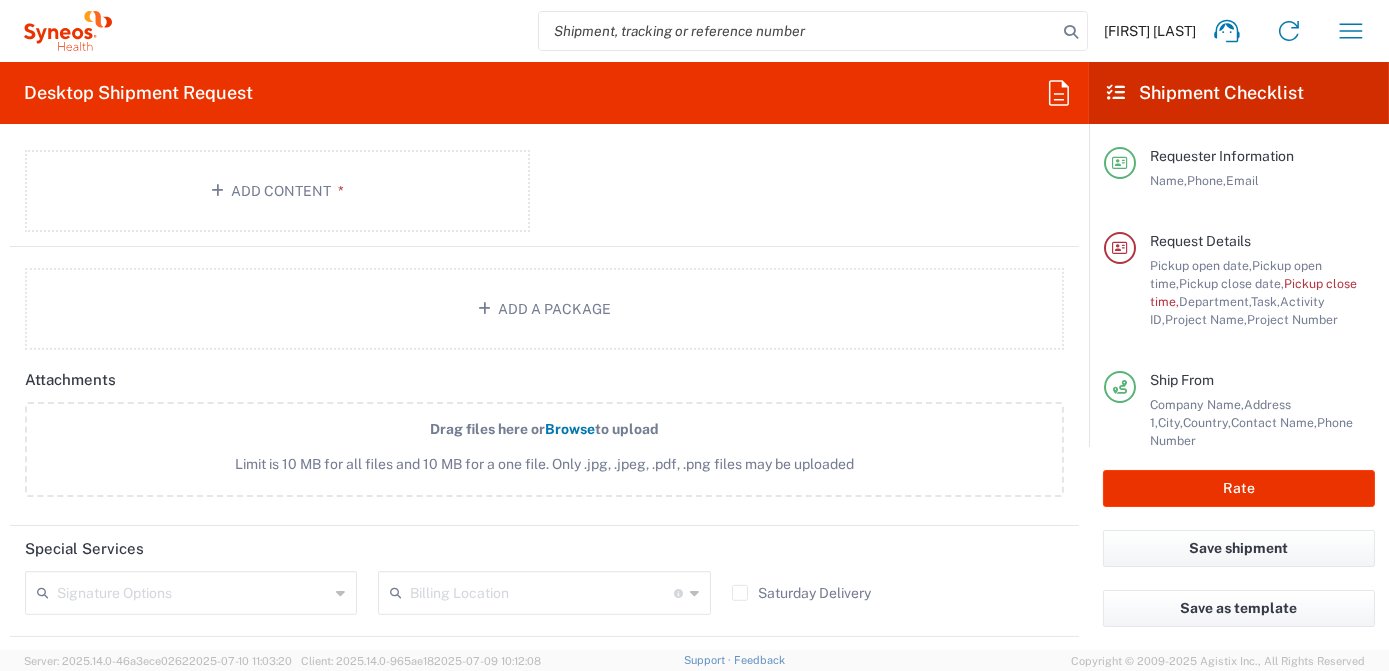 scroll, scrollTop: 2181, scrollLeft: 0, axis: vertical 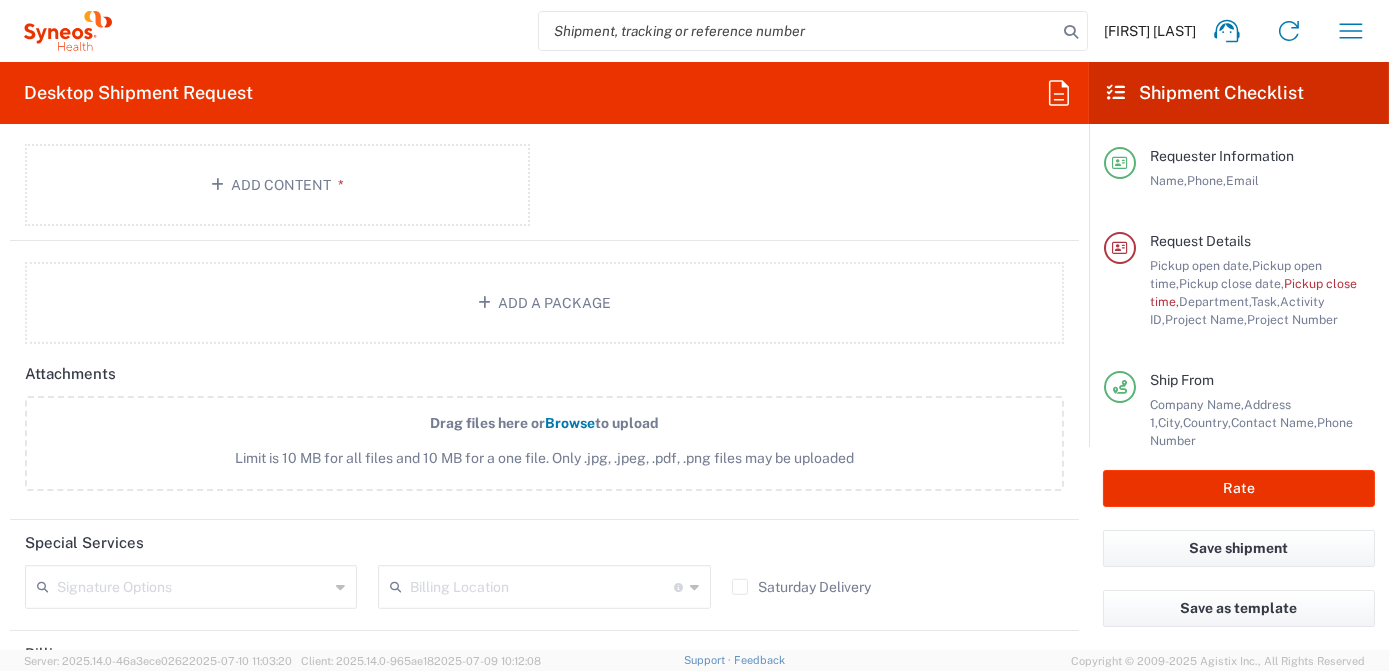 click at bounding box center (541, 585) 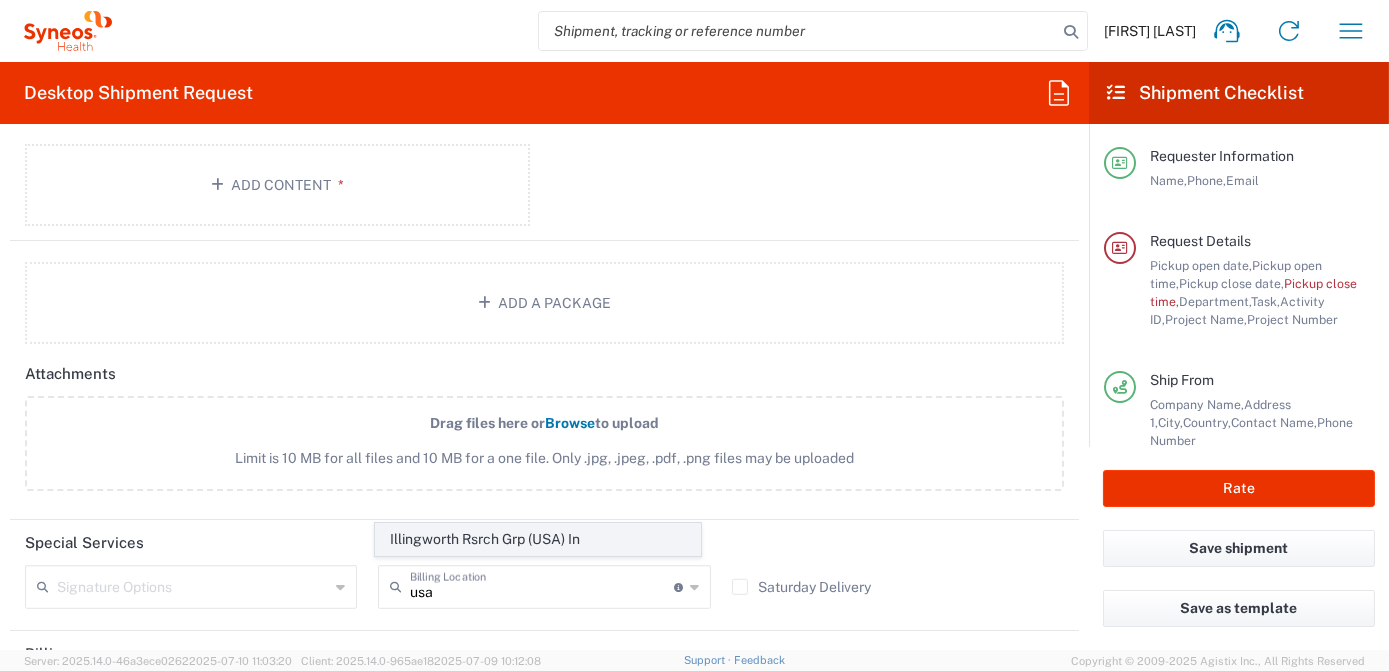 click on "Illingworth Rsrch Grp (USA) In" 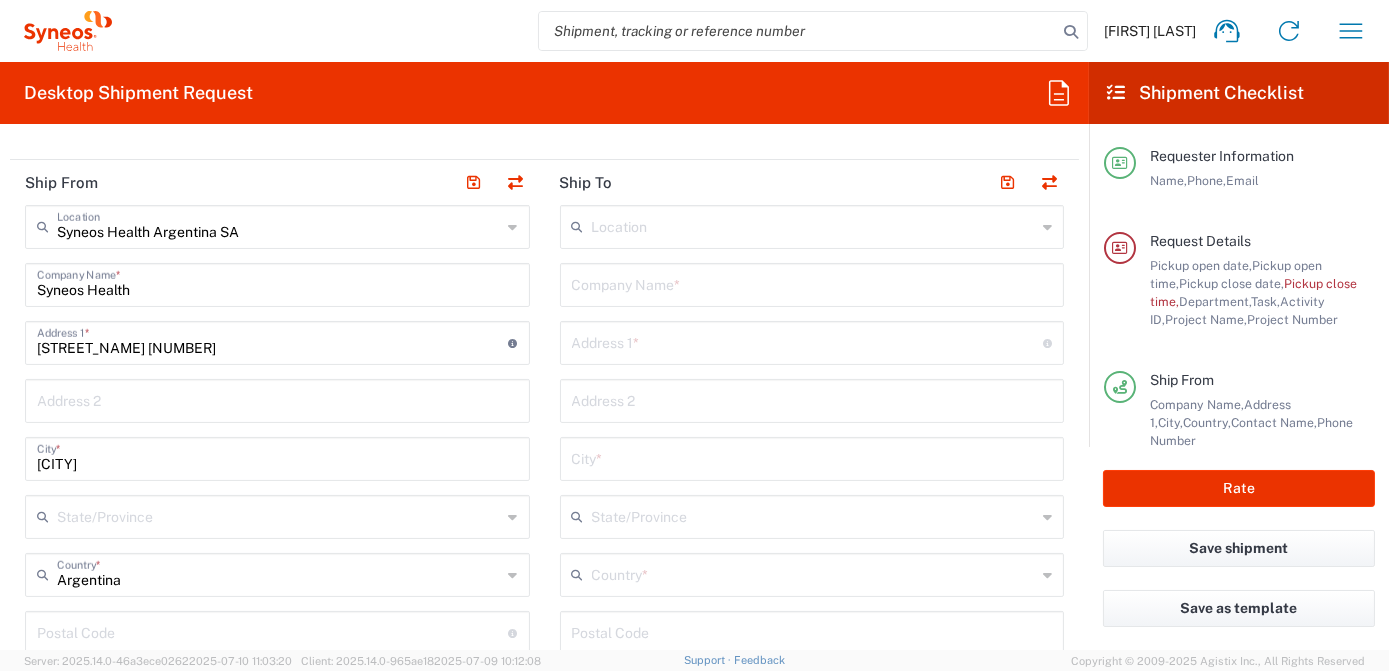 scroll, scrollTop: 727, scrollLeft: 0, axis: vertical 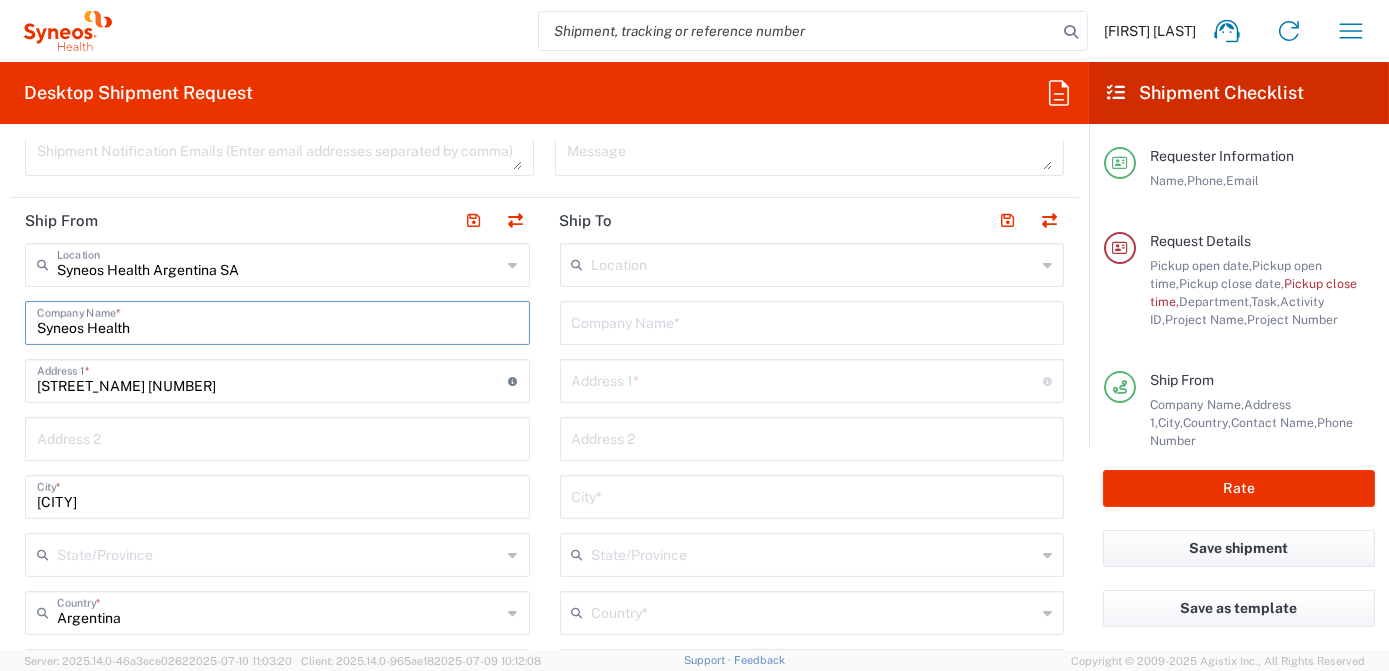 drag, startPoint x: 171, startPoint y: 332, endPoint x: 16, endPoint y: 324, distance: 155.20631 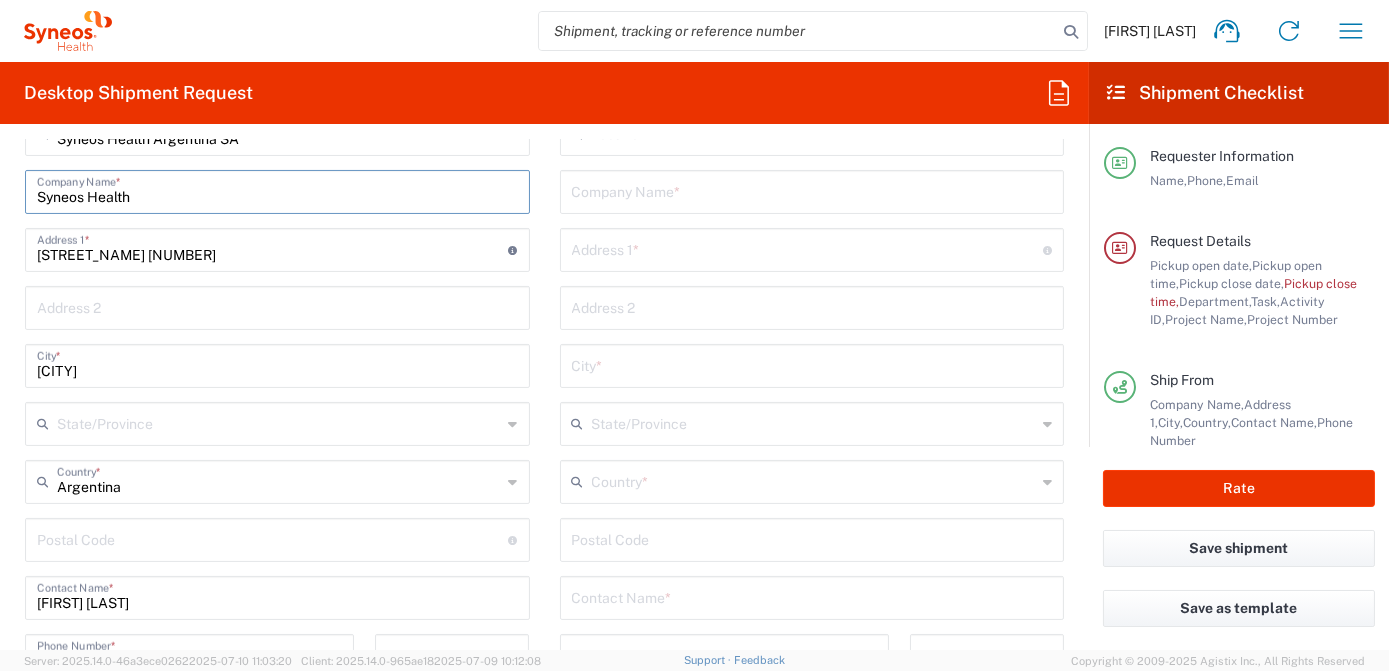 scroll, scrollTop: 818, scrollLeft: 0, axis: vertical 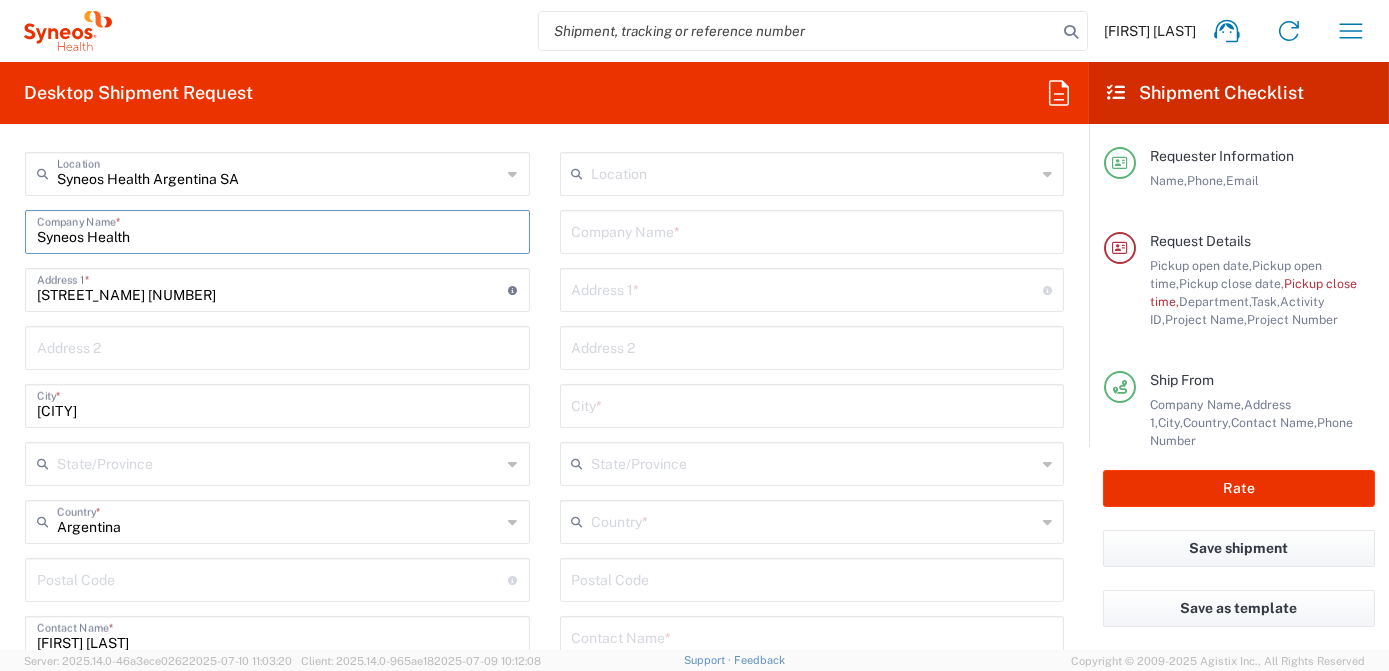 type on "a" 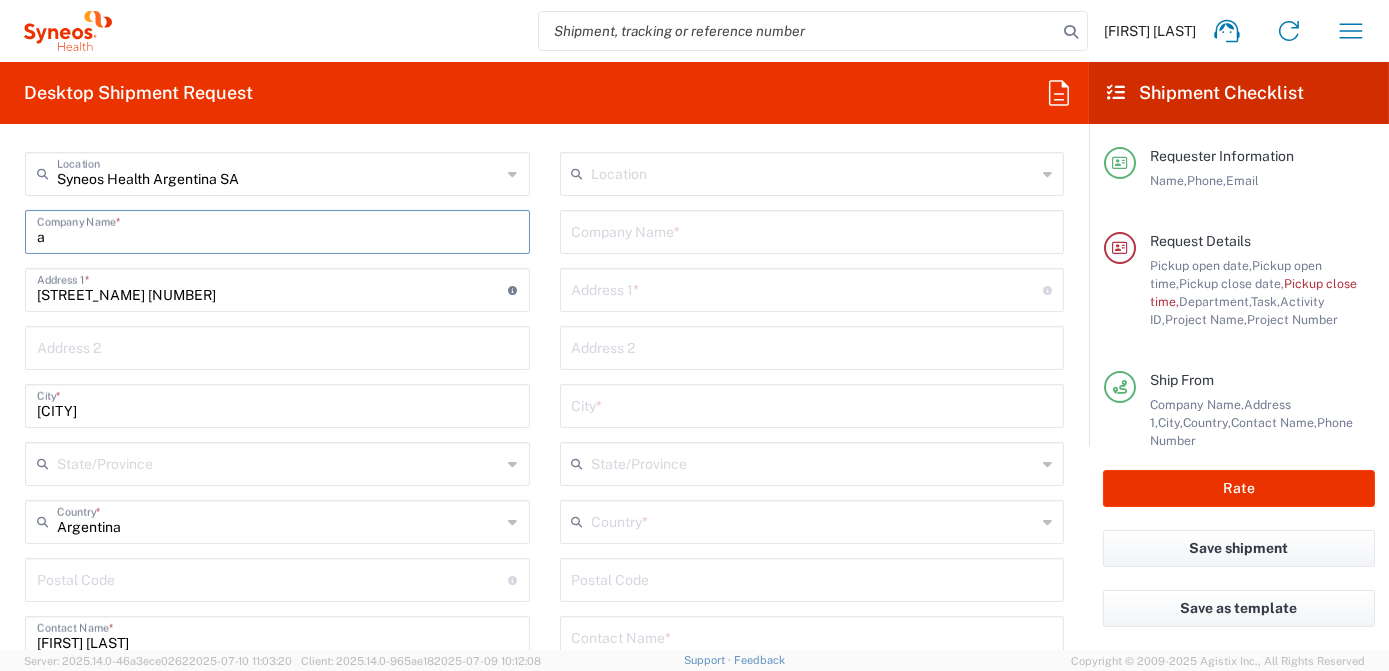 type 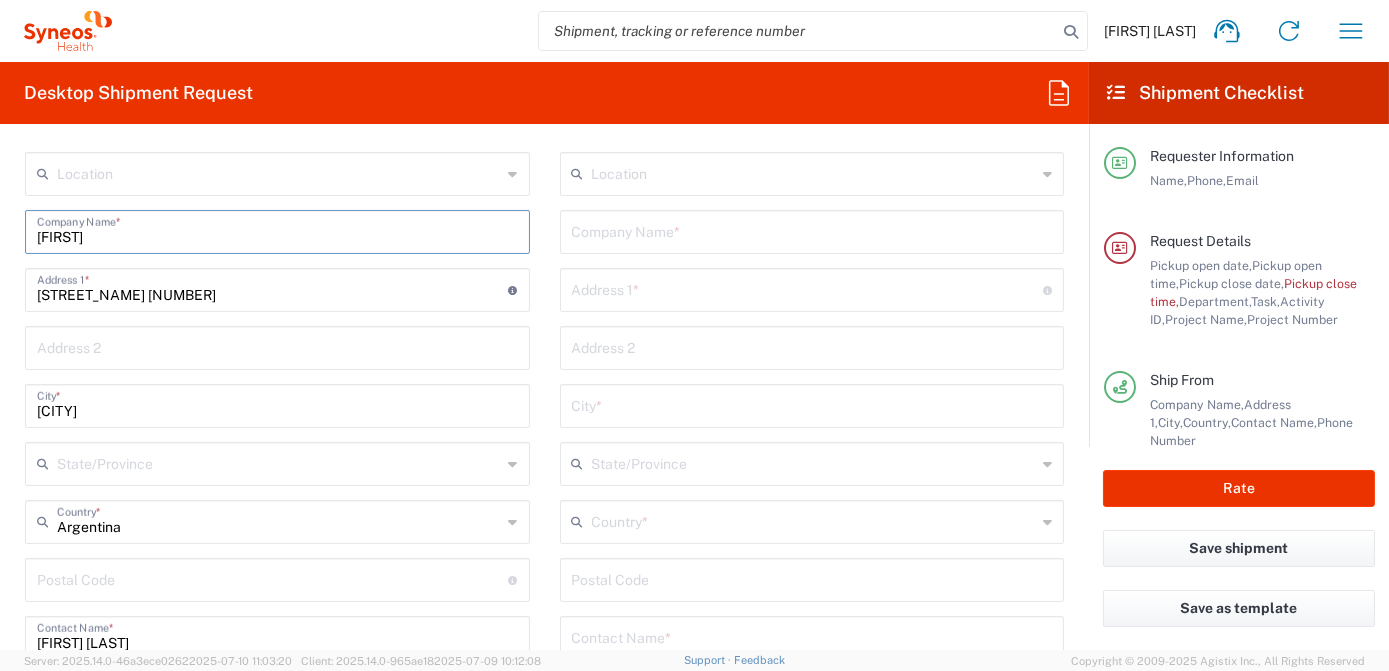 drag, startPoint x: 124, startPoint y: 233, endPoint x: 0, endPoint y: 230, distance: 124.036285 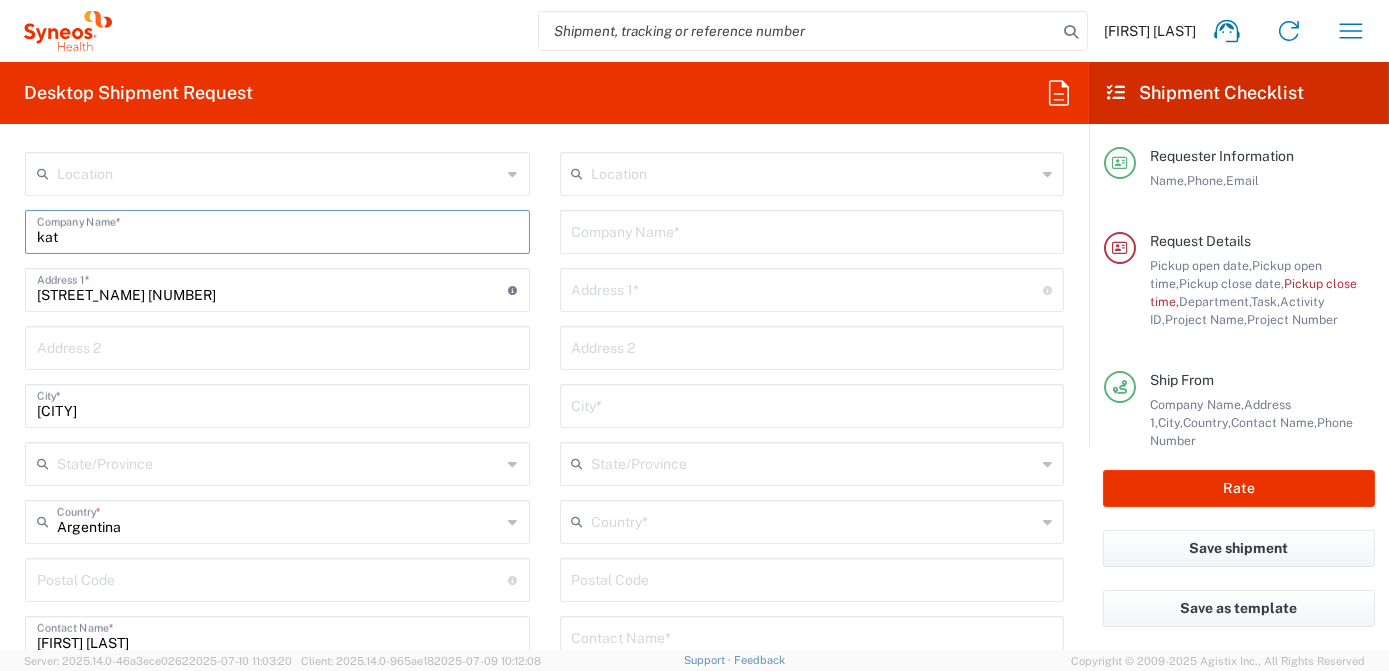 type on "[FIRST]" 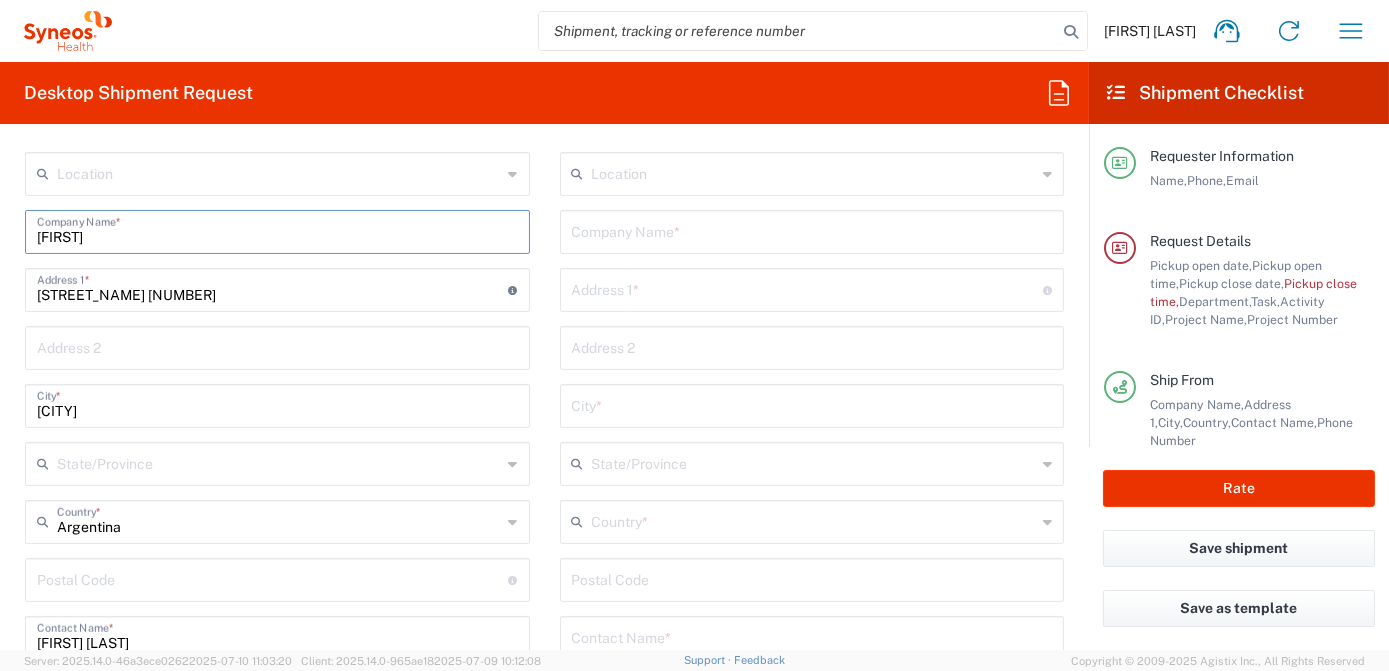 drag, startPoint x: 42, startPoint y: 235, endPoint x: 11, endPoint y: 239, distance: 31.257 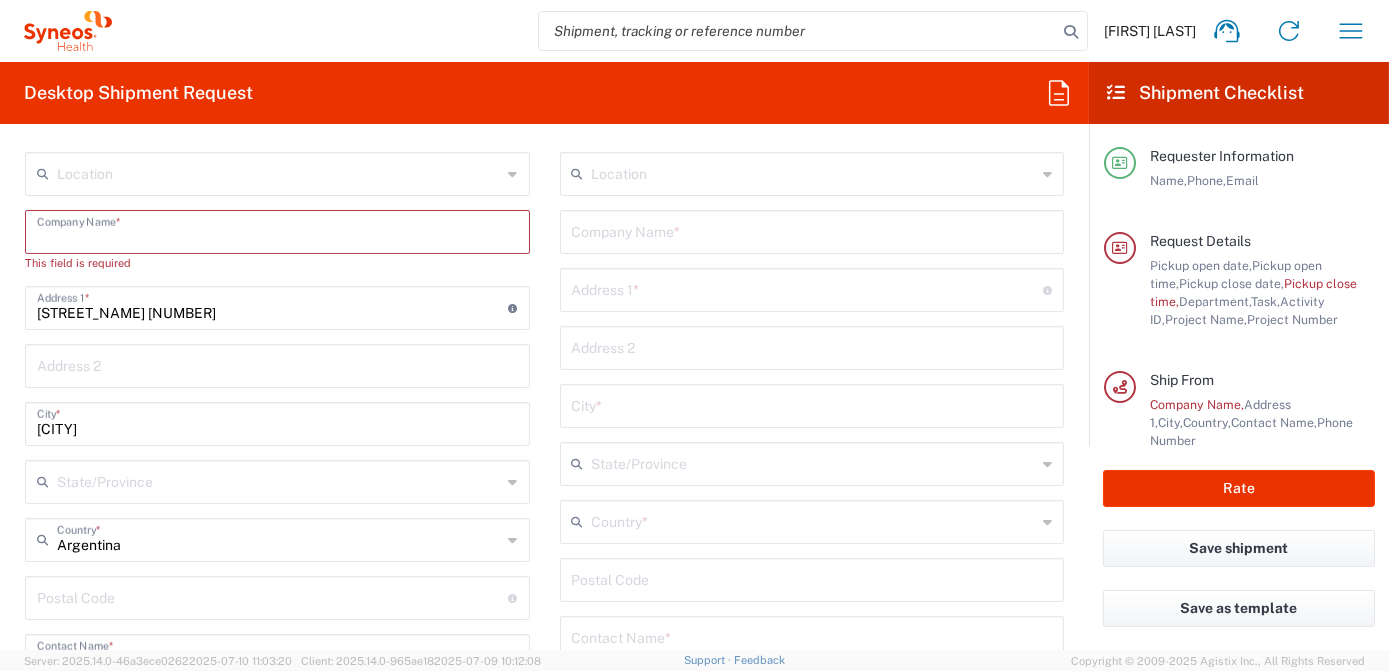 click at bounding box center [277, 230] 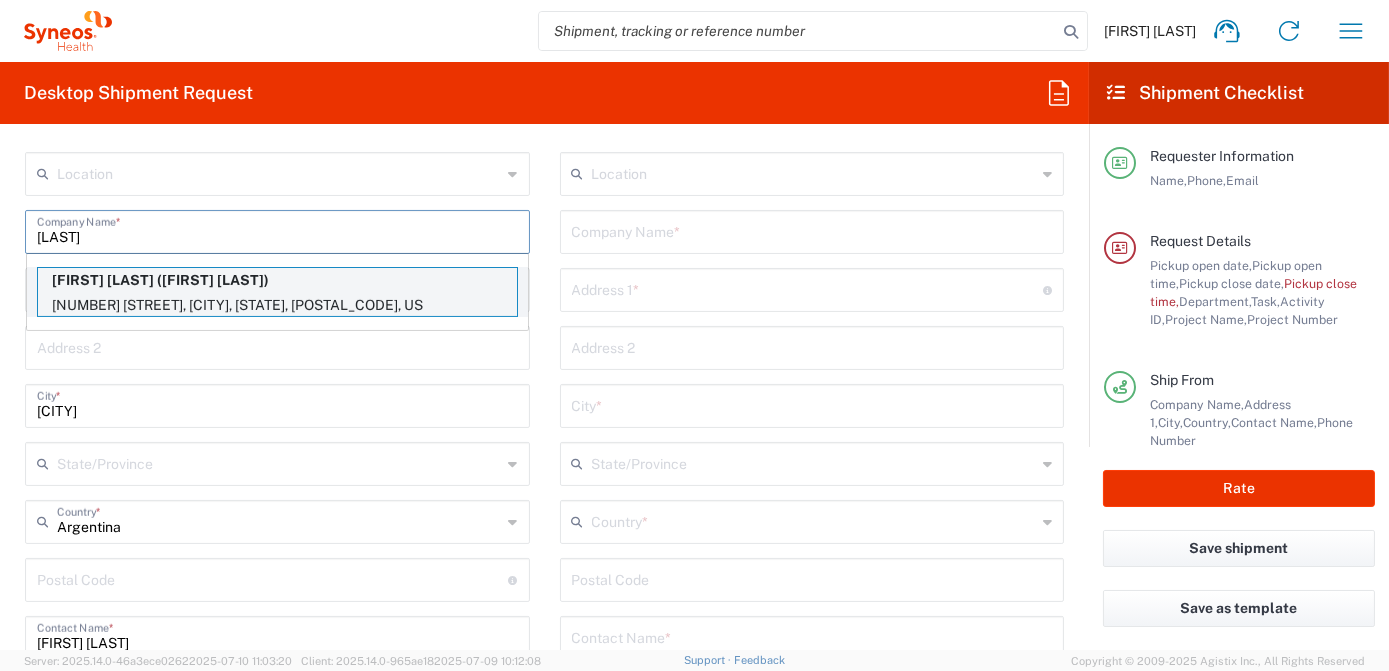 click on "[NUMBER] [STREET], [CITY], [STATE], [POSTAL_CODE], US" at bounding box center (277, 305) 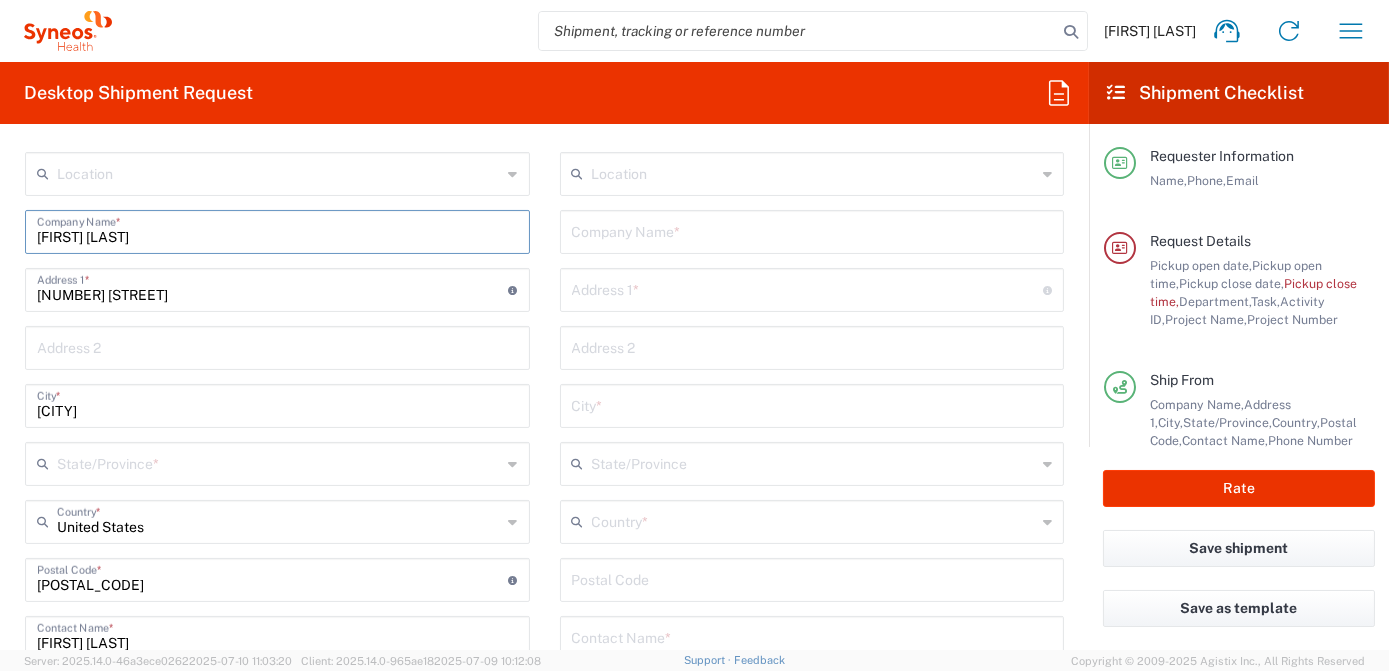 type on "Florida" 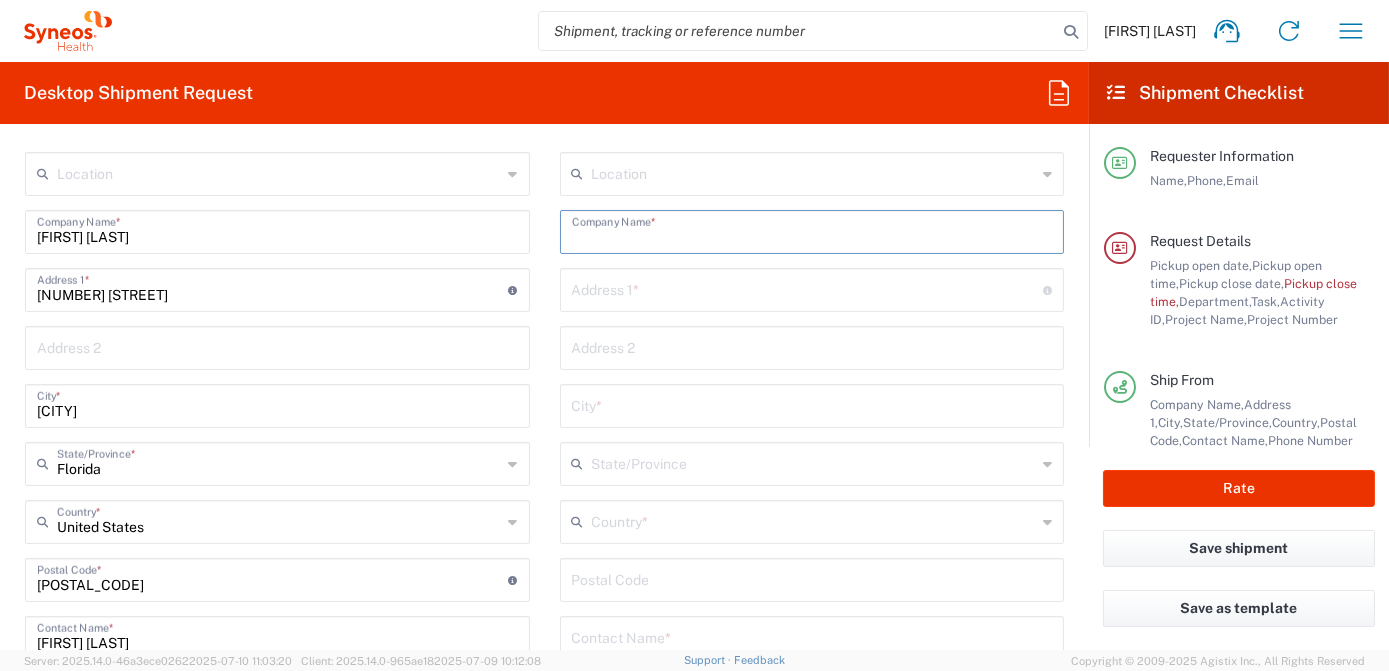 click at bounding box center [812, 230] 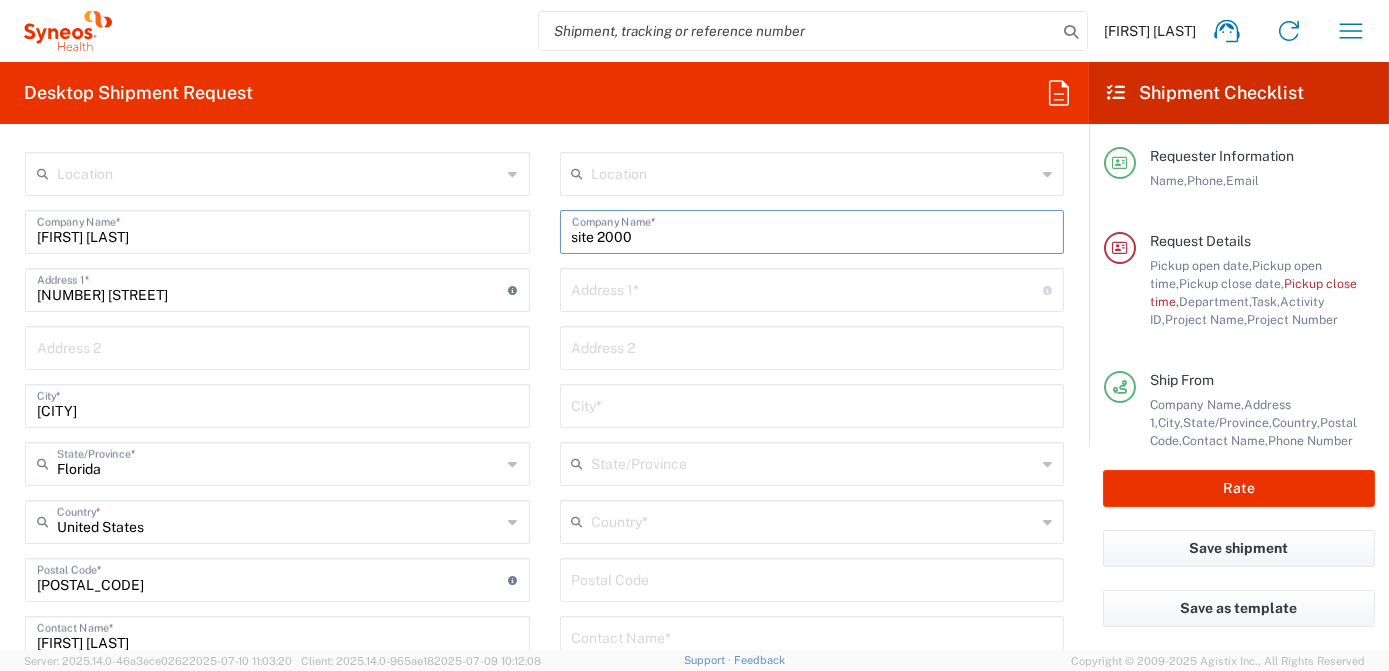 drag, startPoint x: 660, startPoint y: 228, endPoint x: 384, endPoint y: 249, distance: 276.79776 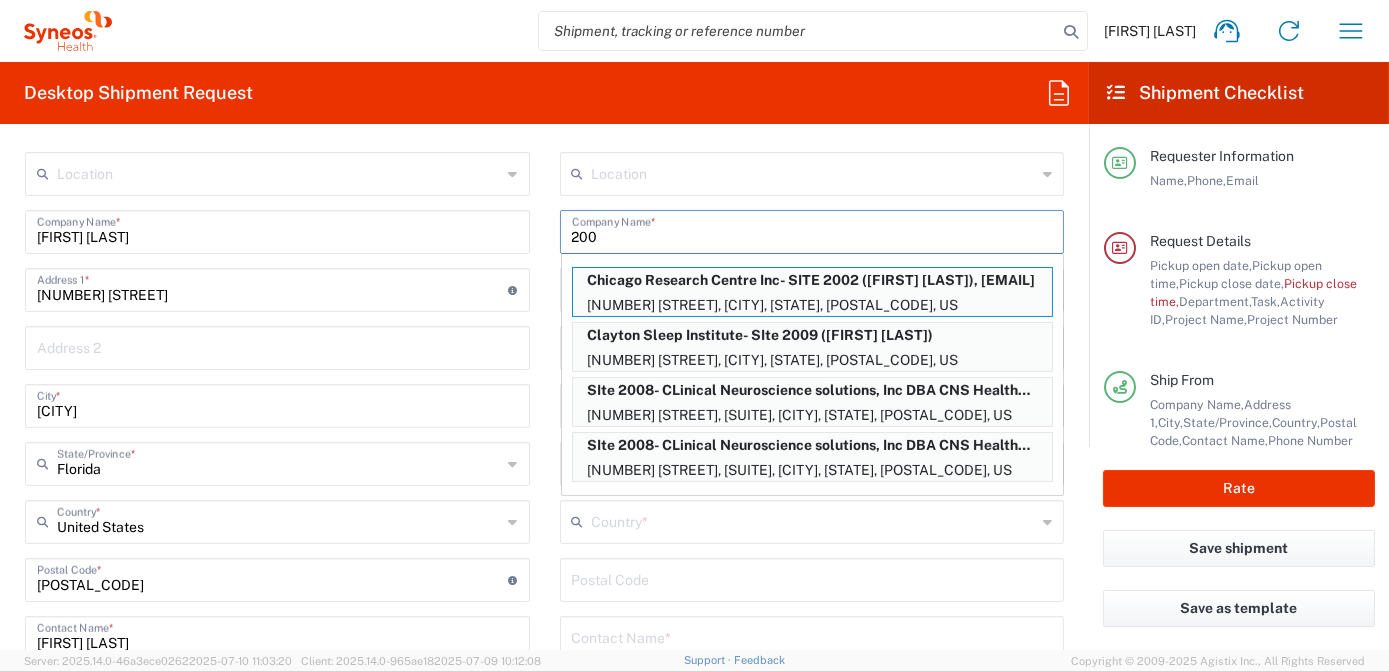 type on "2000" 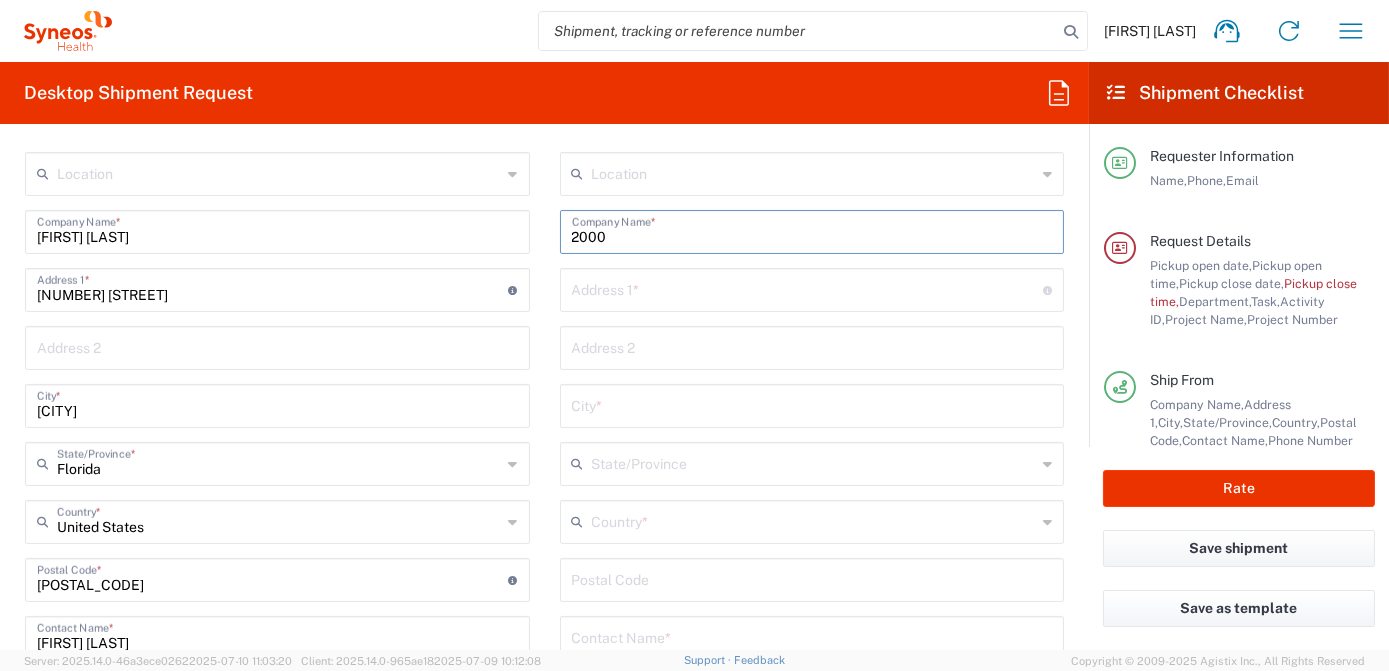 drag, startPoint x: 613, startPoint y: 240, endPoint x: 477, endPoint y: 238, distance: 136.01471 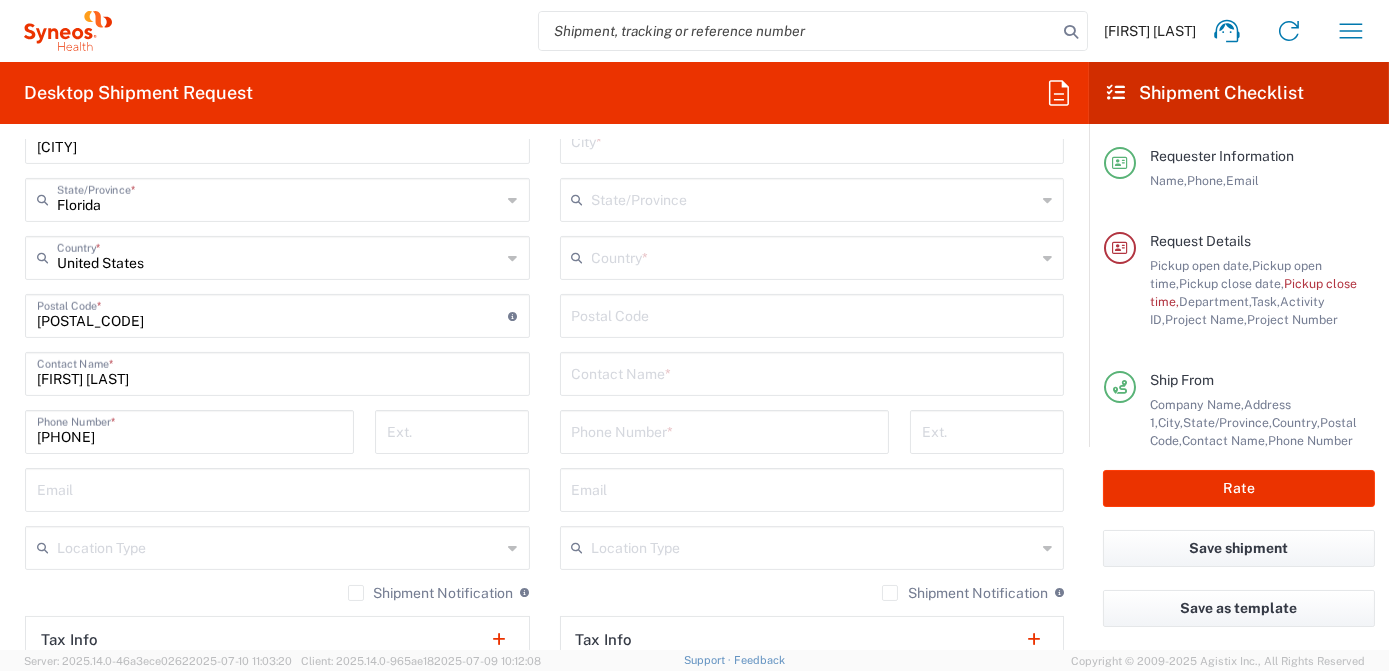 scroll, scrollTop: 1090, scrollLeft: 0, axis: vertical 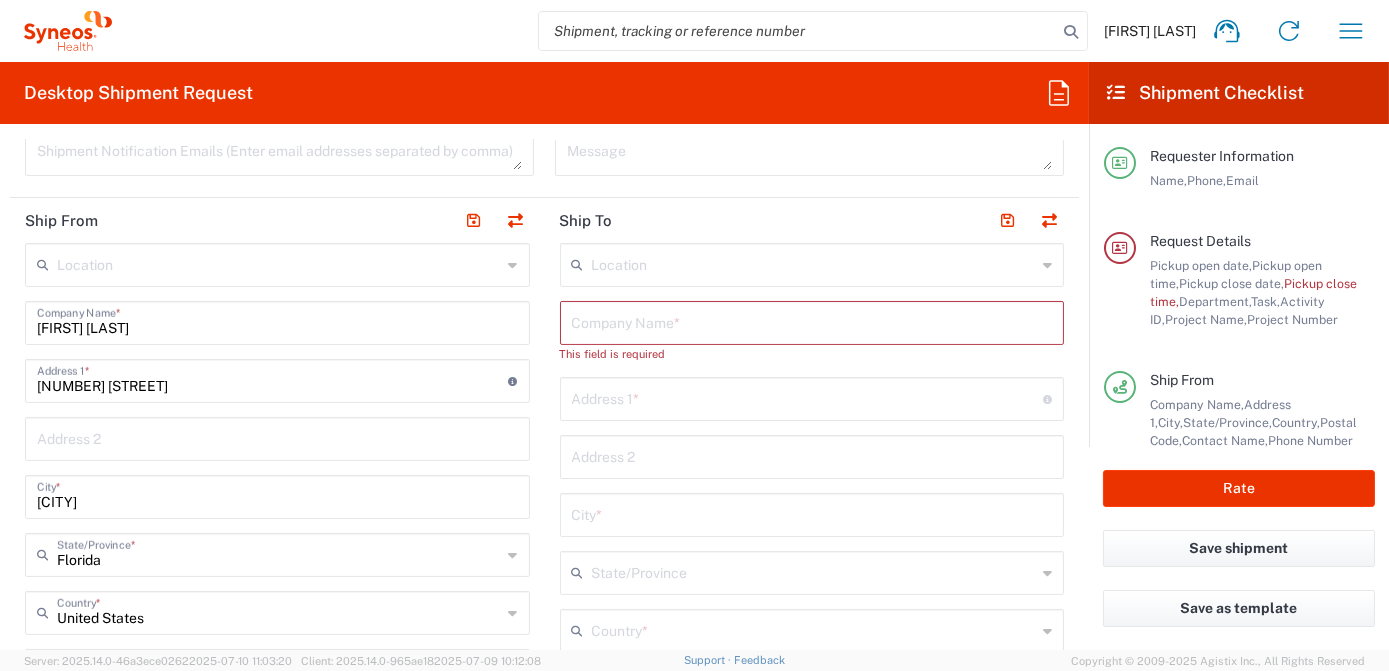 click at bounding box center [812, 321] 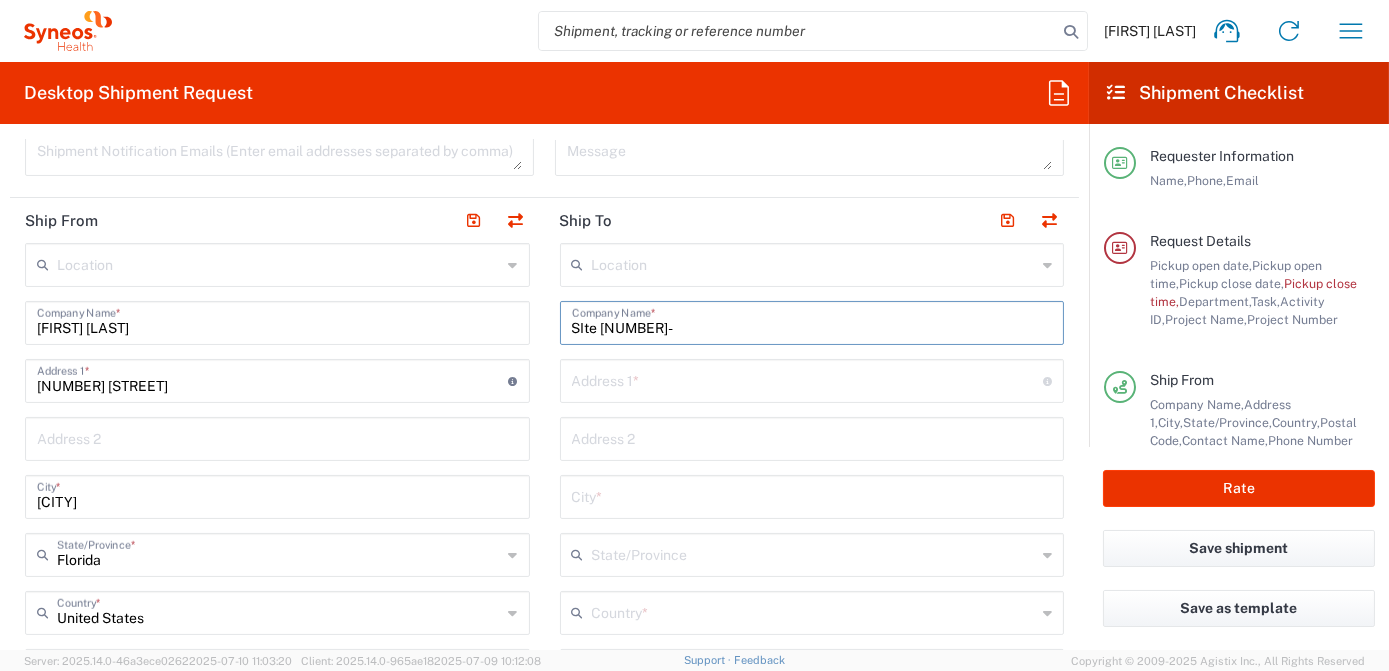 paste on "Arrow Clinical Trials" 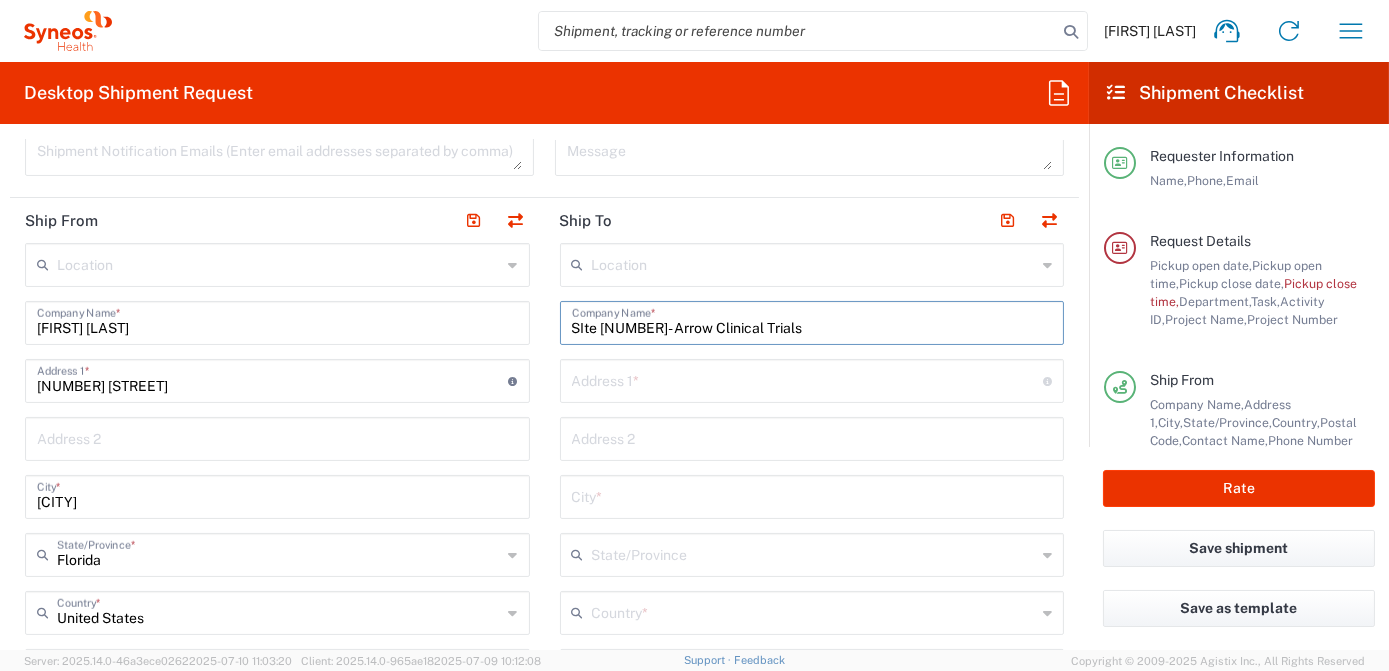 type on "SIte [NUMBER]- Arrow Clinical Trials" 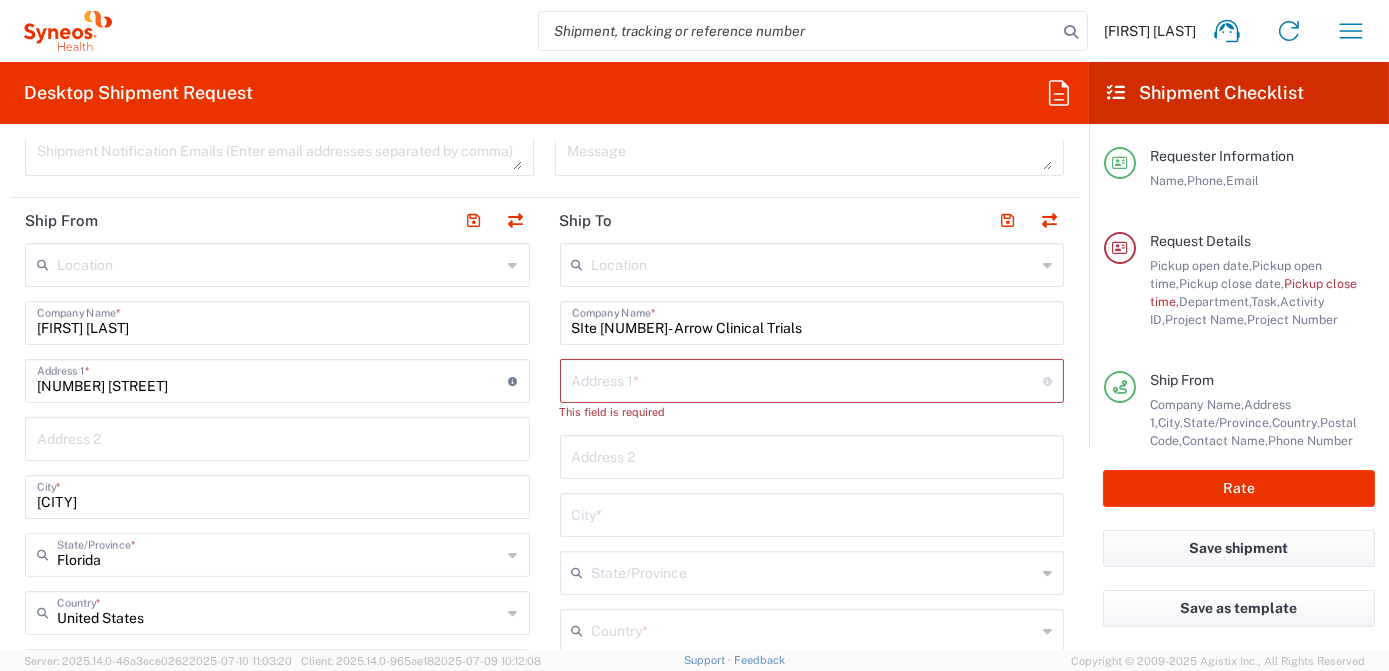 click at bounding box center [808, 379] 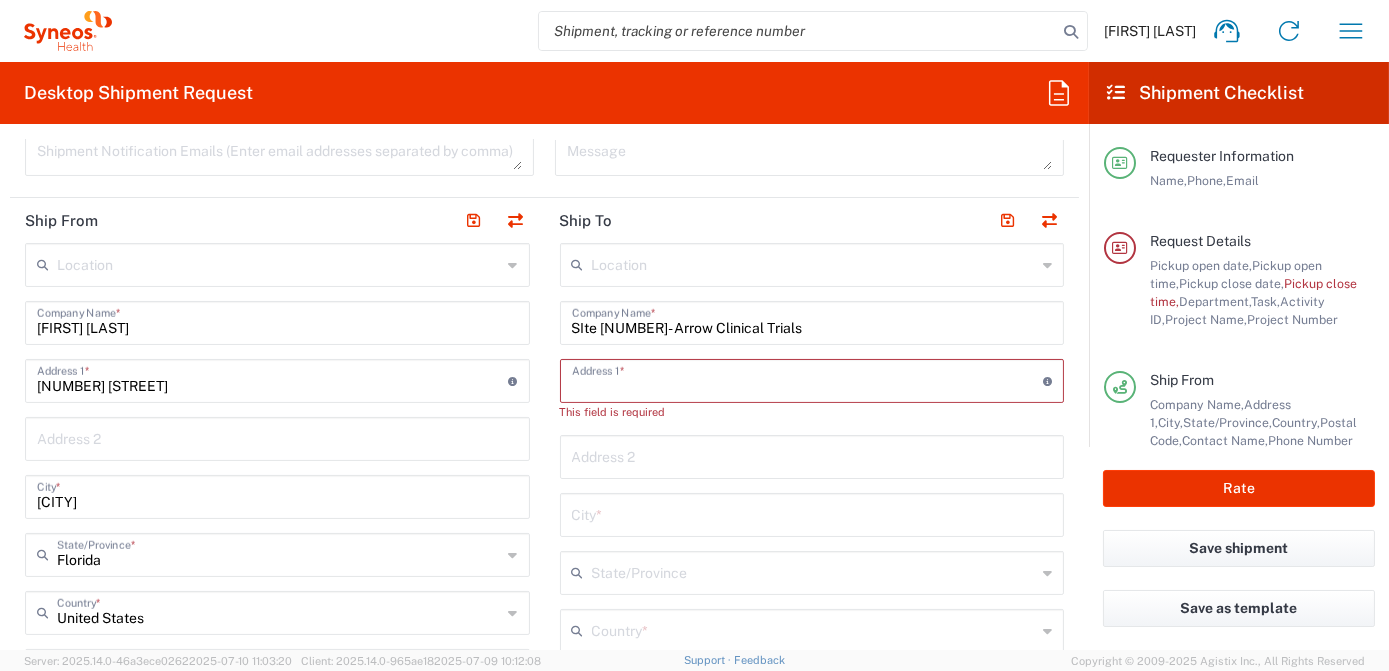 paste on "[NUMBER] [STREET], [SUITE]" 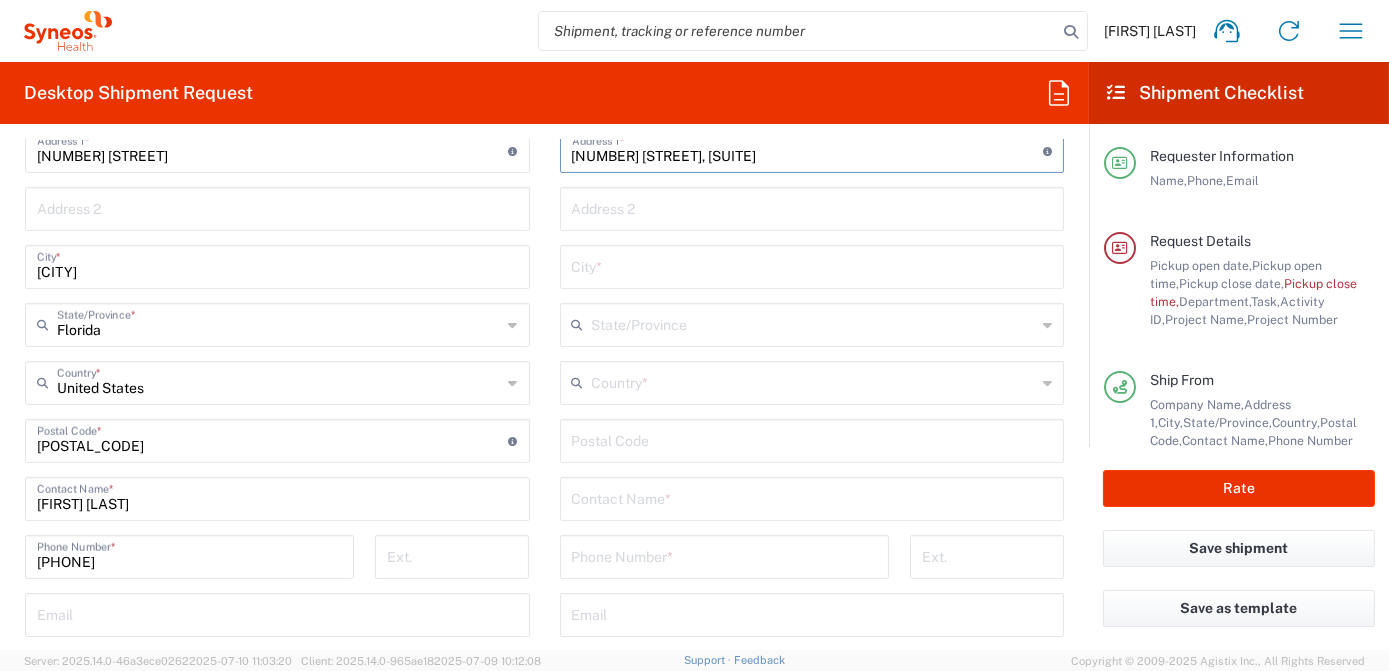 scroll, scrollTop: 1000, scrollLeft: 0, axis: vertical 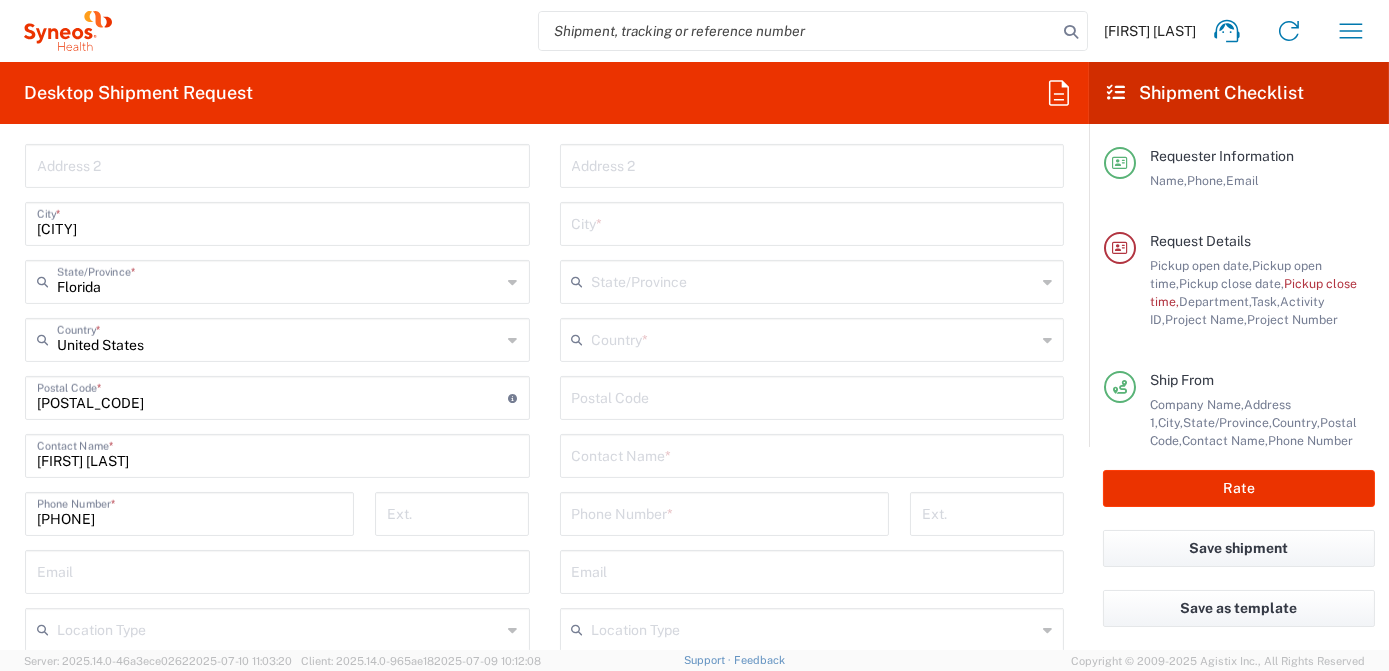 type on "[NUMBER] [STREET], [SUITE]" 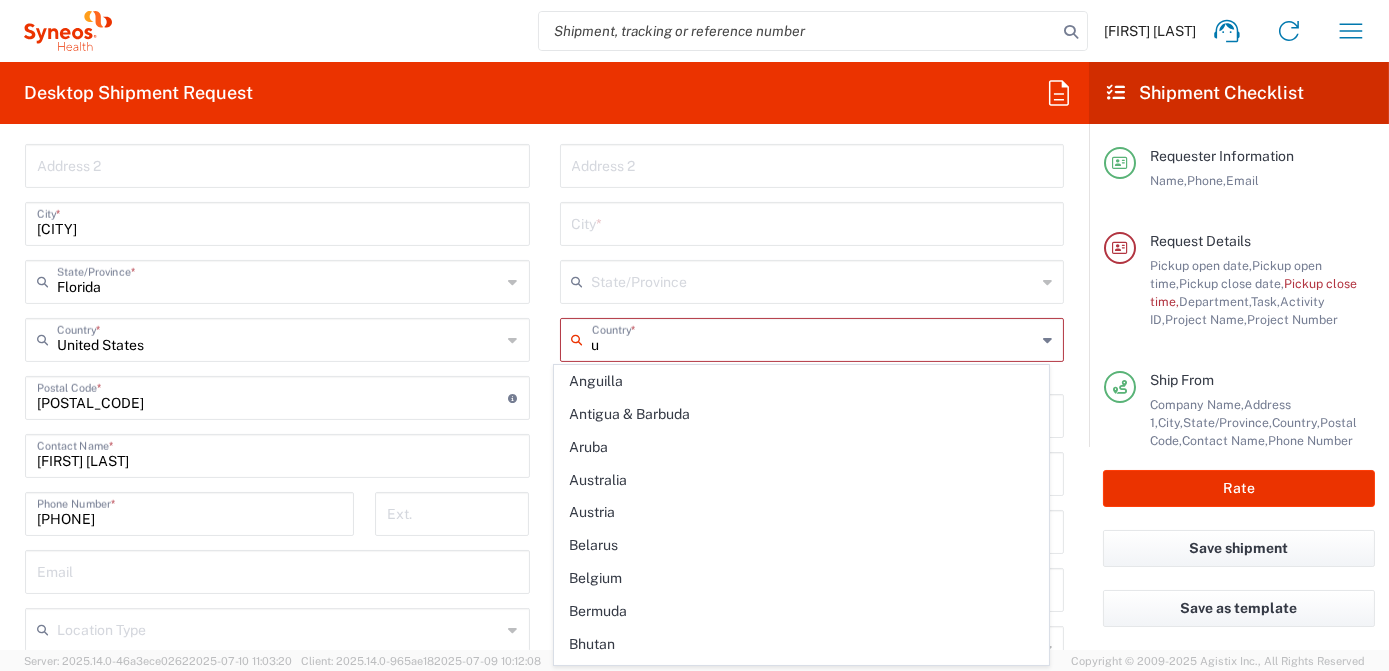 click on "u" at bounding box center (814, 338) 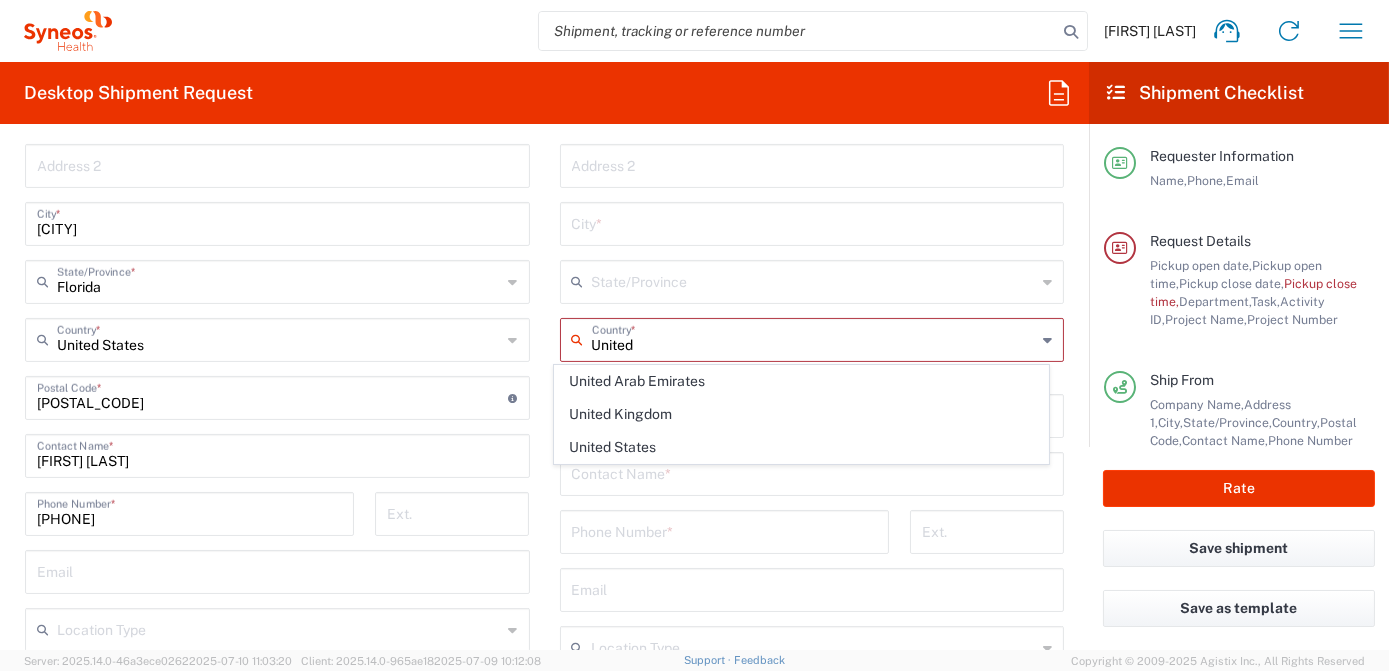 click on "United" at bounding box center [814, 338] 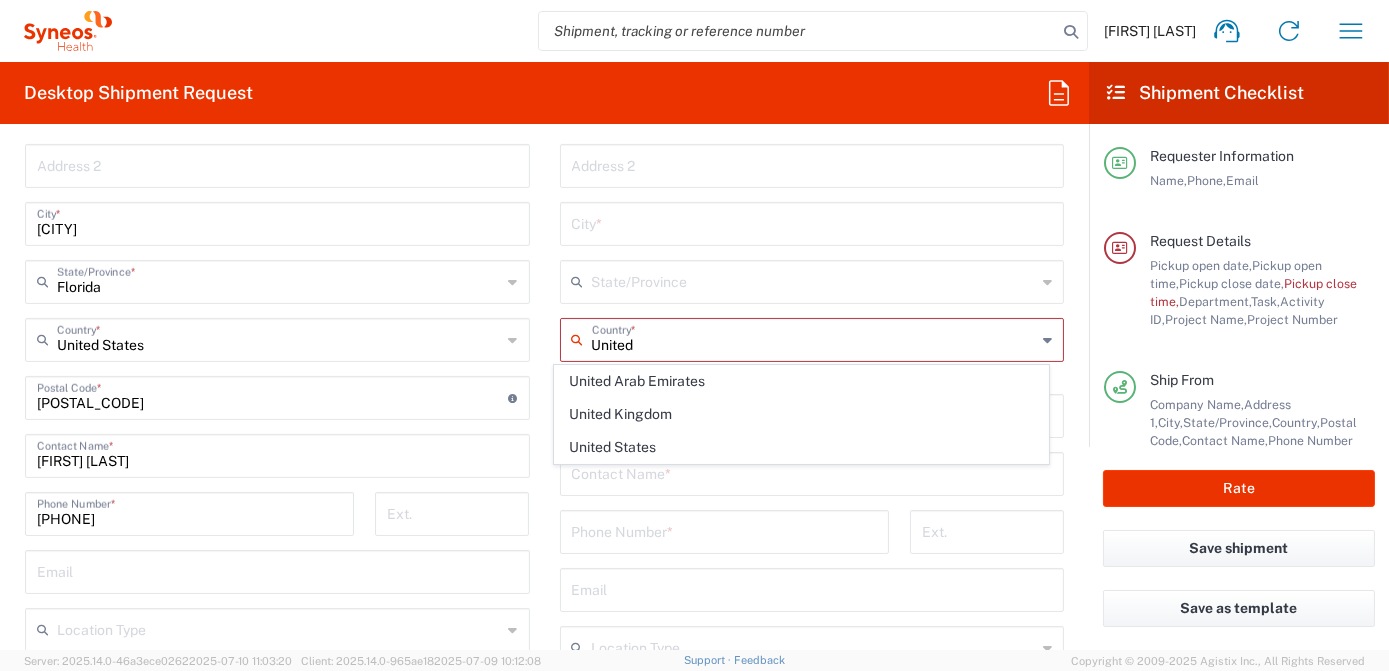 type on "United States" 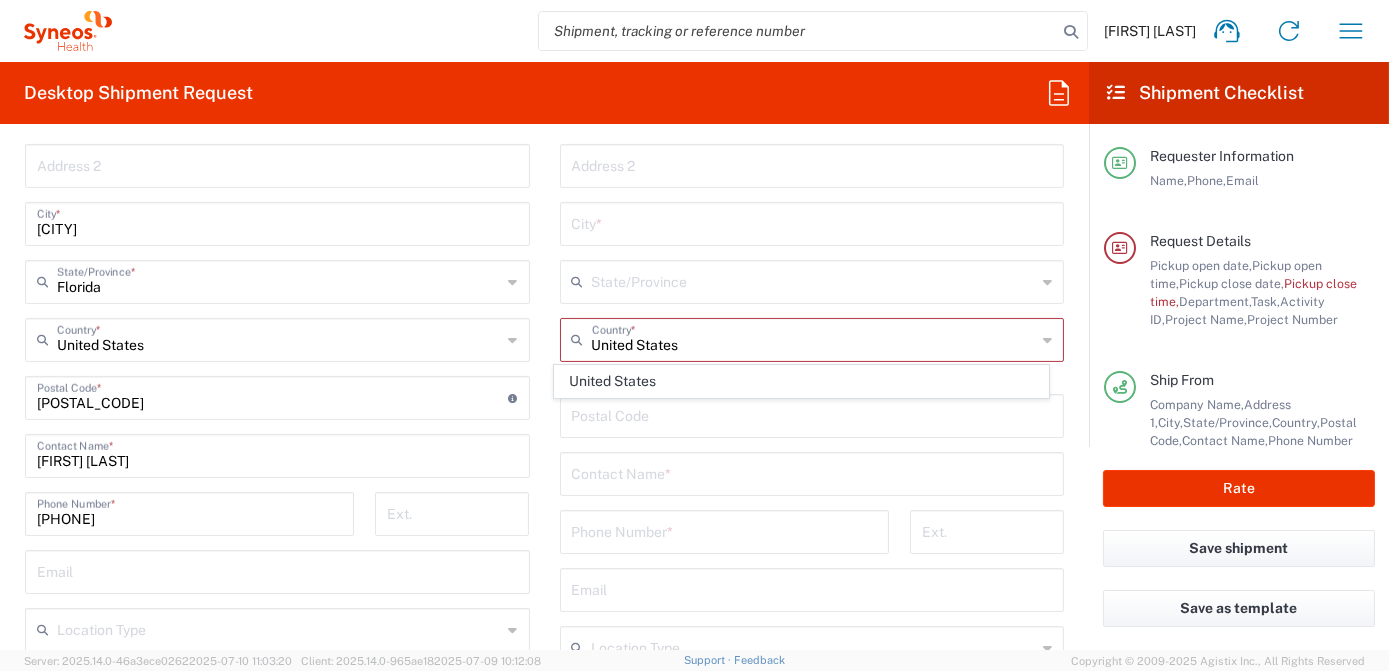 click on "United States" 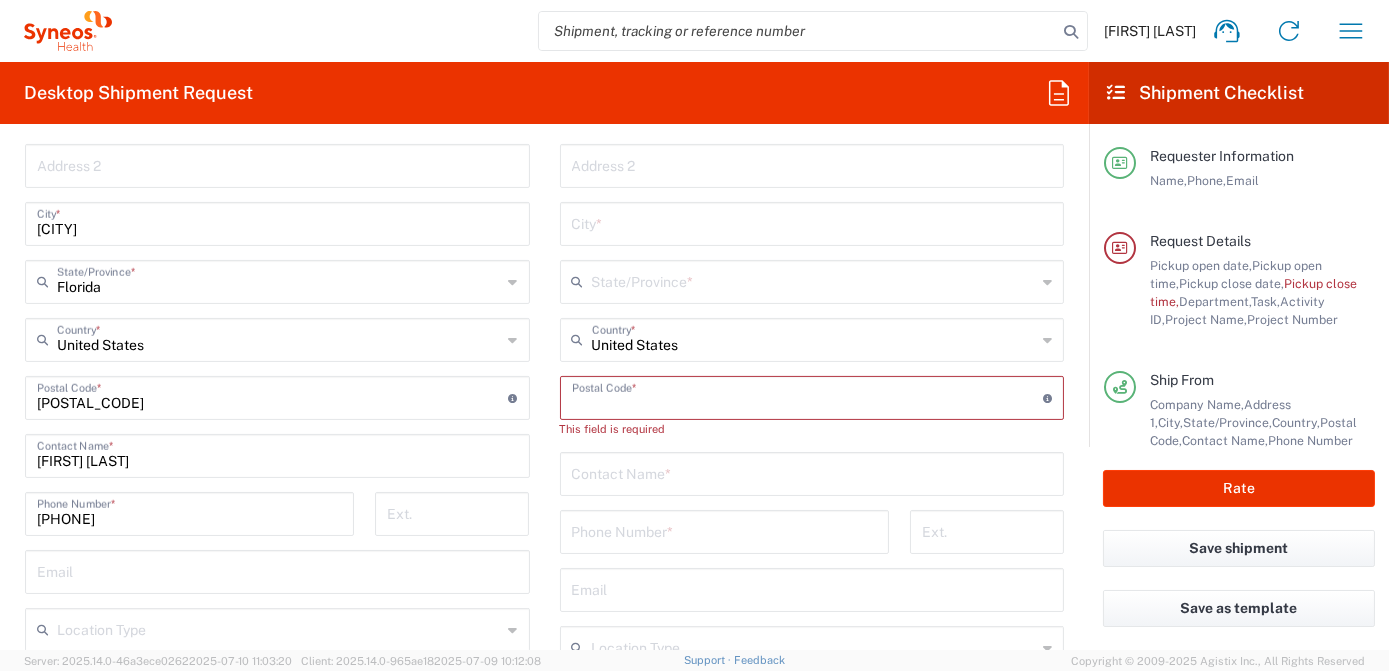 click at bounding box center (808, 396) 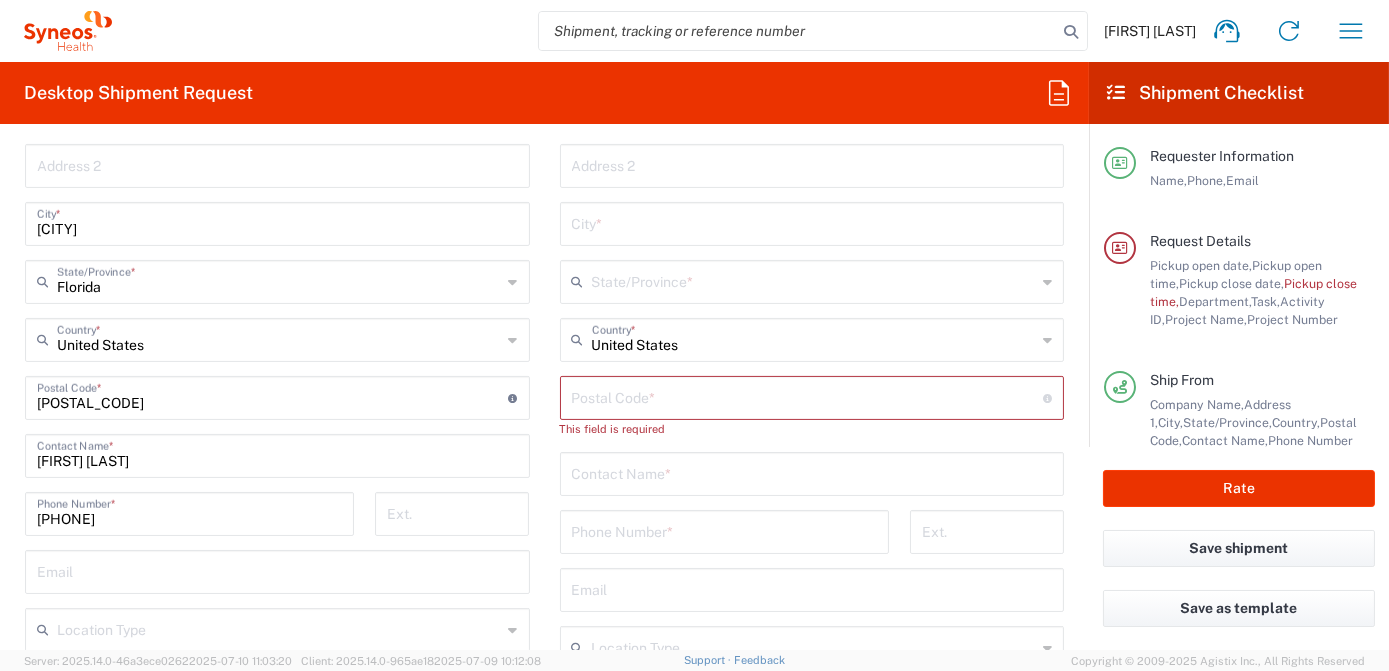 click on "Postal Code  * Postal Code for United States should have the following format:
5 digits then optional part of 4 digits started with hyphen" 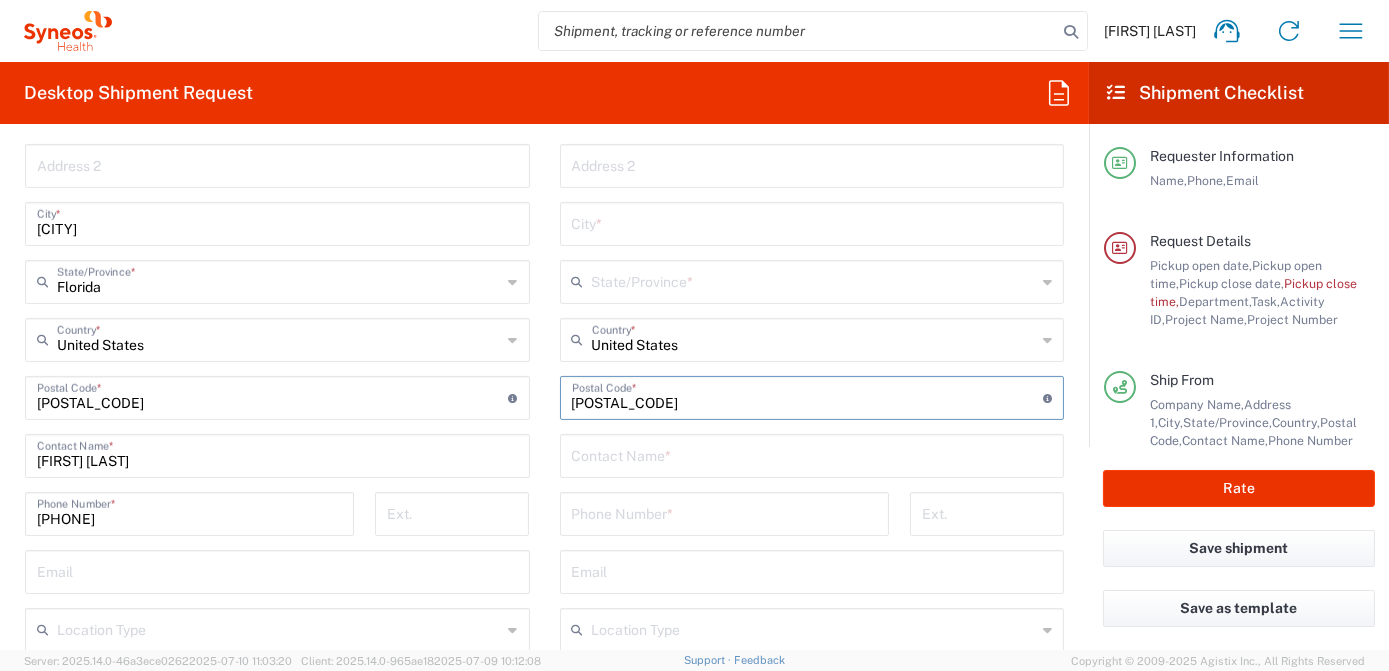 type on "[POSTAL_CODE]" 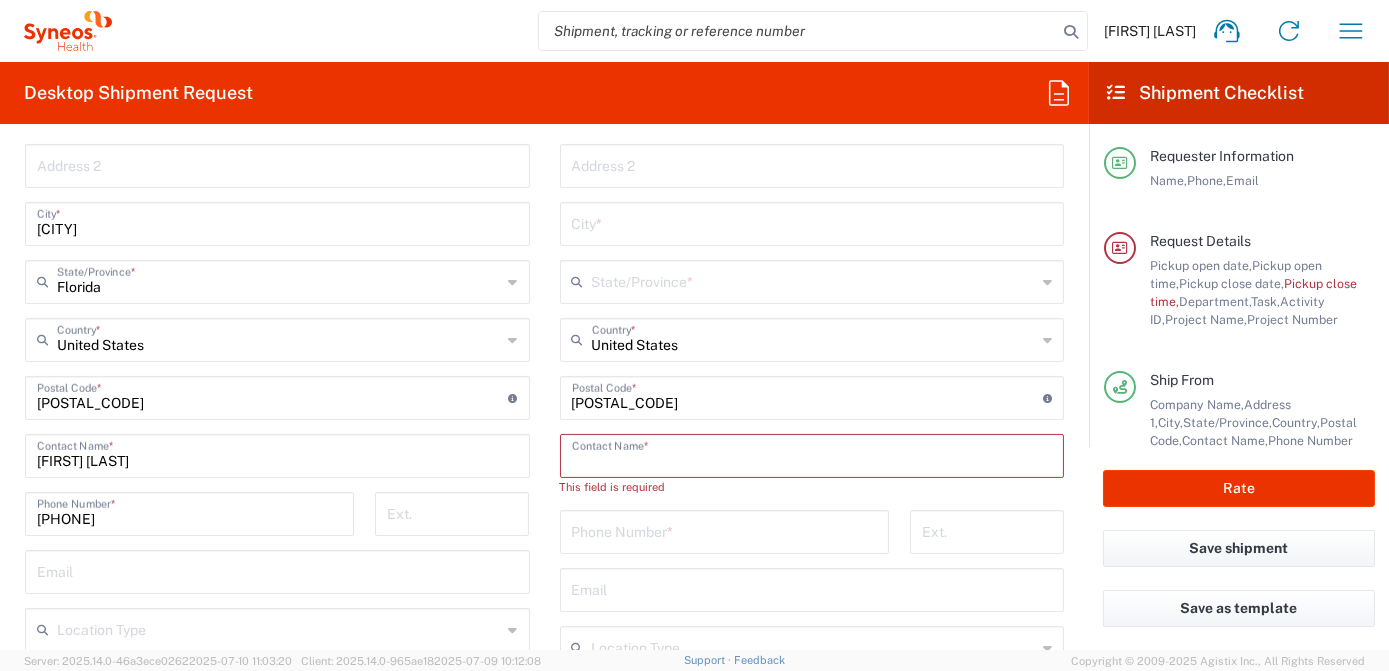 click at bounding box center [812, 454] 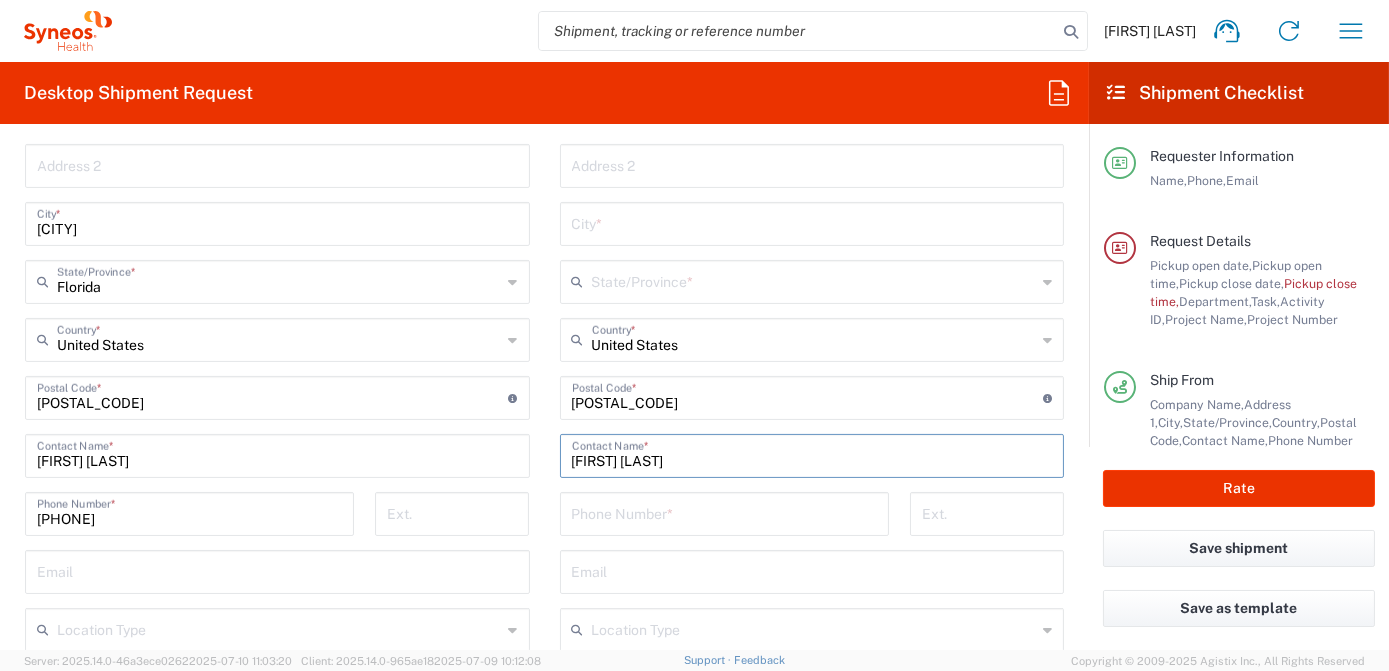 type on "[FIRST] [LAST]" 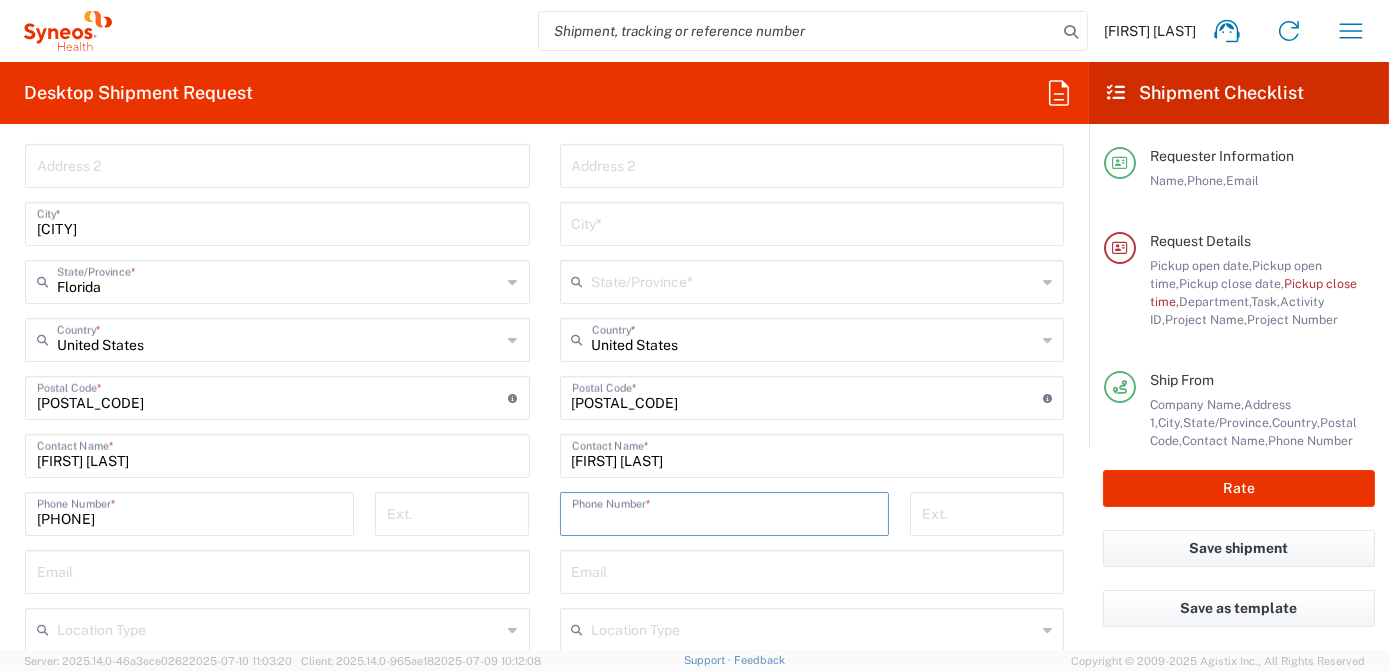 click at bounding box center (724, 512) 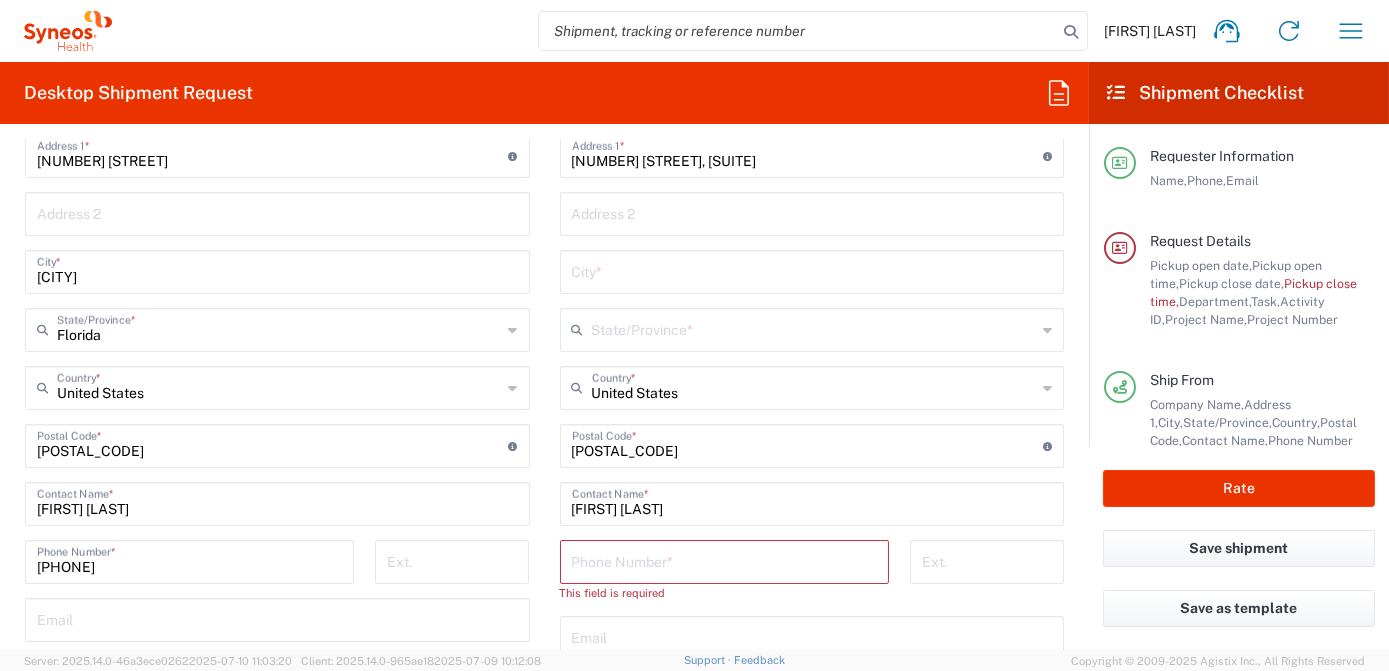 scroll, scrollTop: 909, scrollLeft: 0, axis: vertical 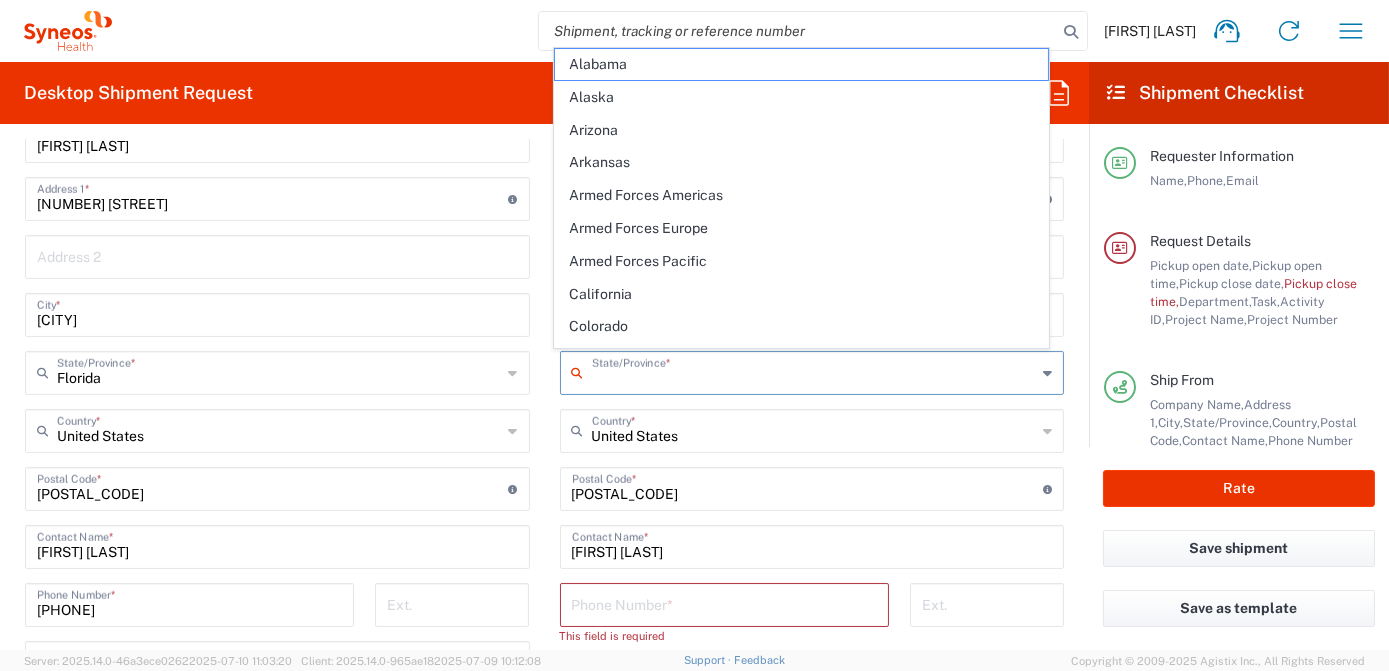 click at bounding box center (814, 371) 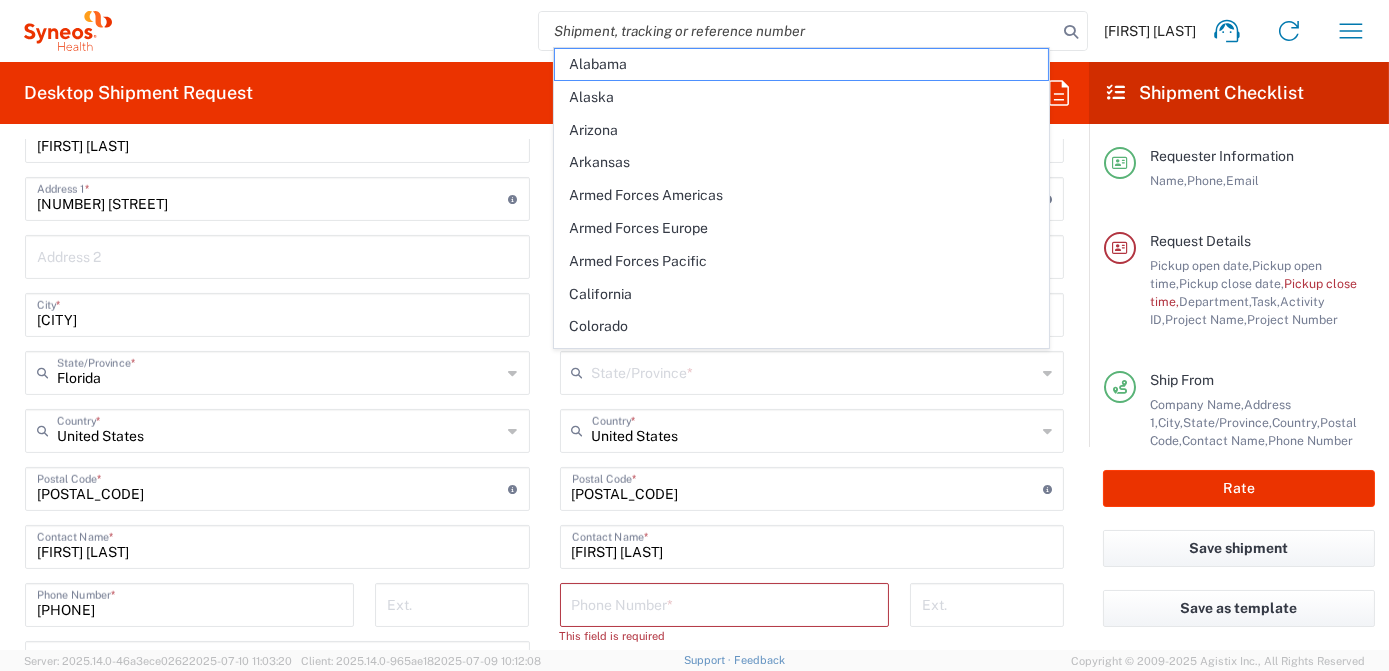 click at bounding box center [814, 371] 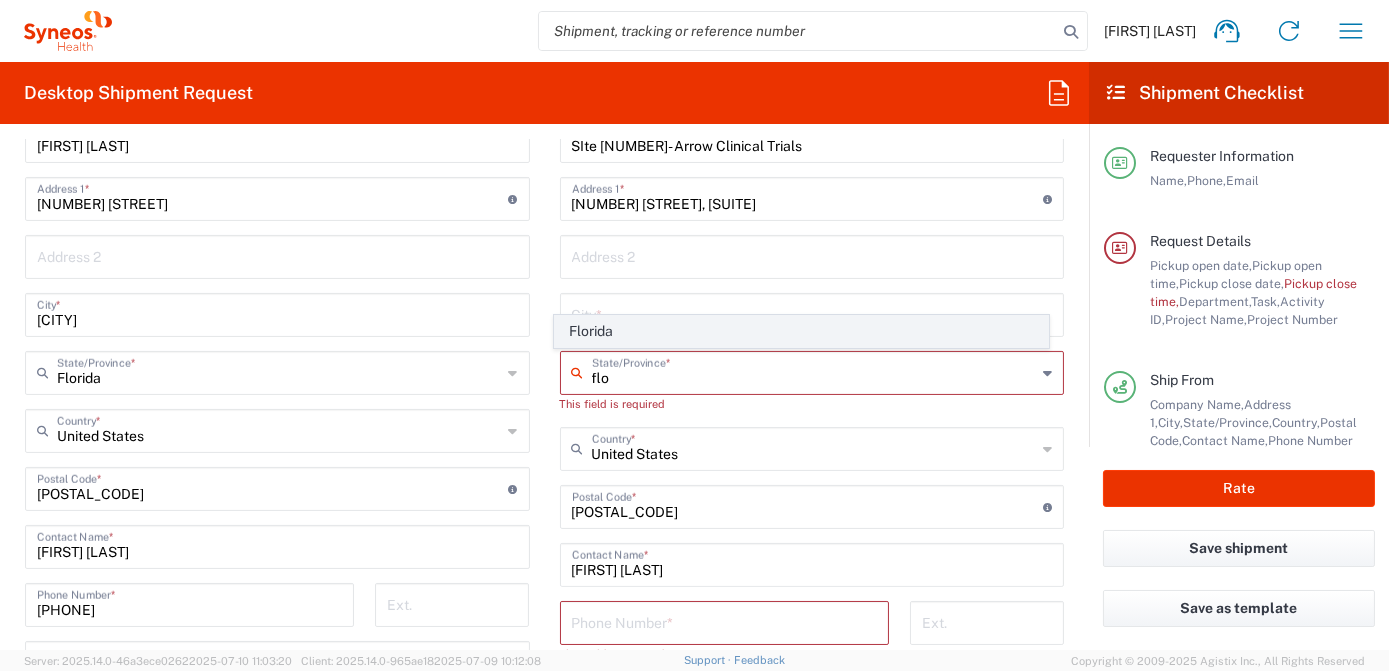 click on "Florida" 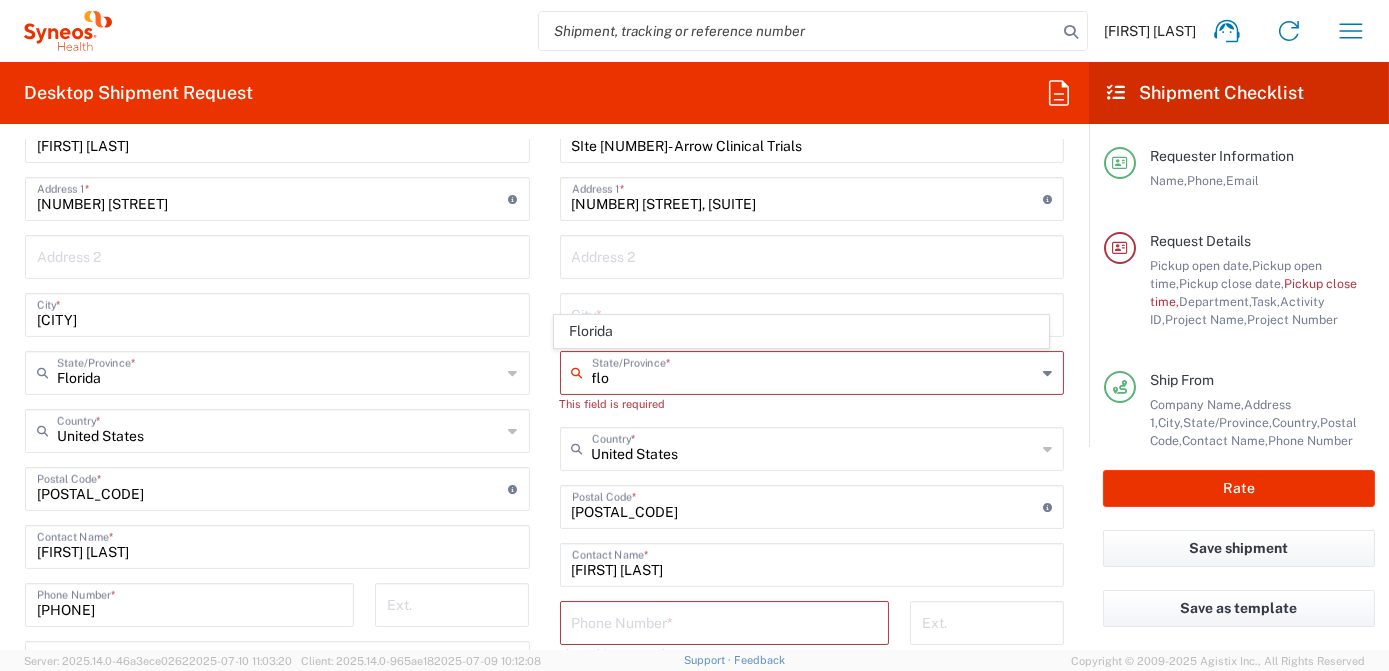 type on "Florida" 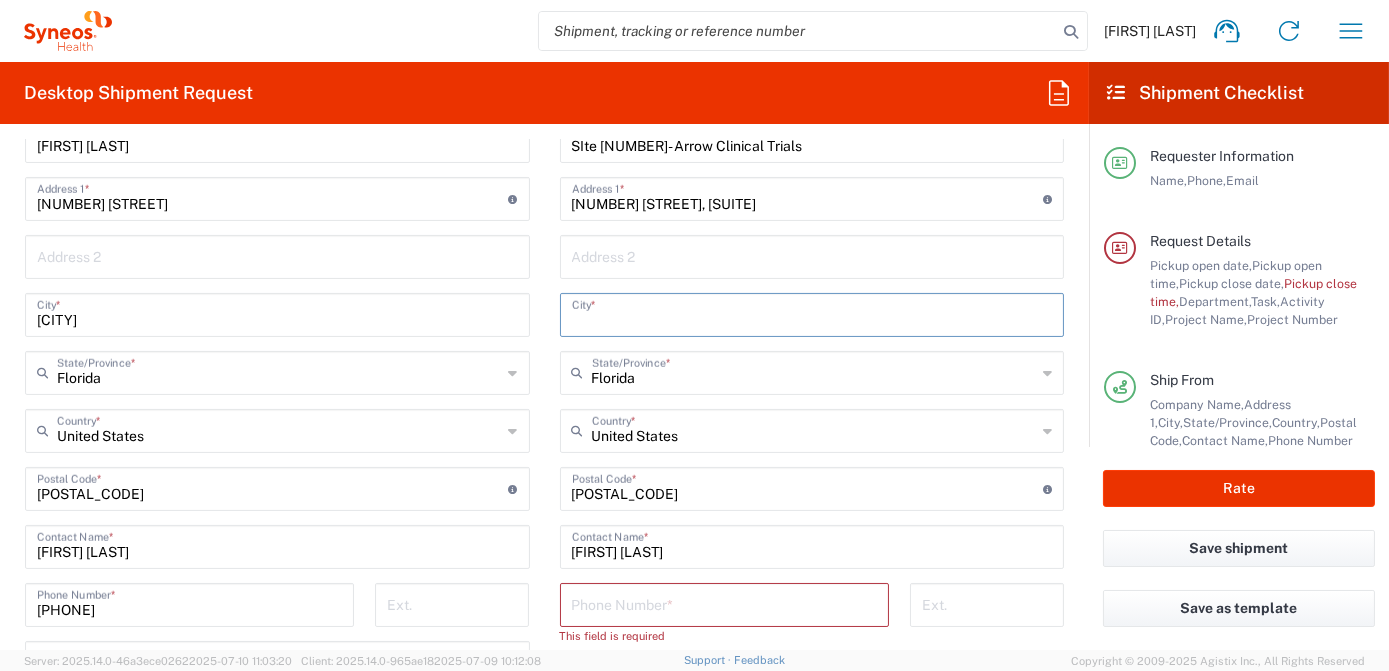 click at bounding box center [812, 313] 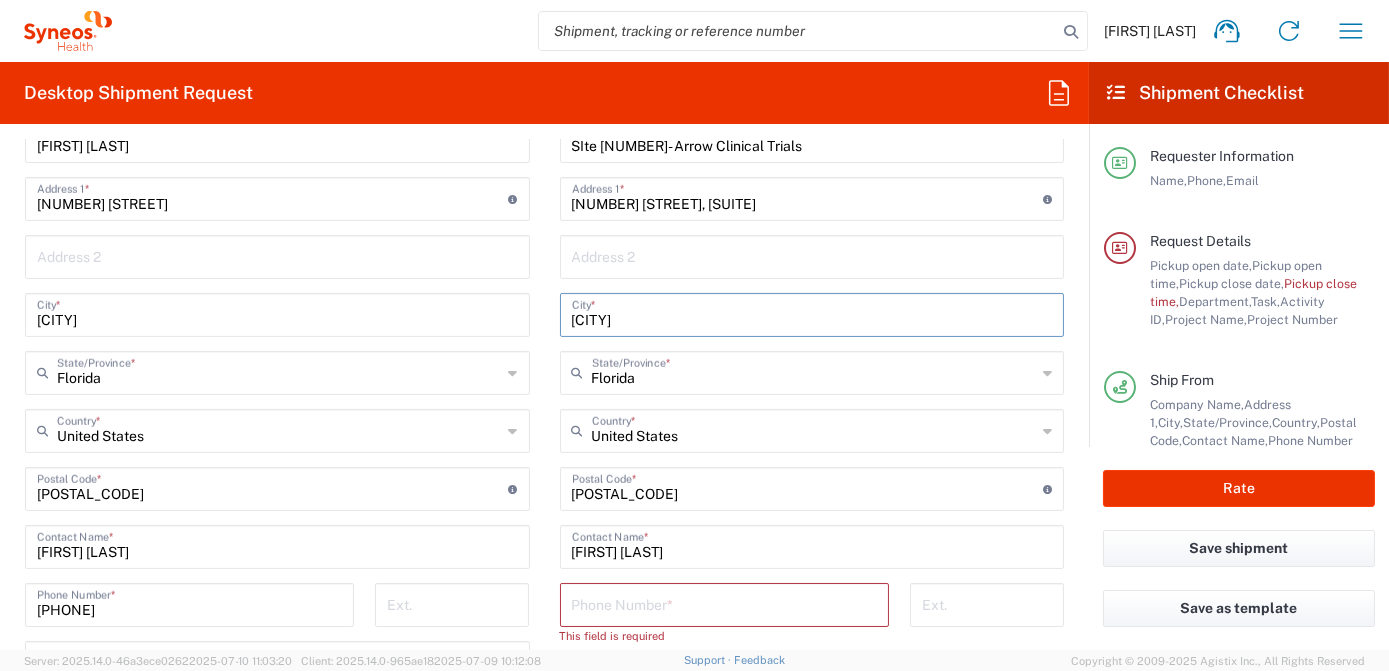 type on "[CITY]" 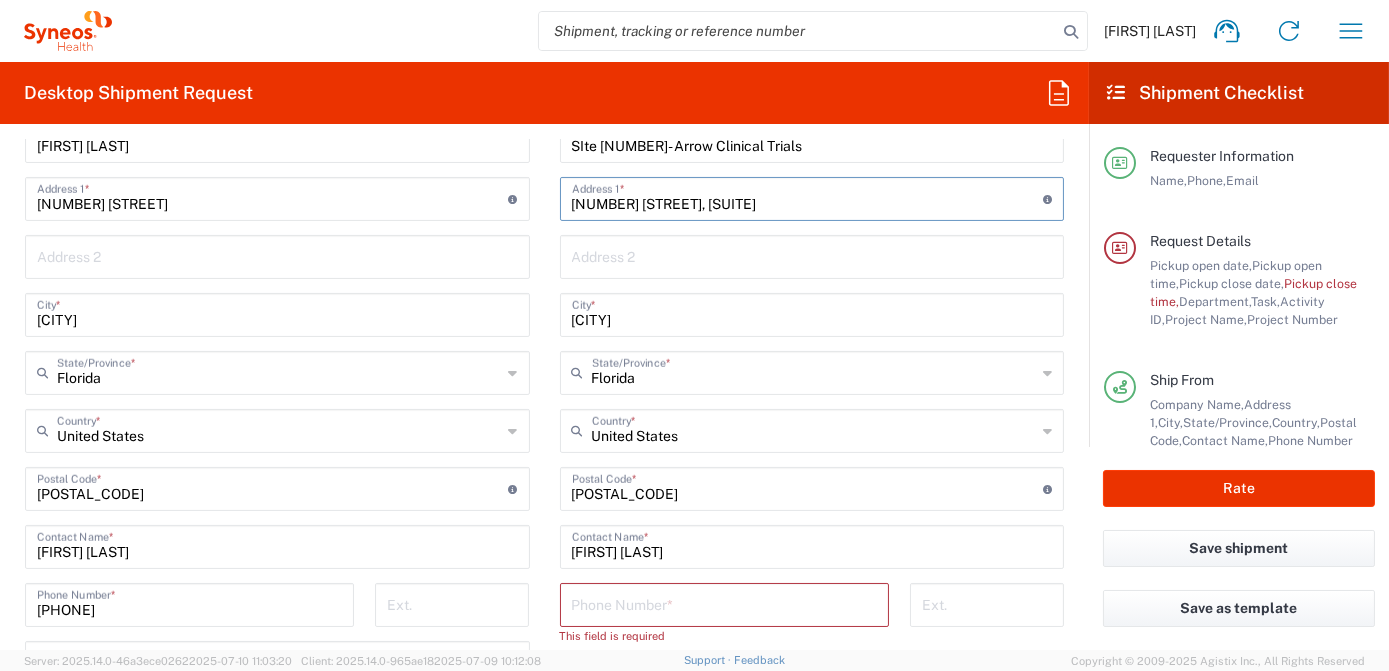 drag, startPoint x: 792, startPoint y: 206, endPoint x: 733, endPoint y: 204, distance: 59.03389 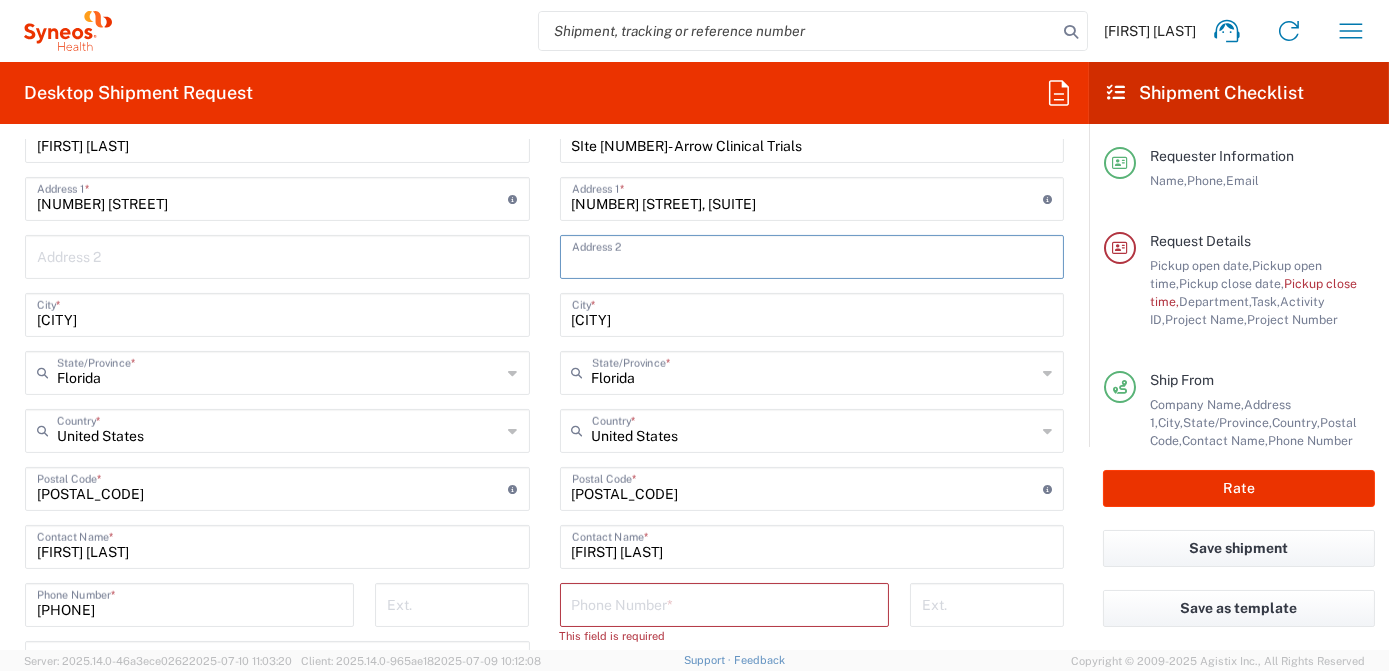 paste on "Suite [NUMBER]" 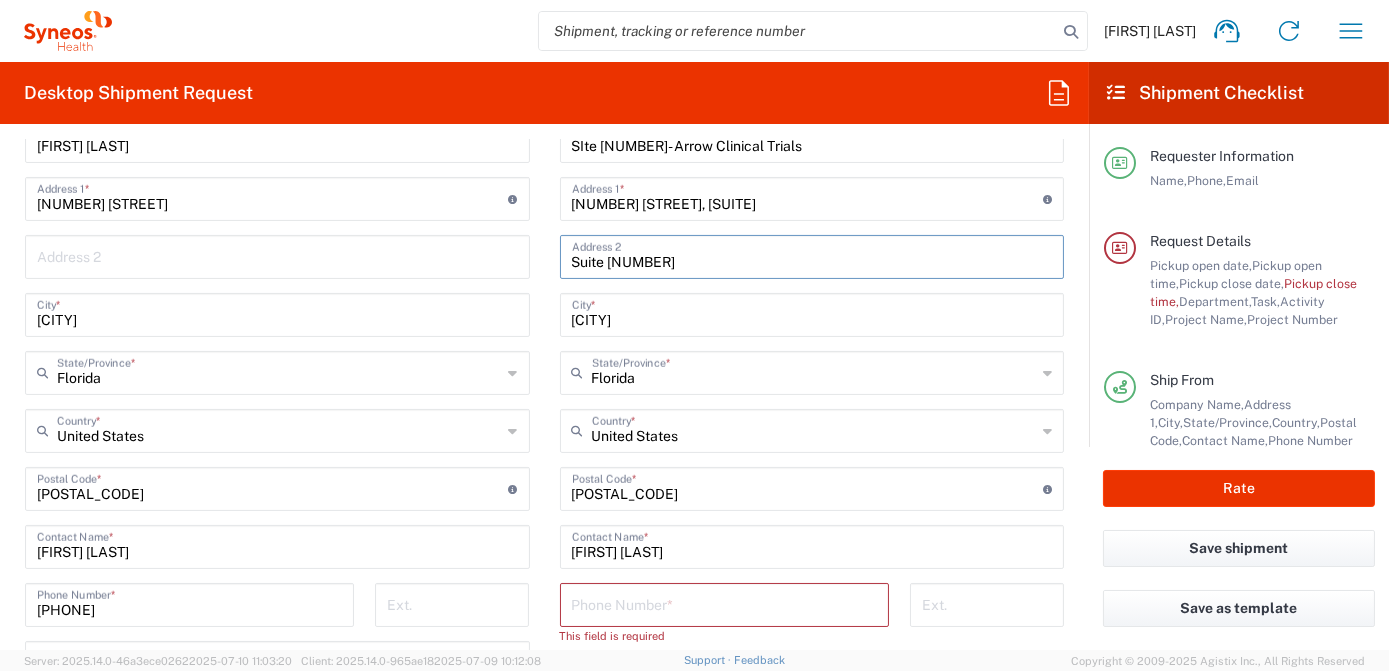 type on "Suite [NUMBER]" 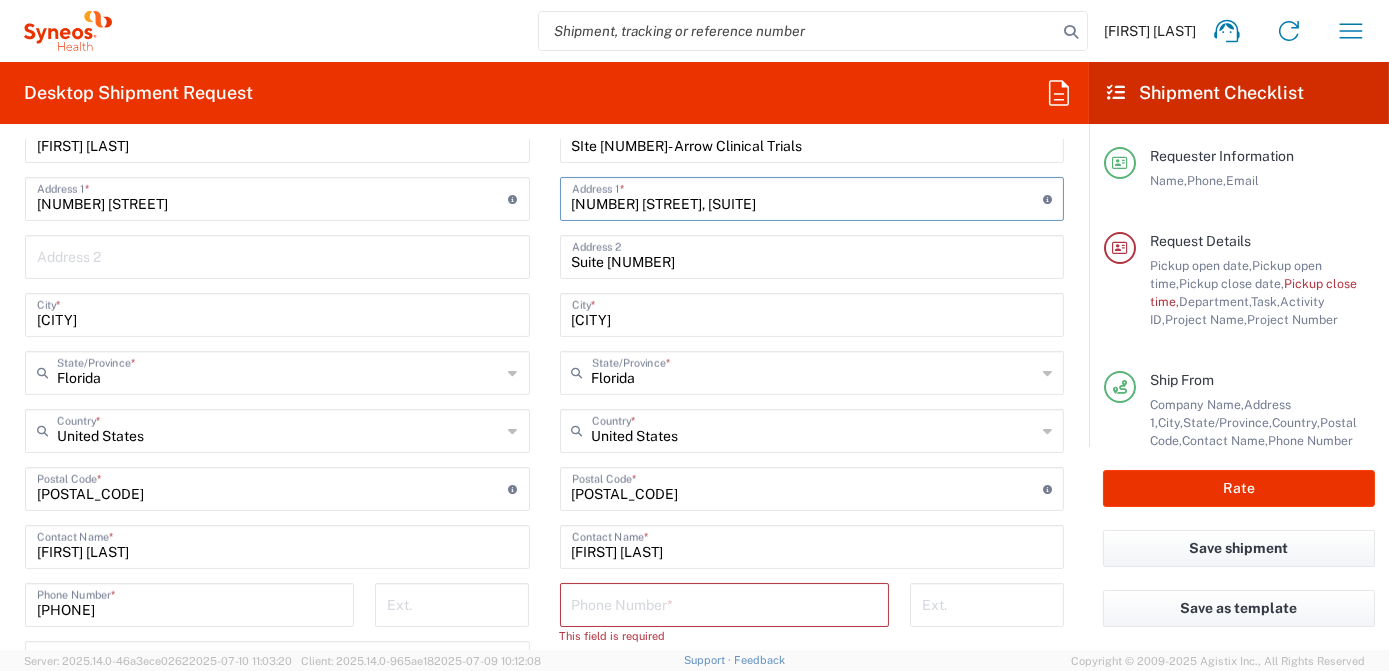 drag, startPoint x: 808, startPoint y: 207, endPoint x: 735, endPoint y: 203, distance: 73.109505 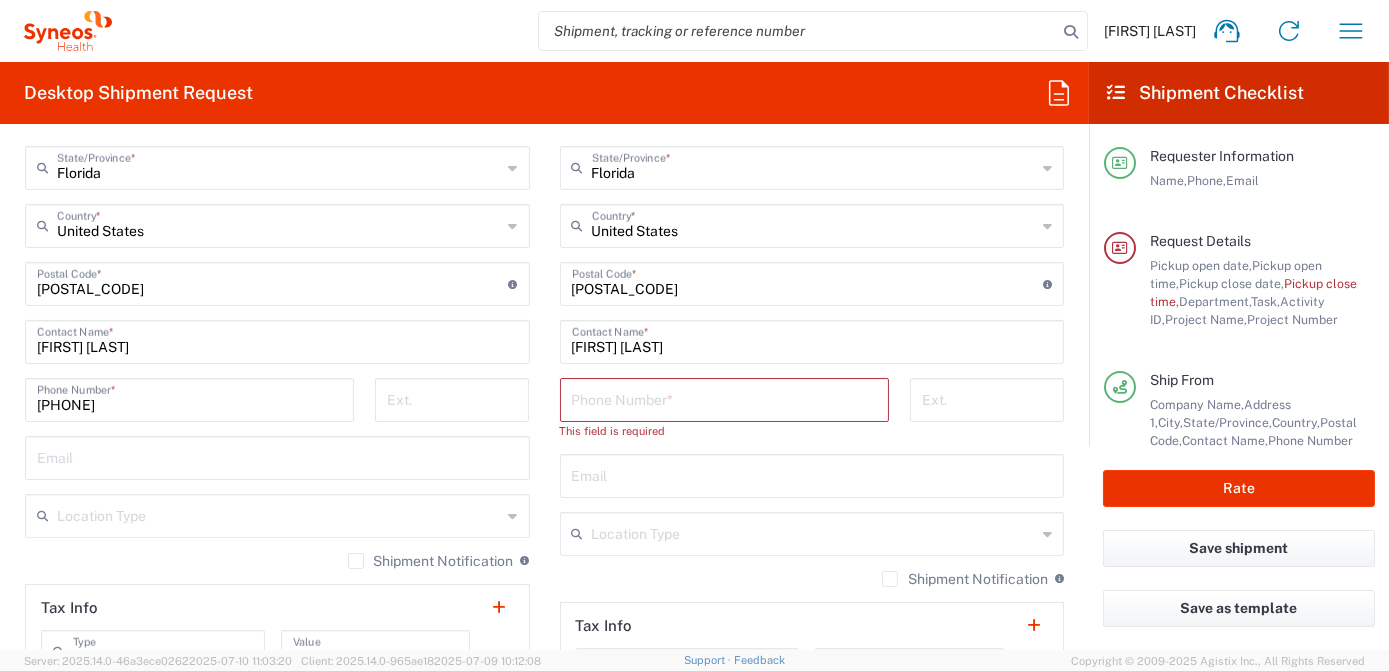 scroll, scrollTop: 1181, scrollLeft: 0, axis: vertical 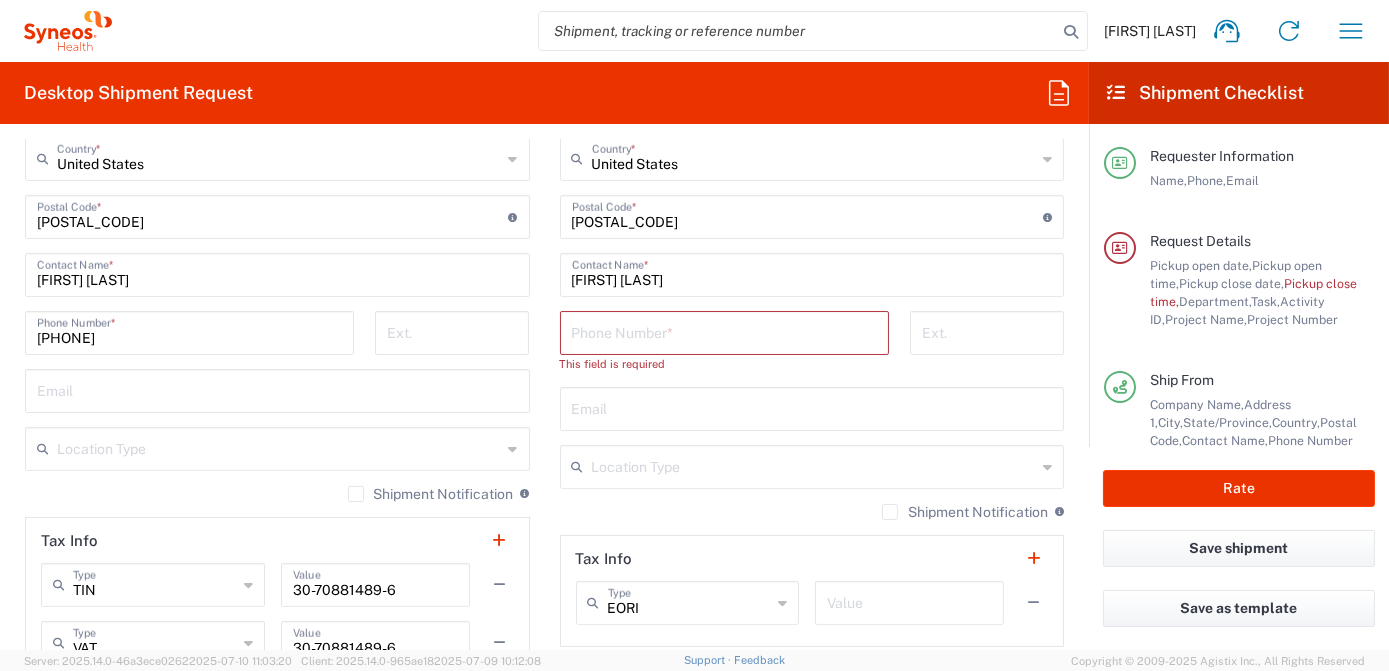 type on "[NUMBER] [STREET]" 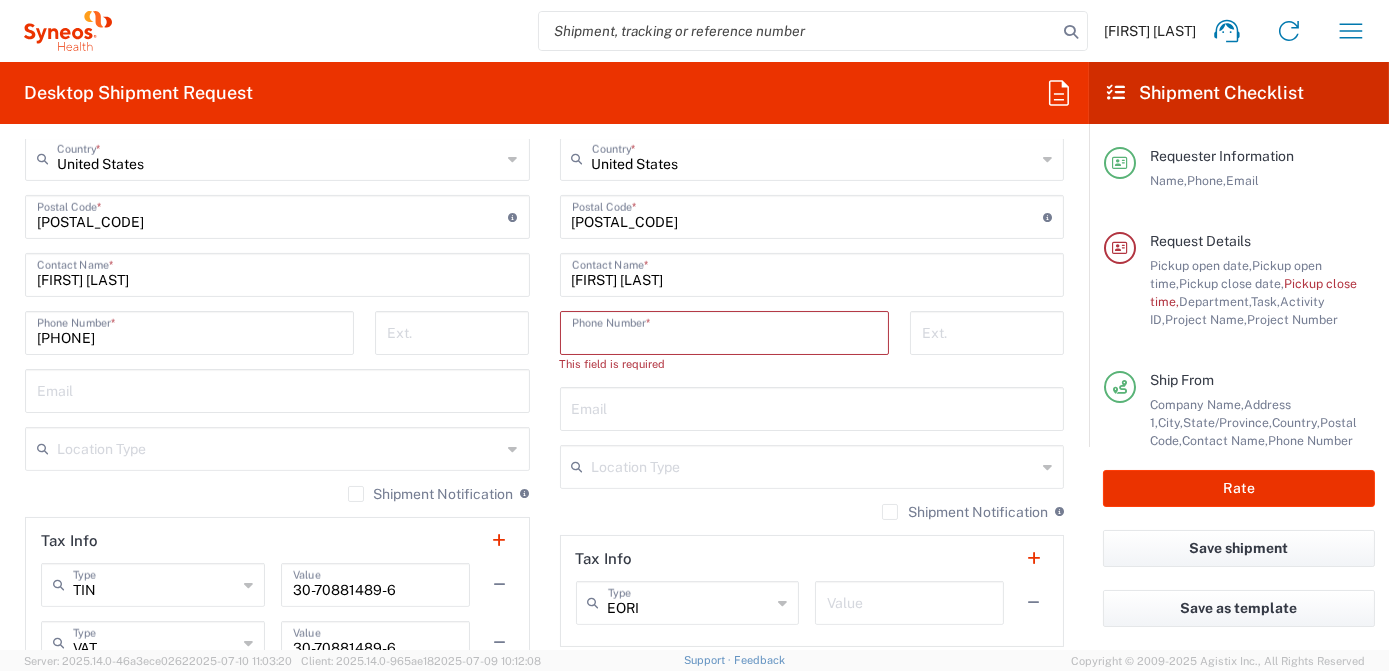 paste on "([PHONE])" 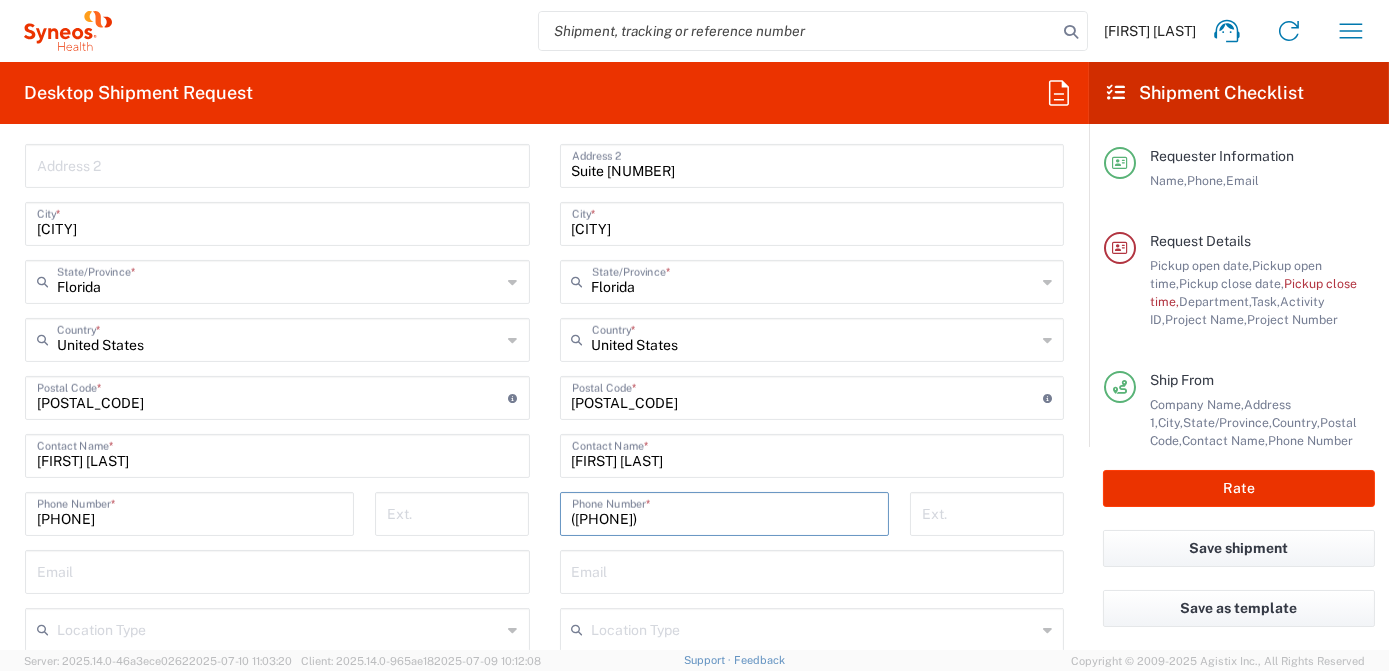 scroll, scrollTop: 727, scrollLeft: 0, axis: vertical 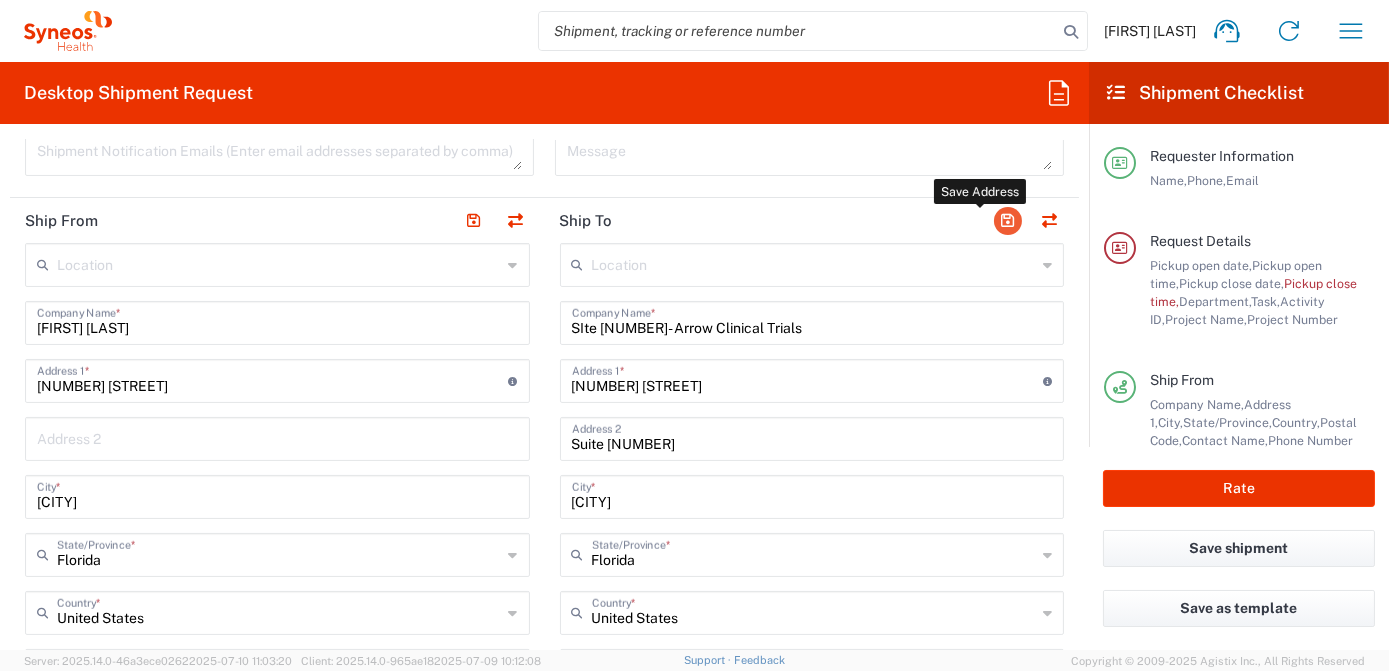 type on "([PHONE])" 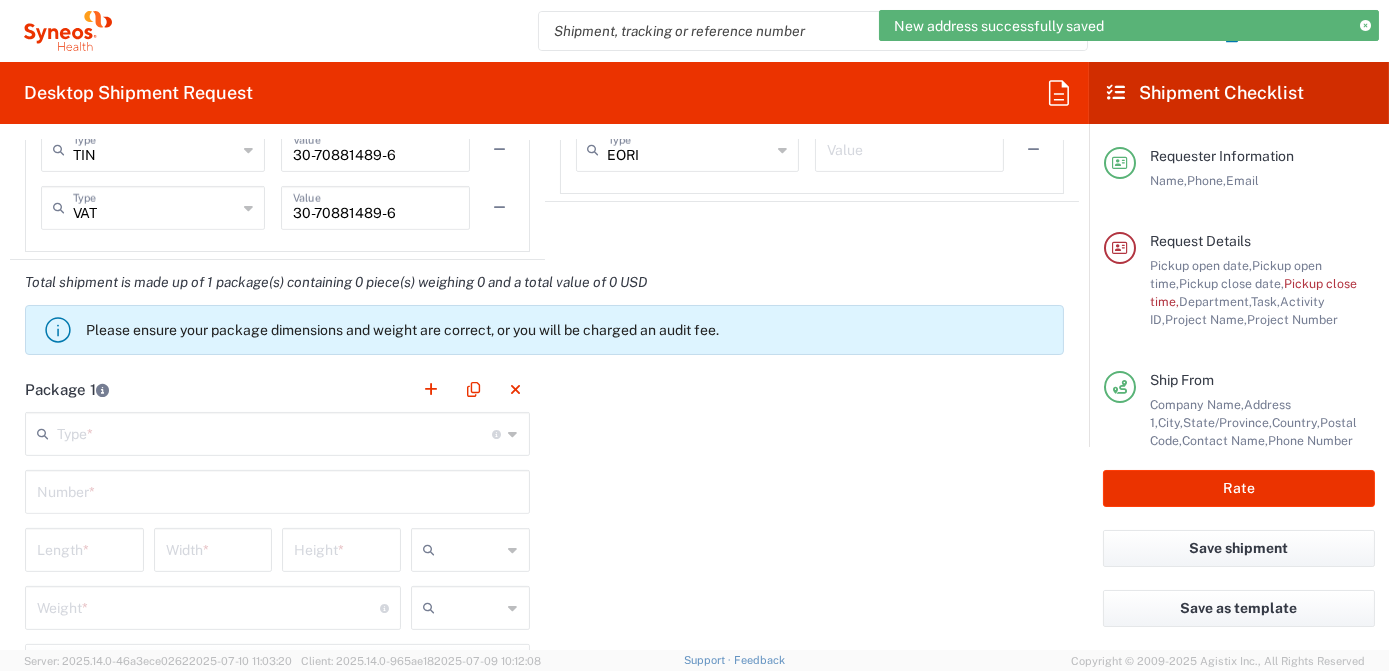 scroll, scrollTop: 1636, scrollLeft: 0, axis: vertical 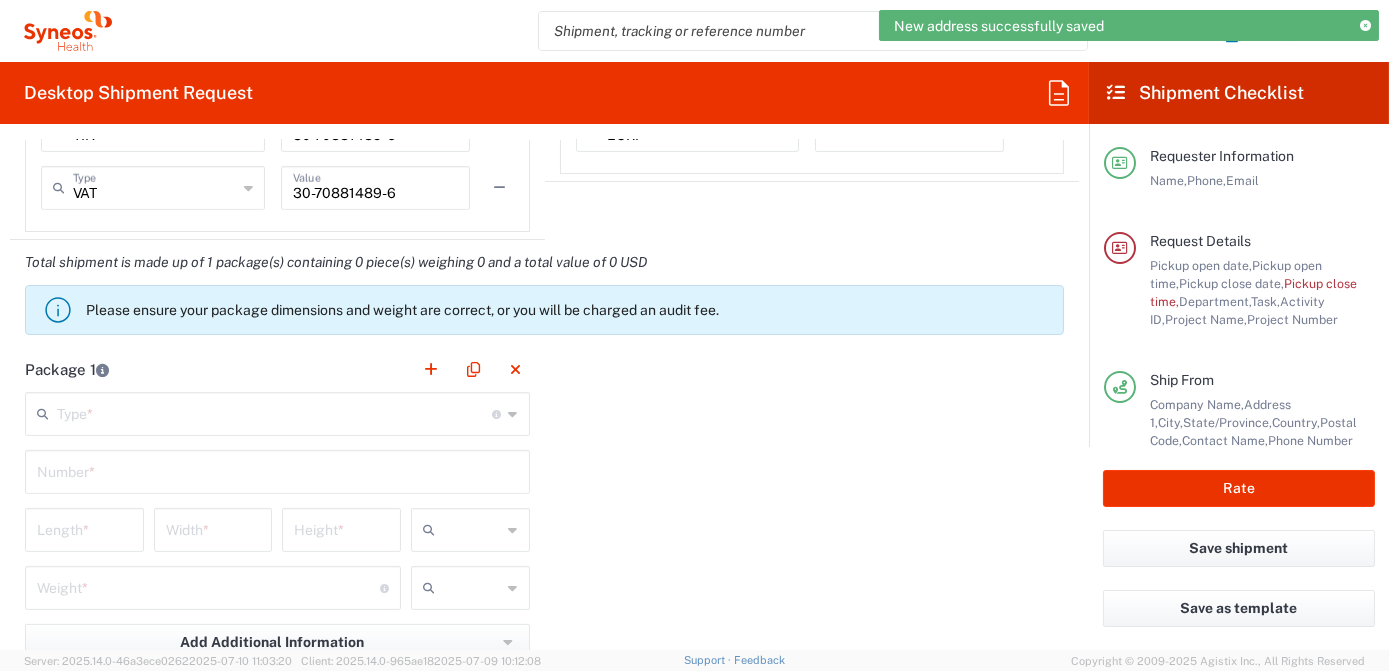 click at bounding box center [275, 412] 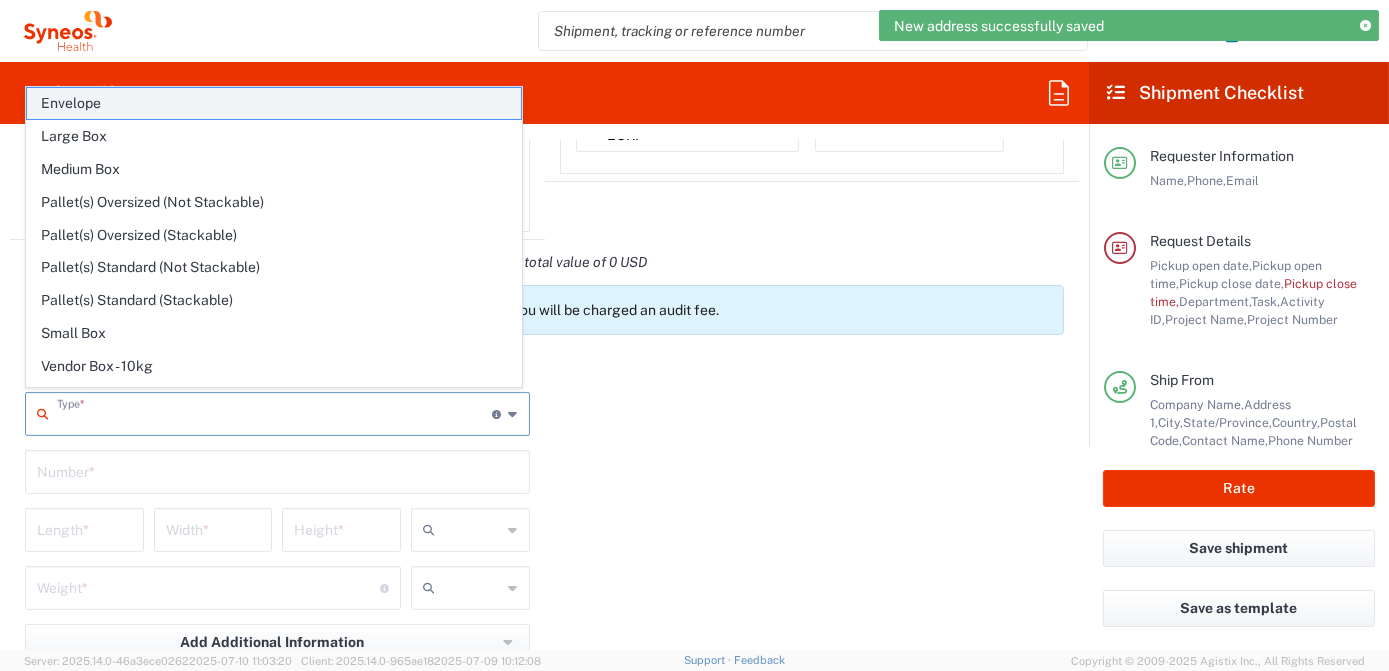 click on "Envelope" 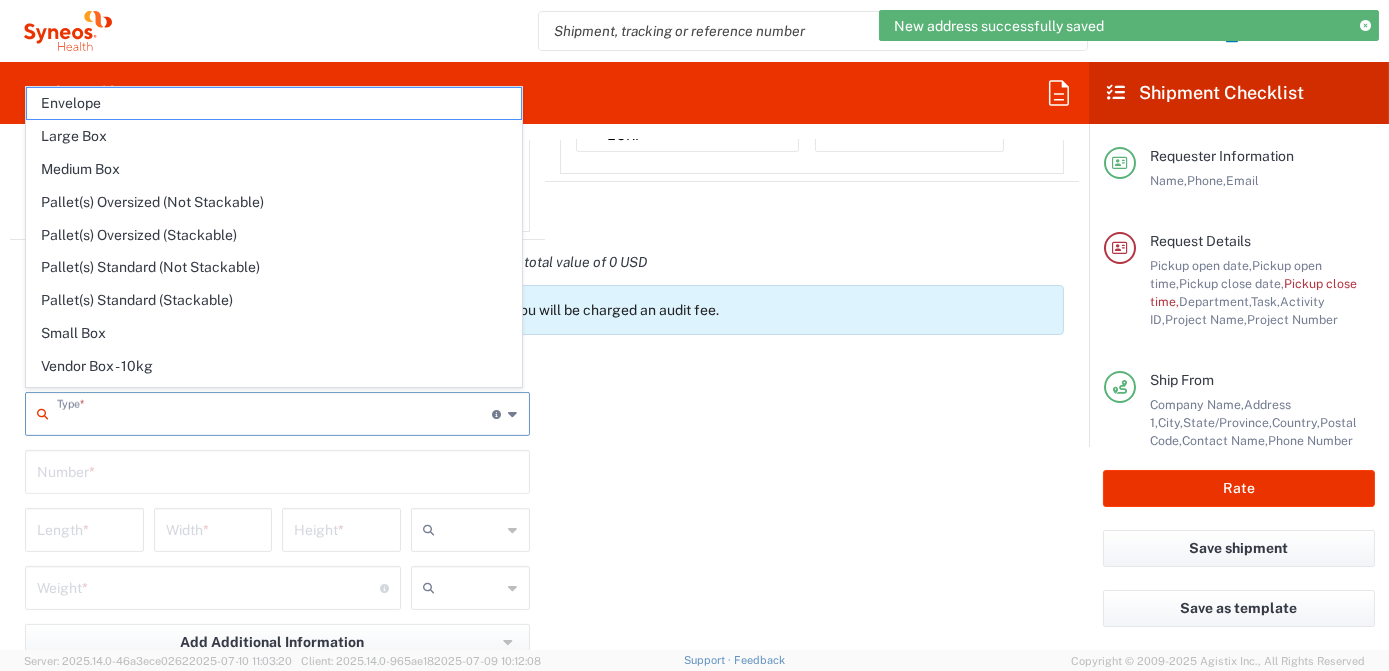 type on "Envelope" 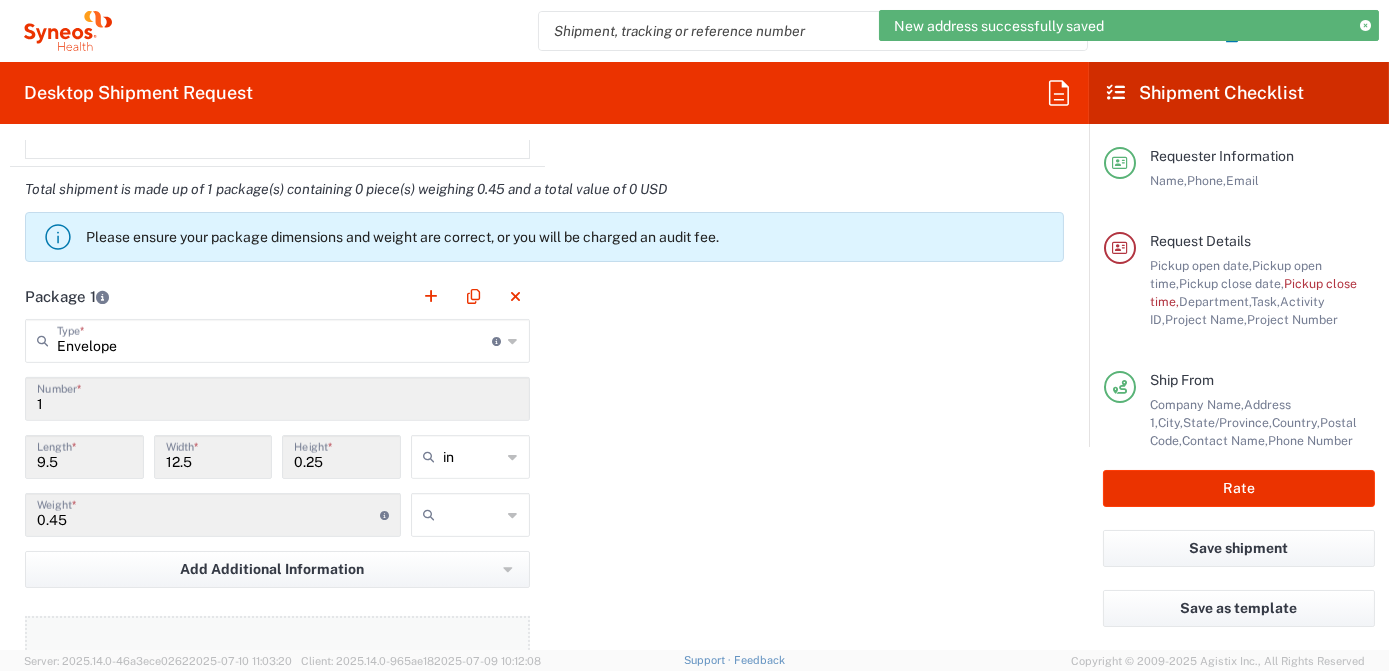 scroll, scrollTop: 1818, scrollLeft: 0, axis: vertical 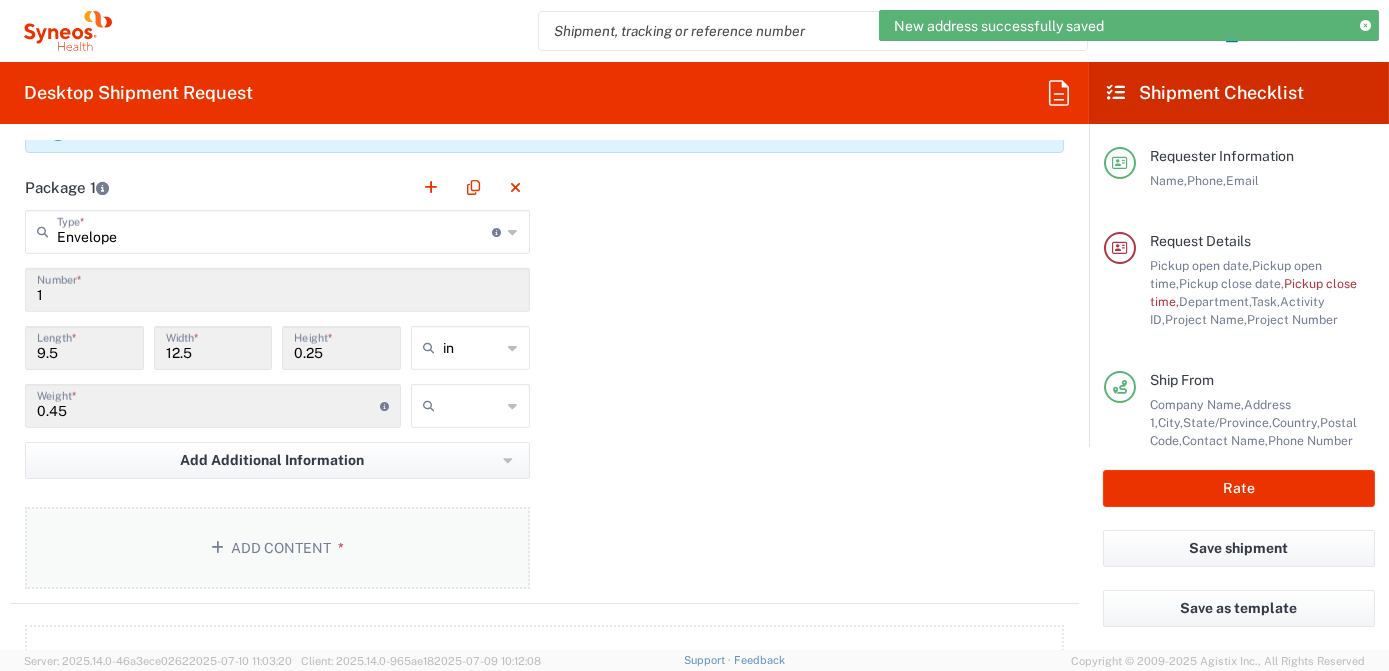 click on "Add Content *" 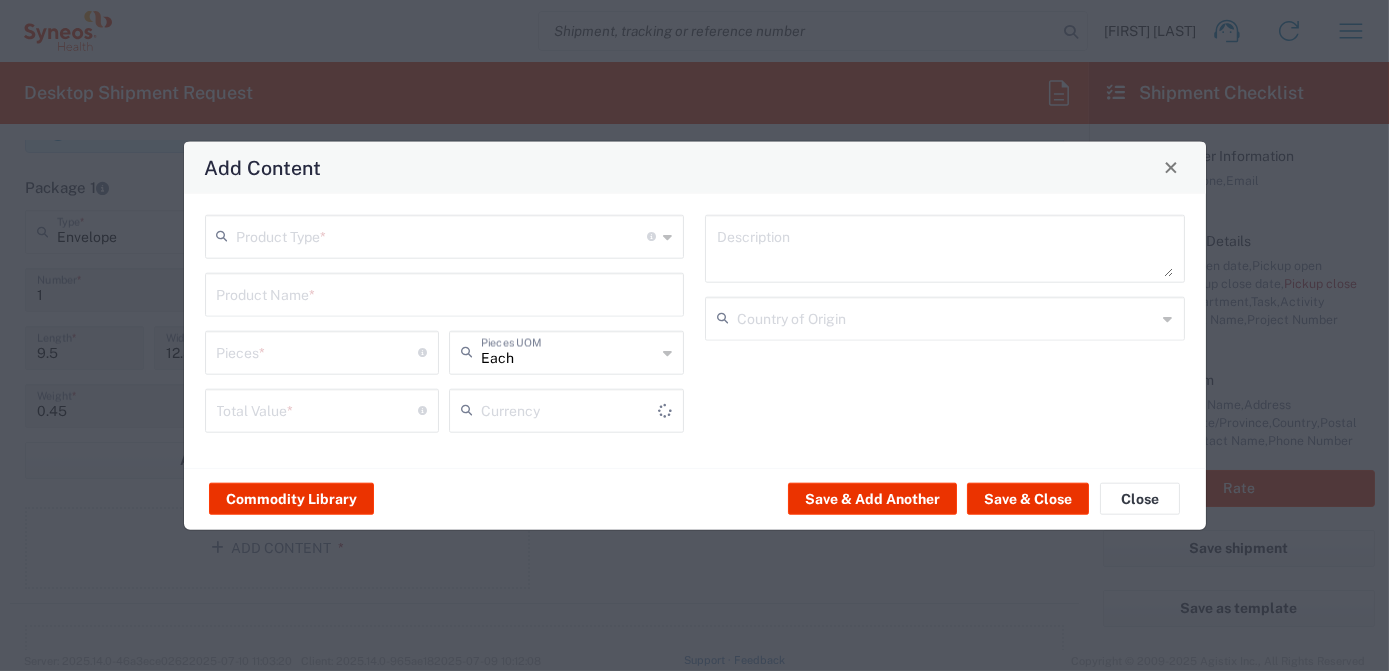 type on "US Dollar" 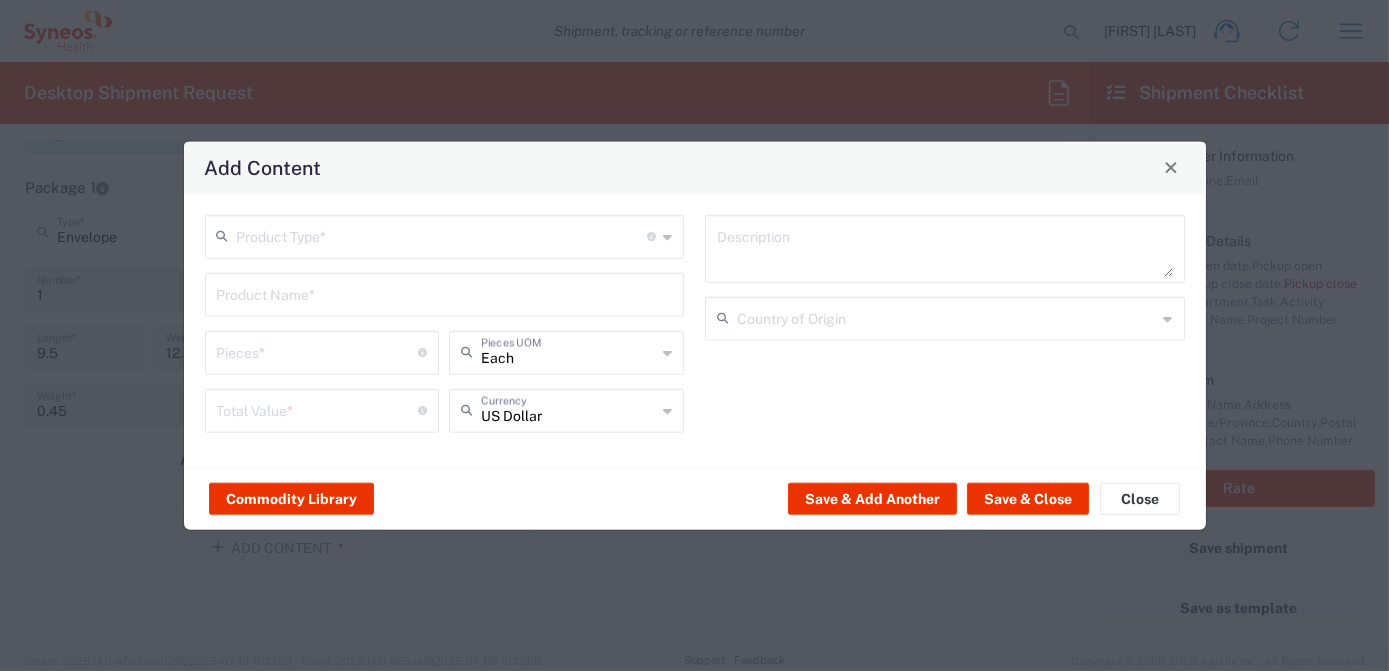 click at bounding box center [442, 234] 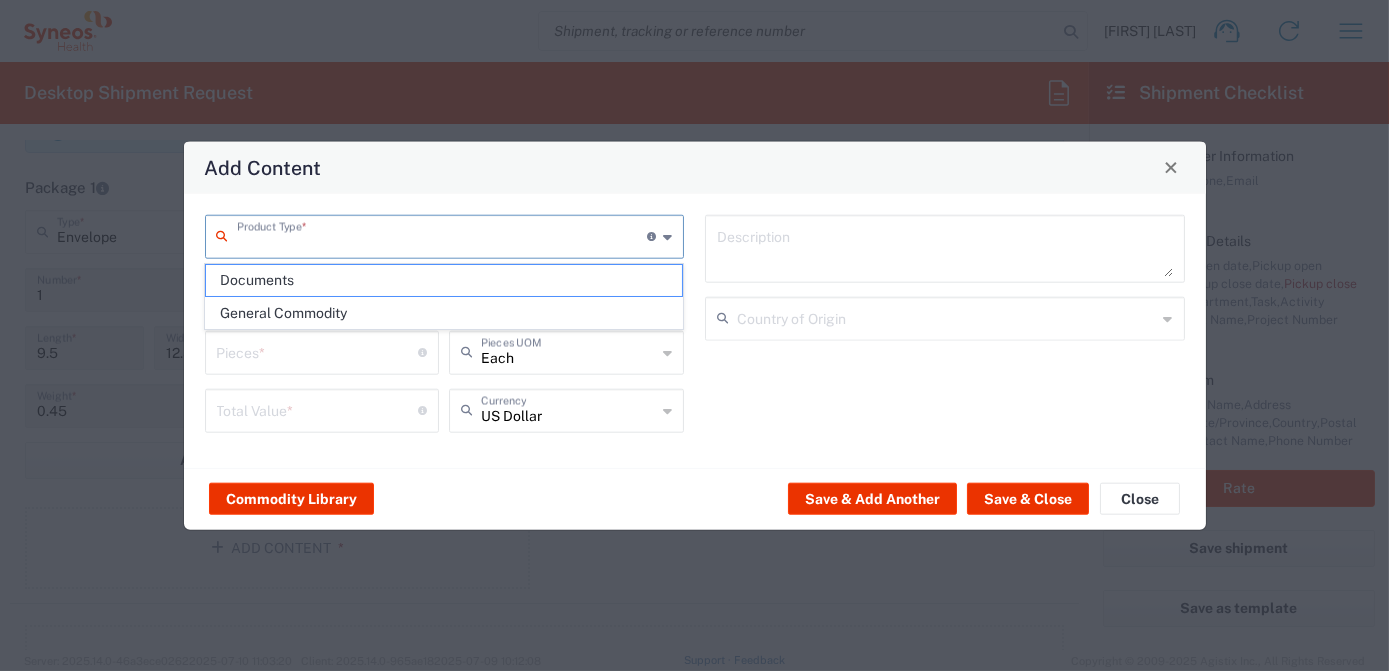 click on "Documents" 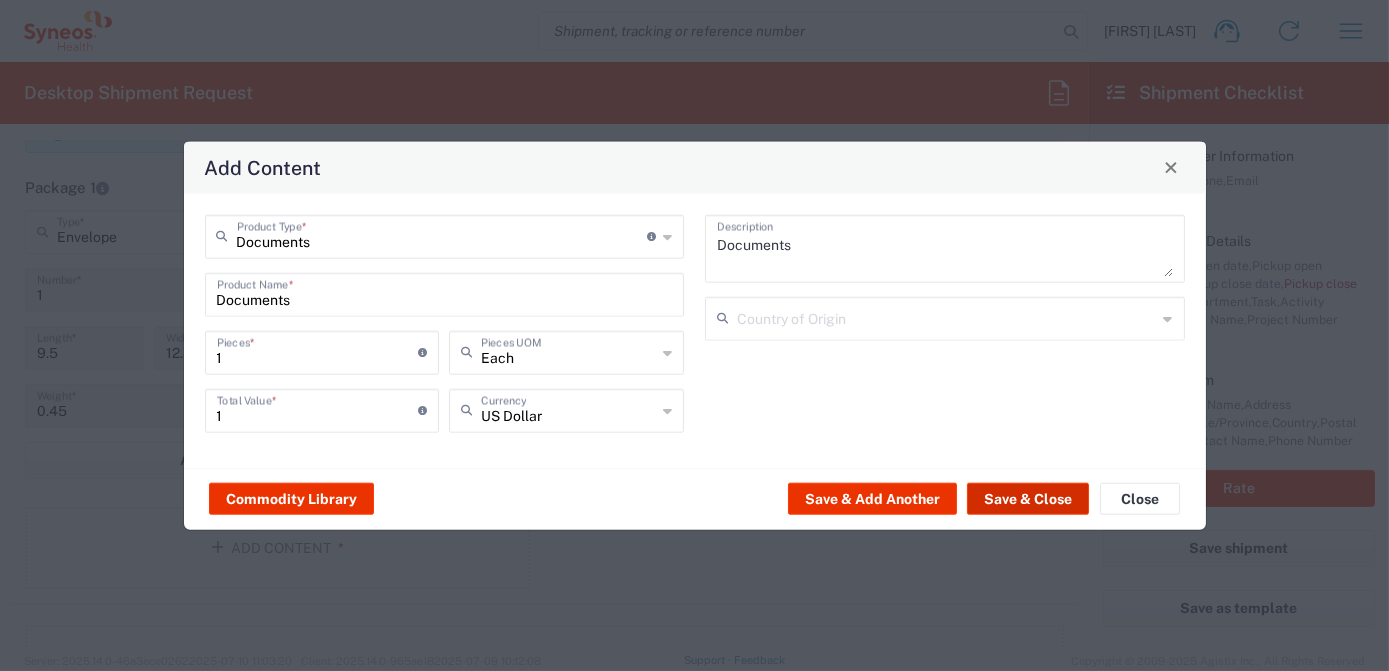 click on "Save & Close" 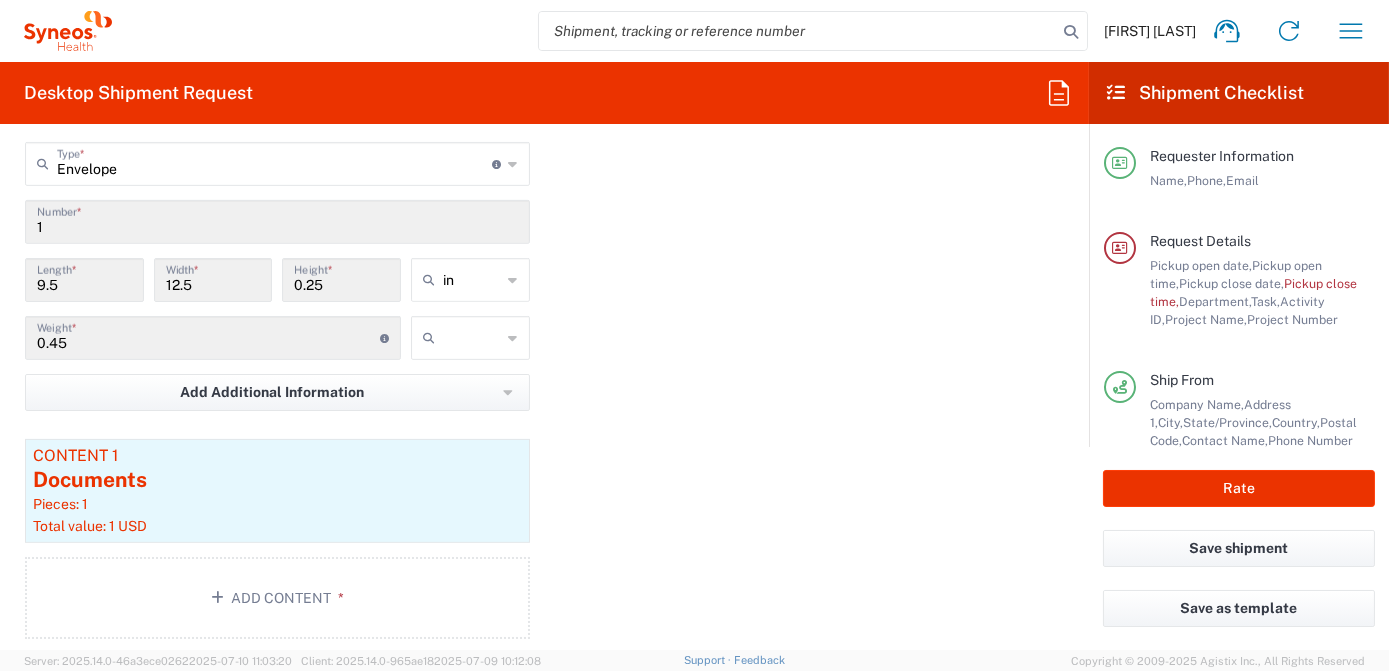 scroll, scrollTop: 1818, scrollLeft: 0, axis: vertical 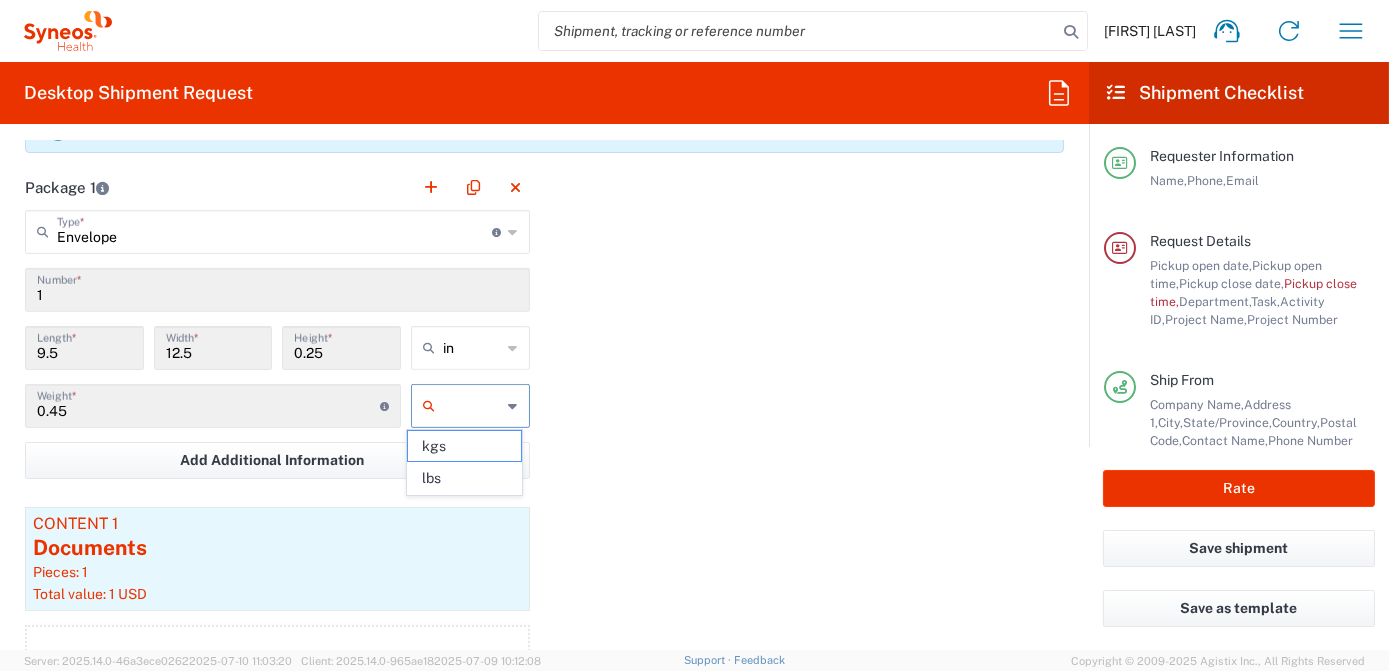 click at bounding box center (472, 406) 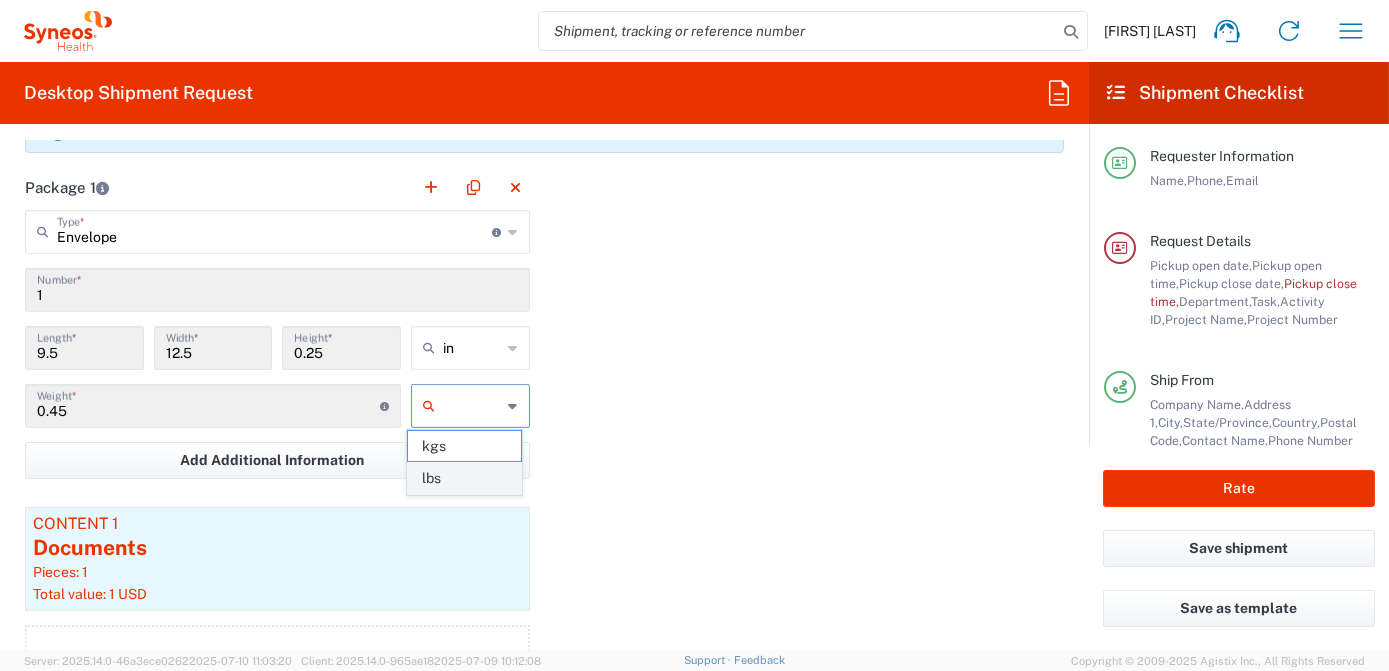 click on "lbs" 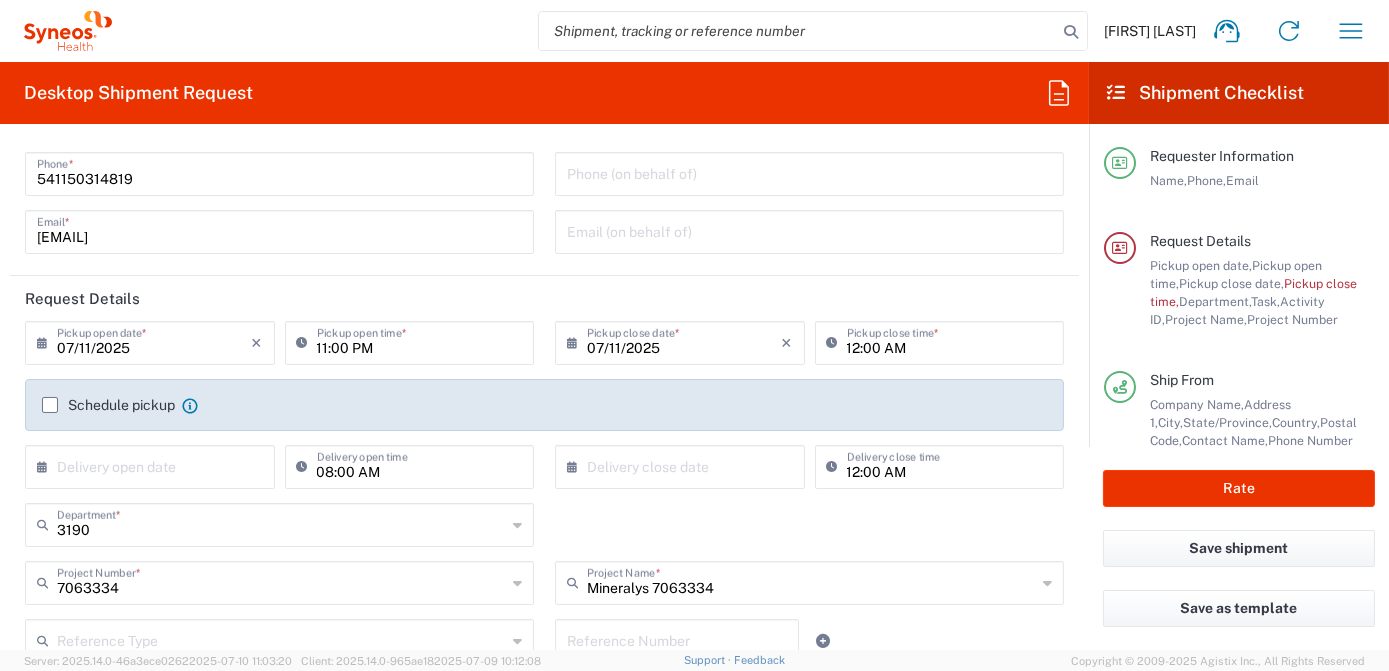 scroll, scrollTop: 0, scrollLeft: 0, axis: both 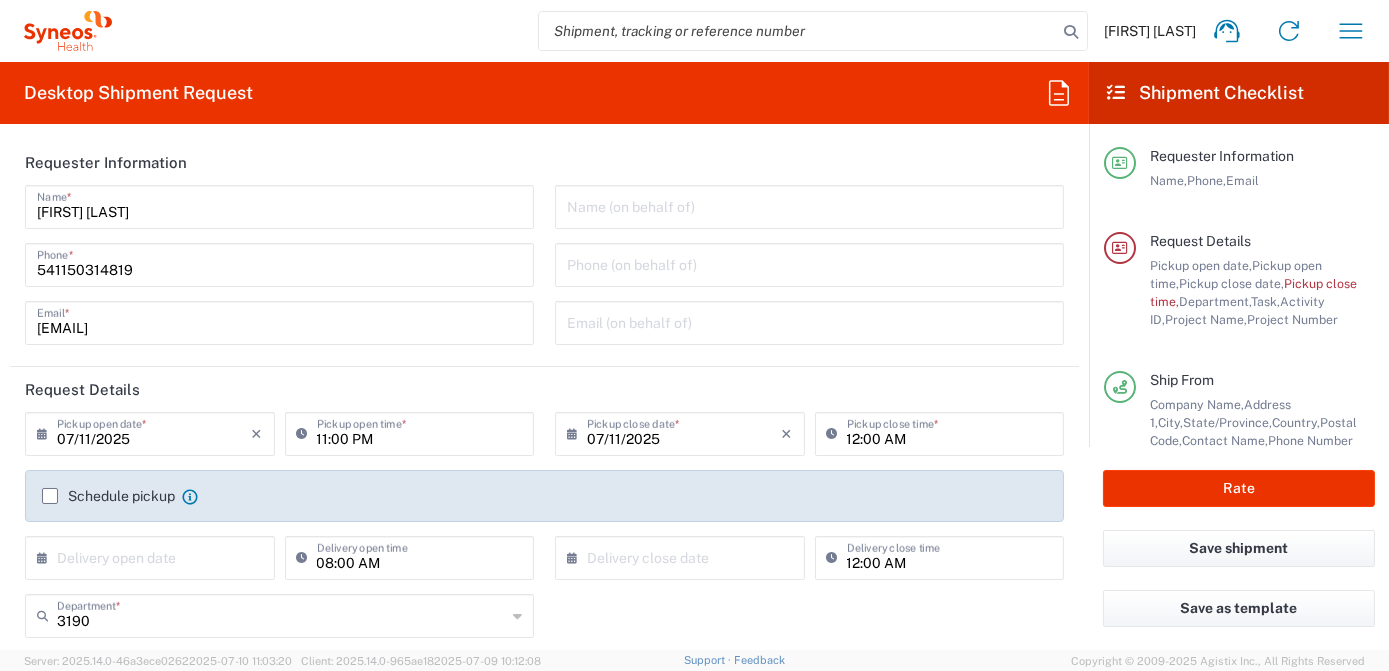click on "07/11/2025" at bounding box center [684, 432] 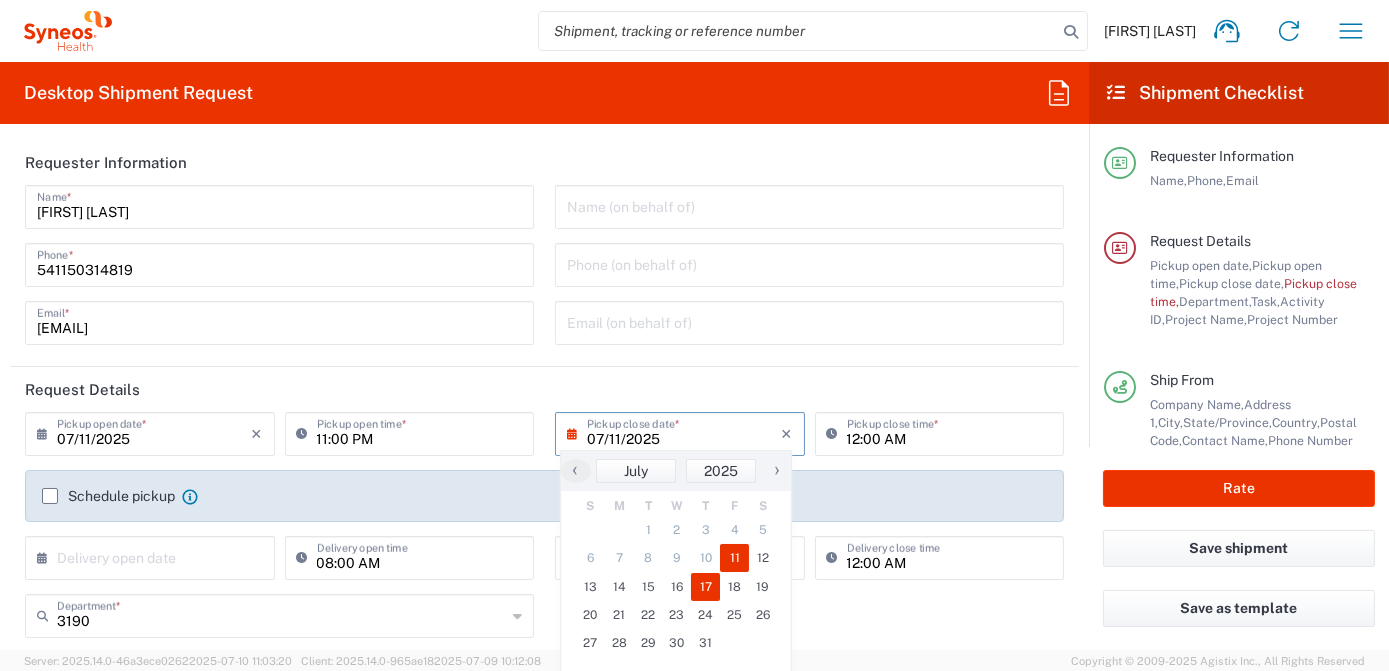 click on "17" 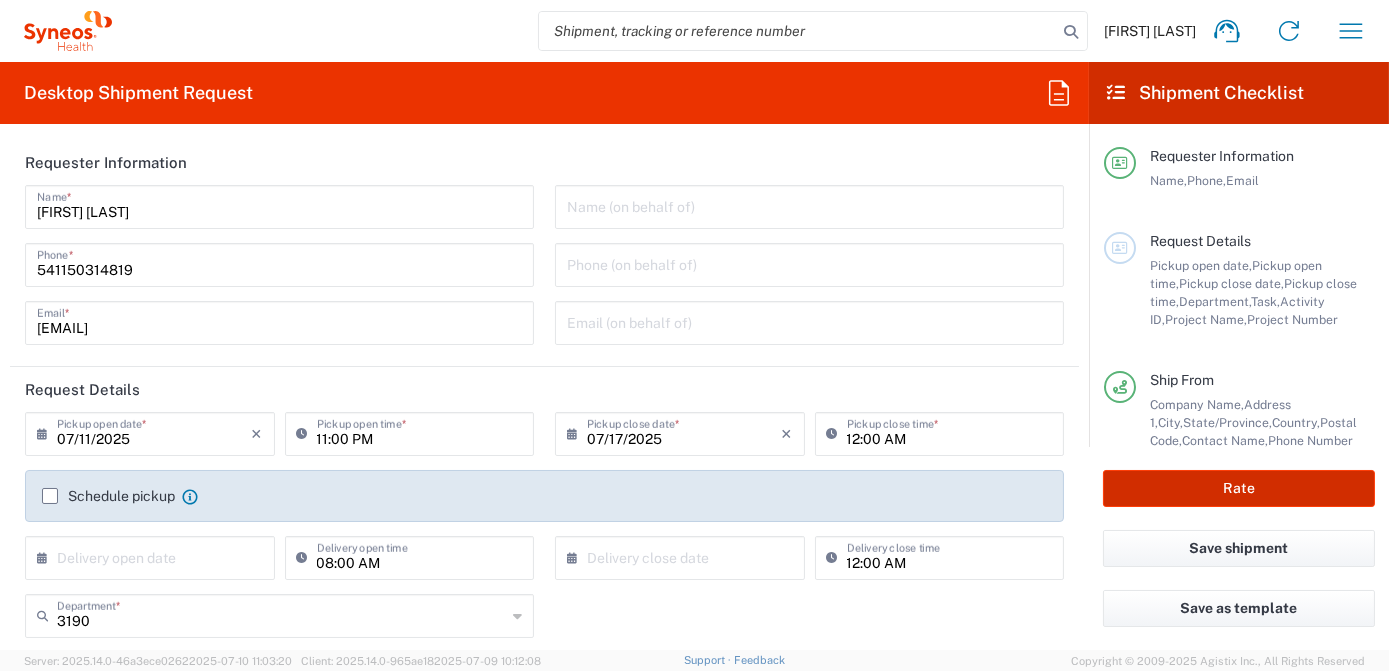 click on "Rate" 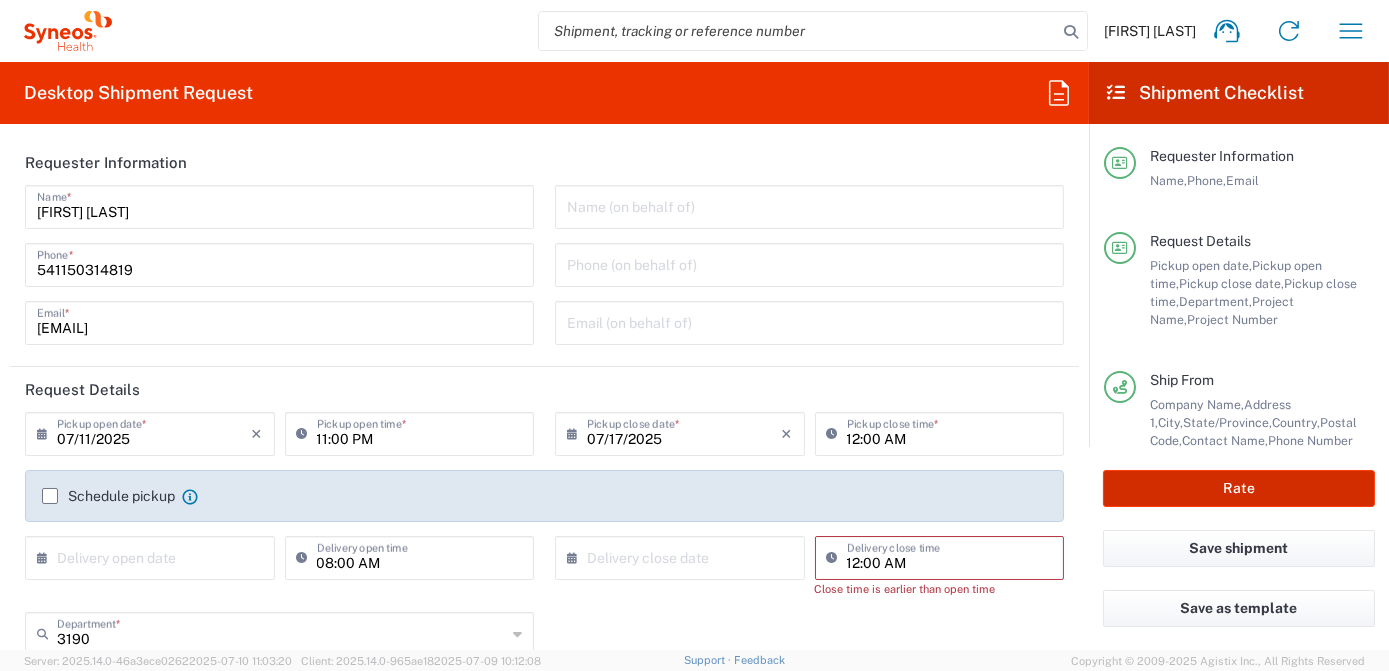 type on "7063334" 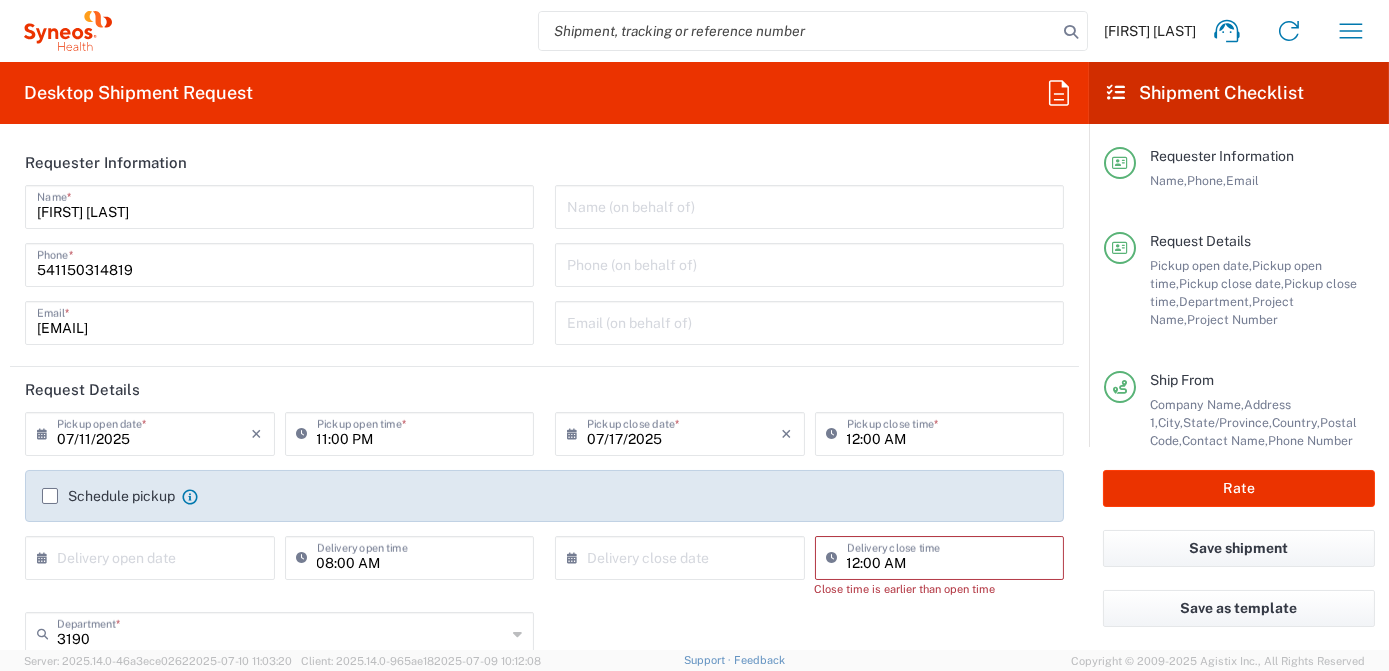 click on "12:00 AM" at bounding box center [950, 556] 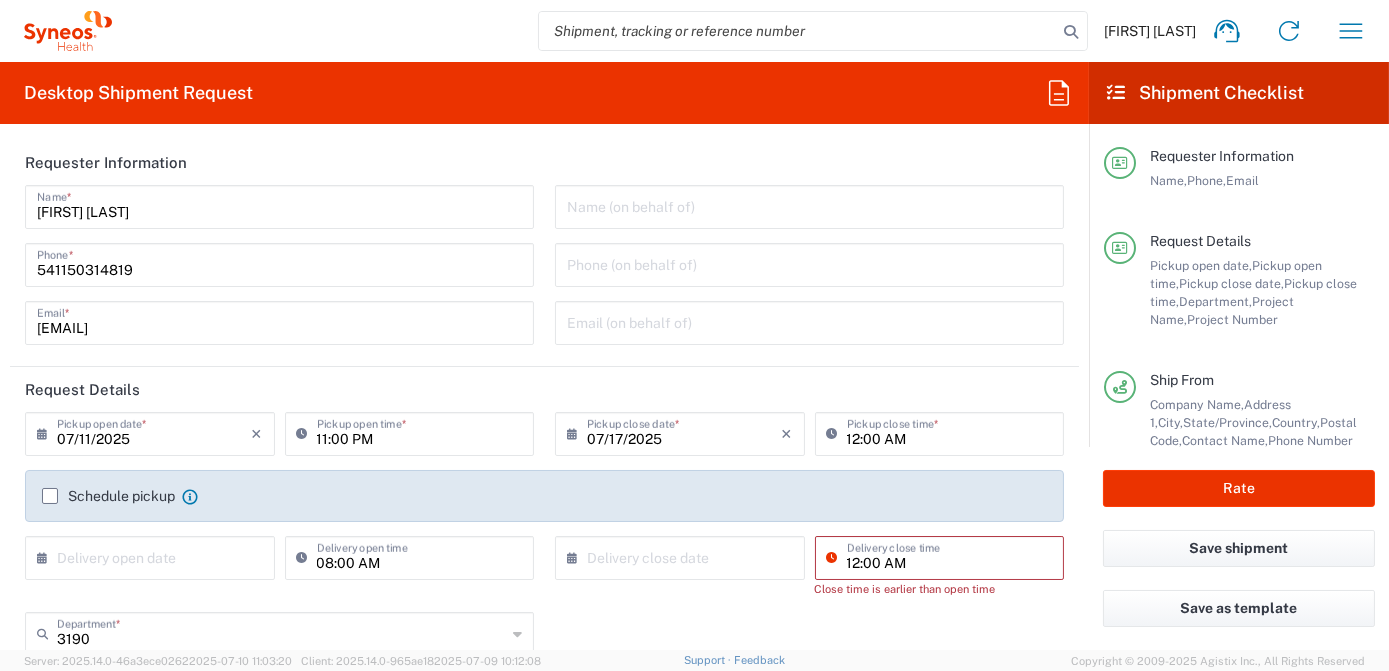 click on "12:00 AM" at bounding box center (950, 556) 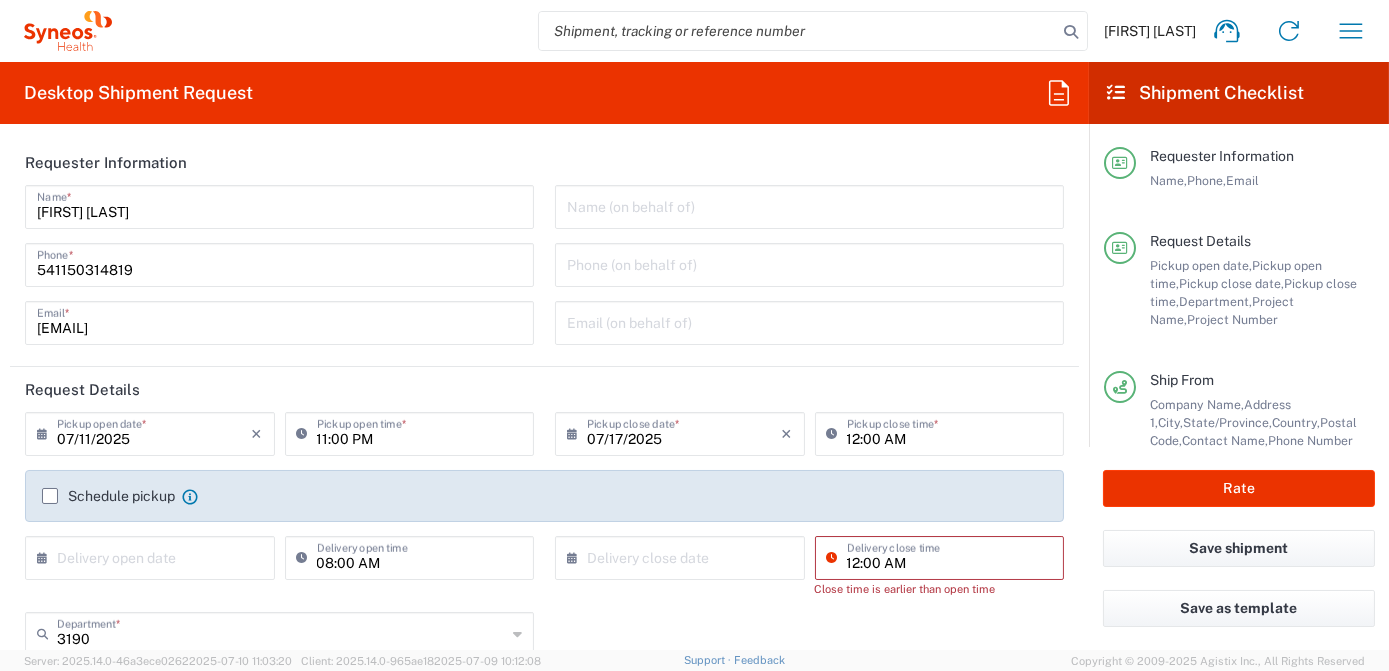 click on "12:00 AM" at bounding box center (950, 432) 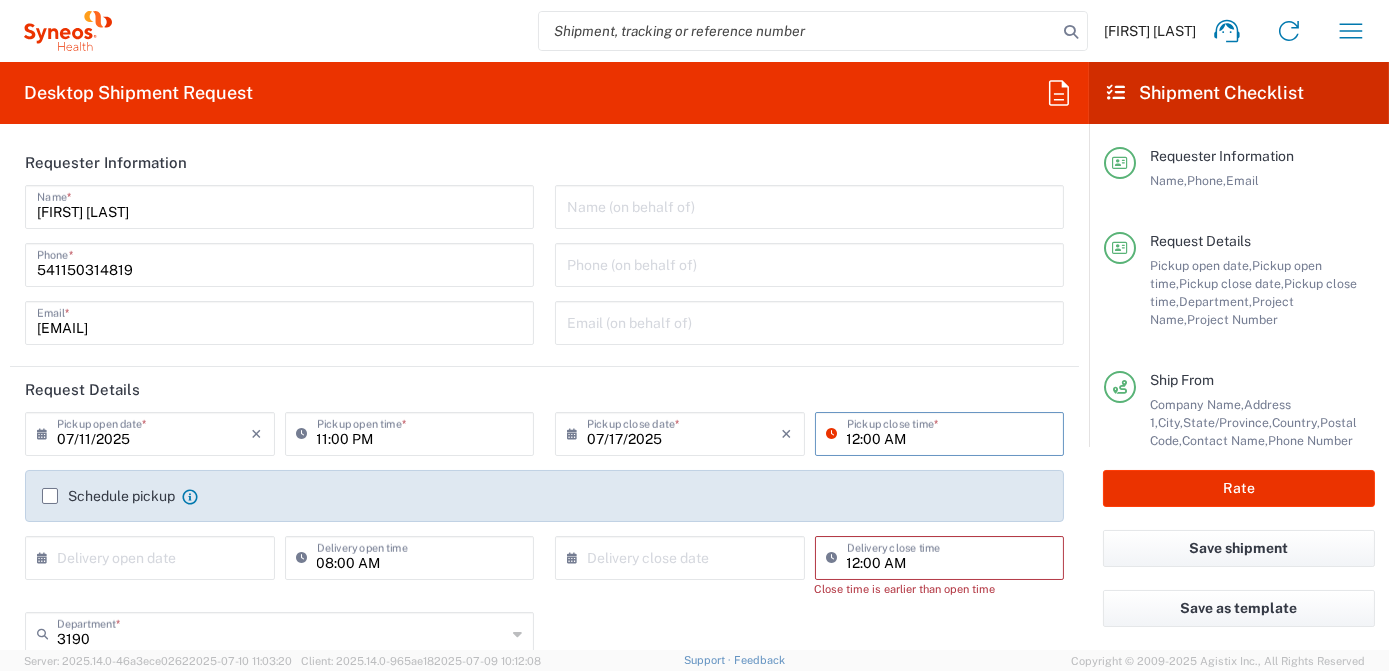 click on "12:00 AM" at bounding box center (950, 432) 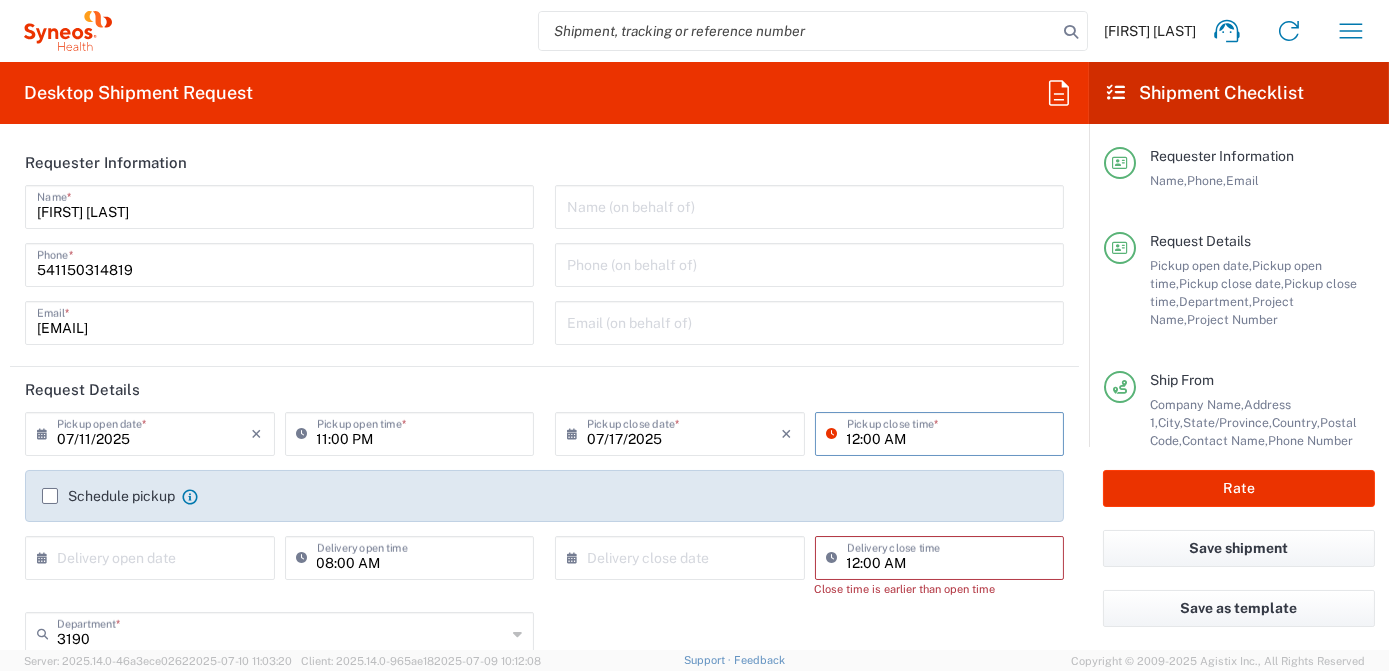 click at bounding box center (154, 556) 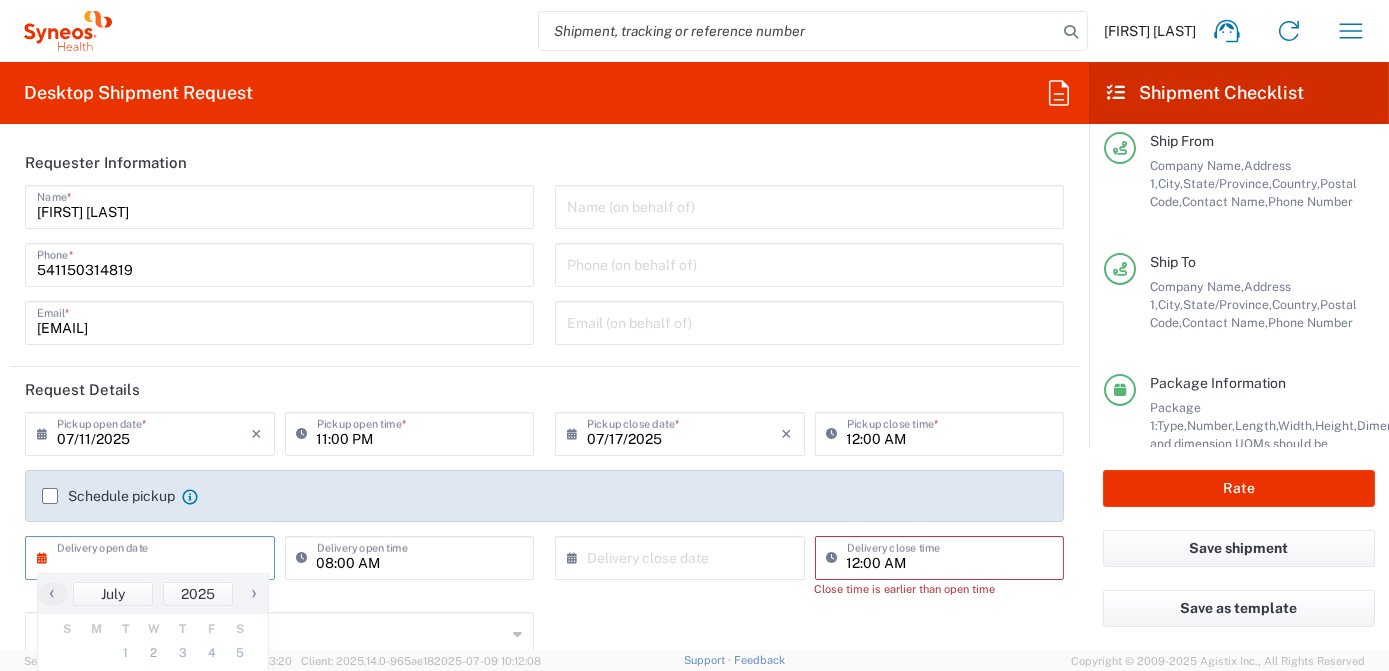 scroll, scrollTop: 240, scrollLeft: 0, axis: vertical 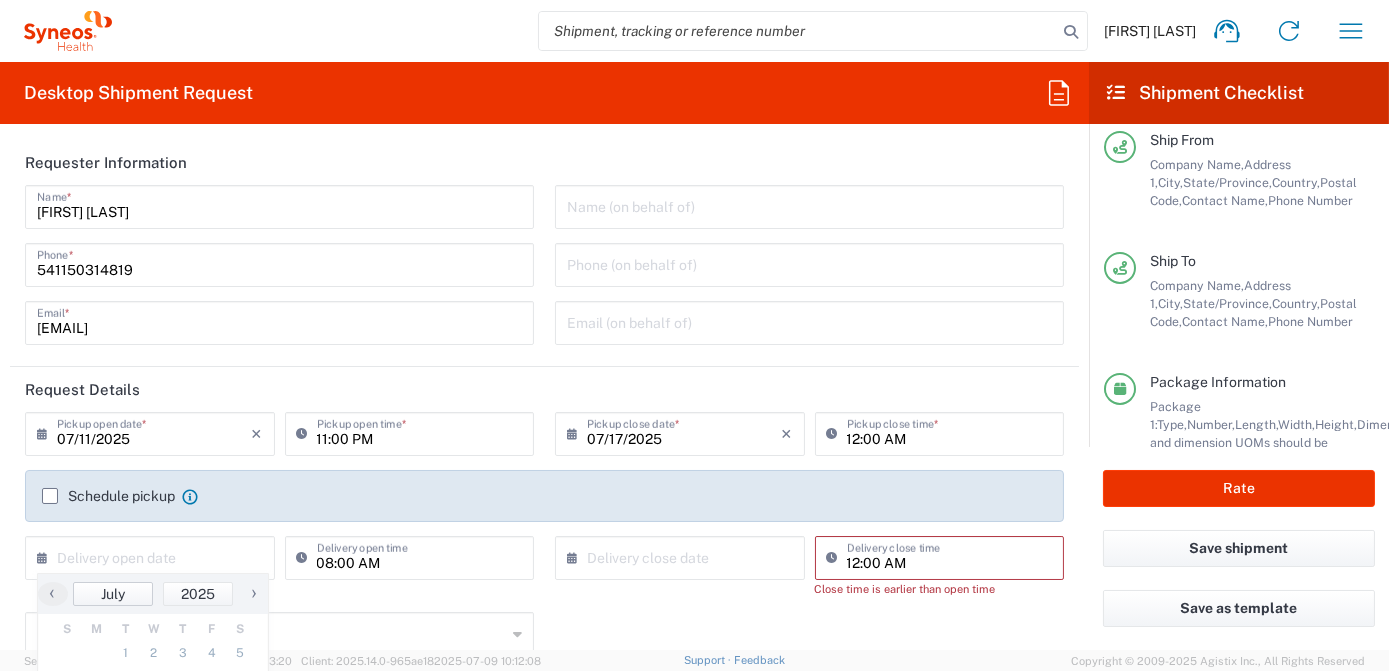 click on "July" 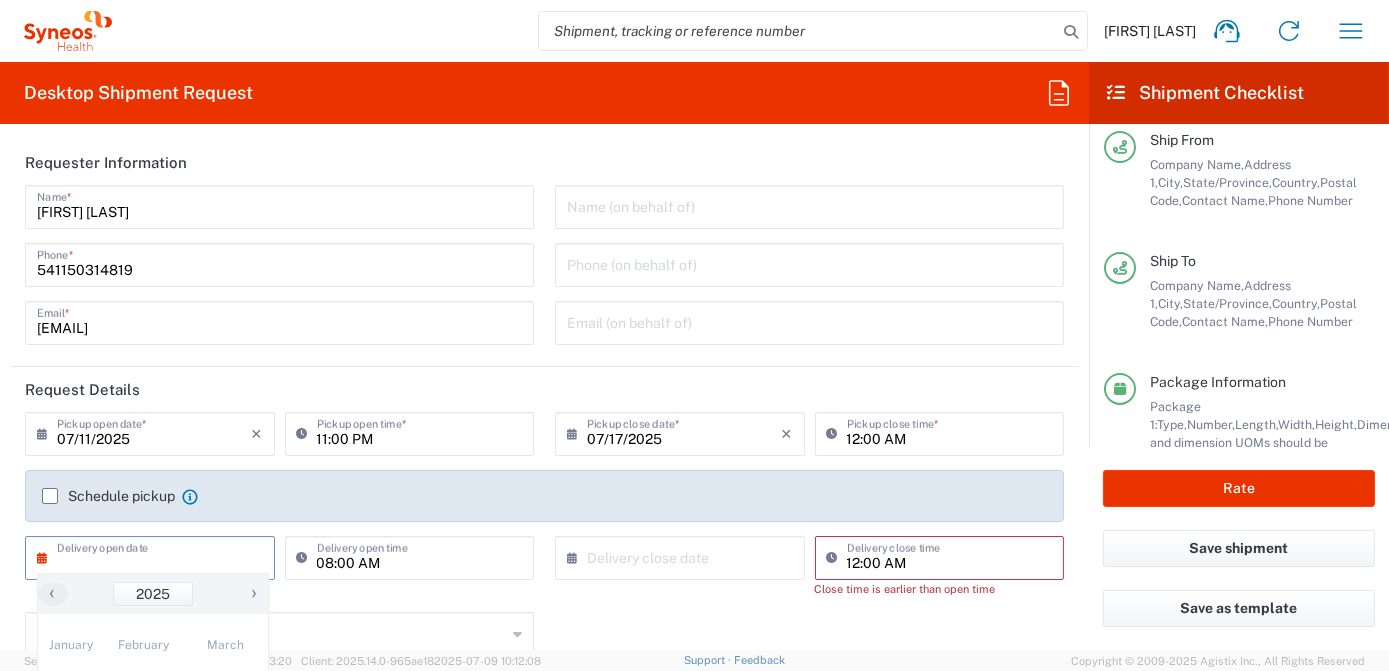 click at bounding box center (154, 556) 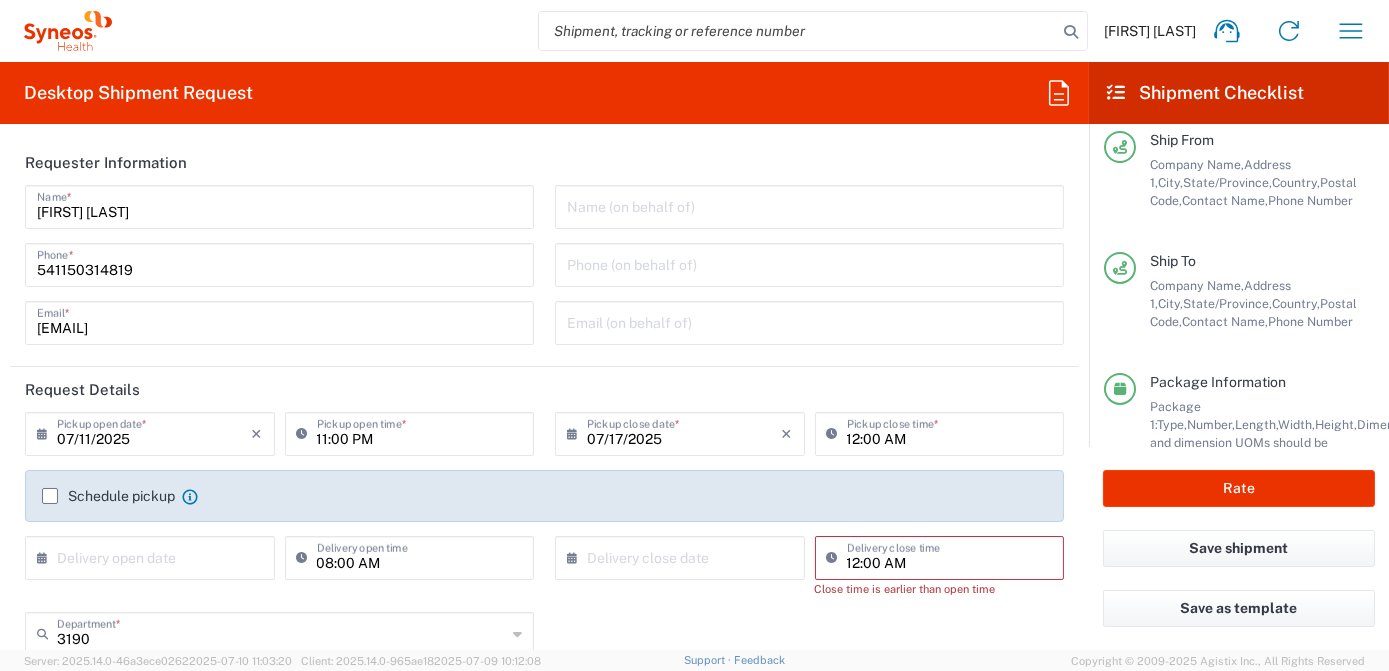 click at bounding box center (154, 556) 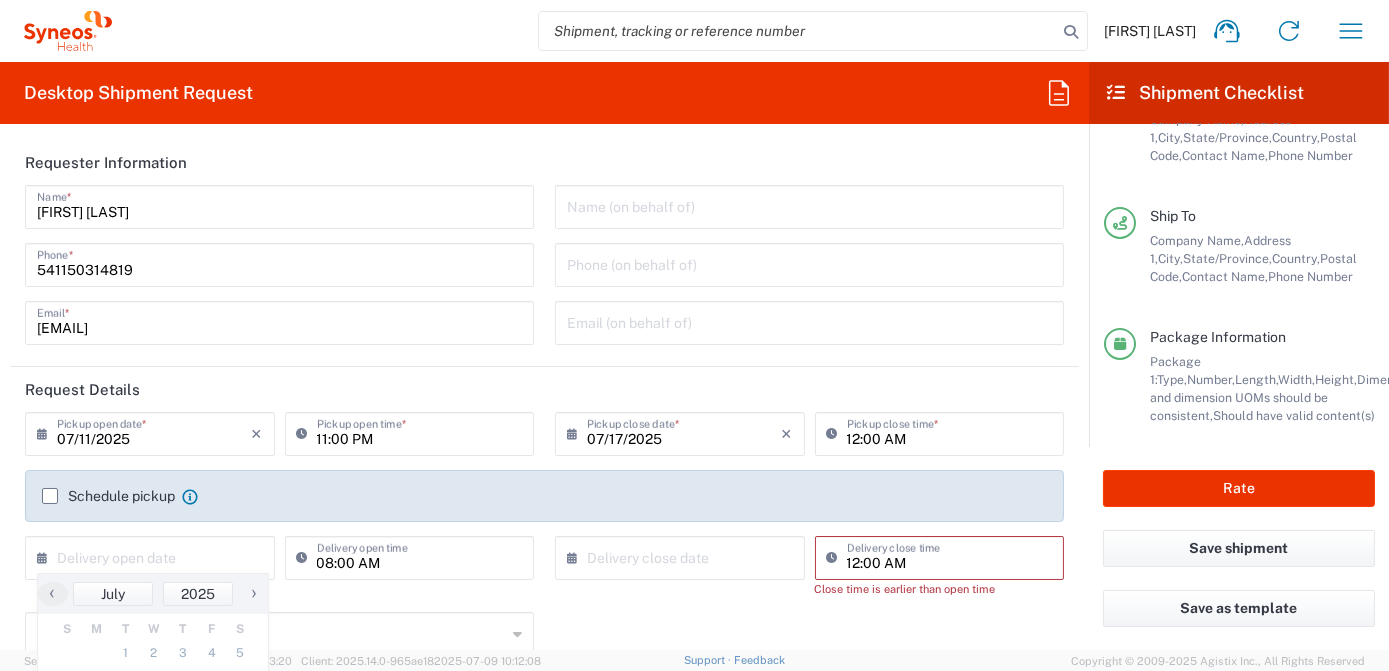 scroll, scrollTop: 320, scrollLeft: 0, axis: vertical 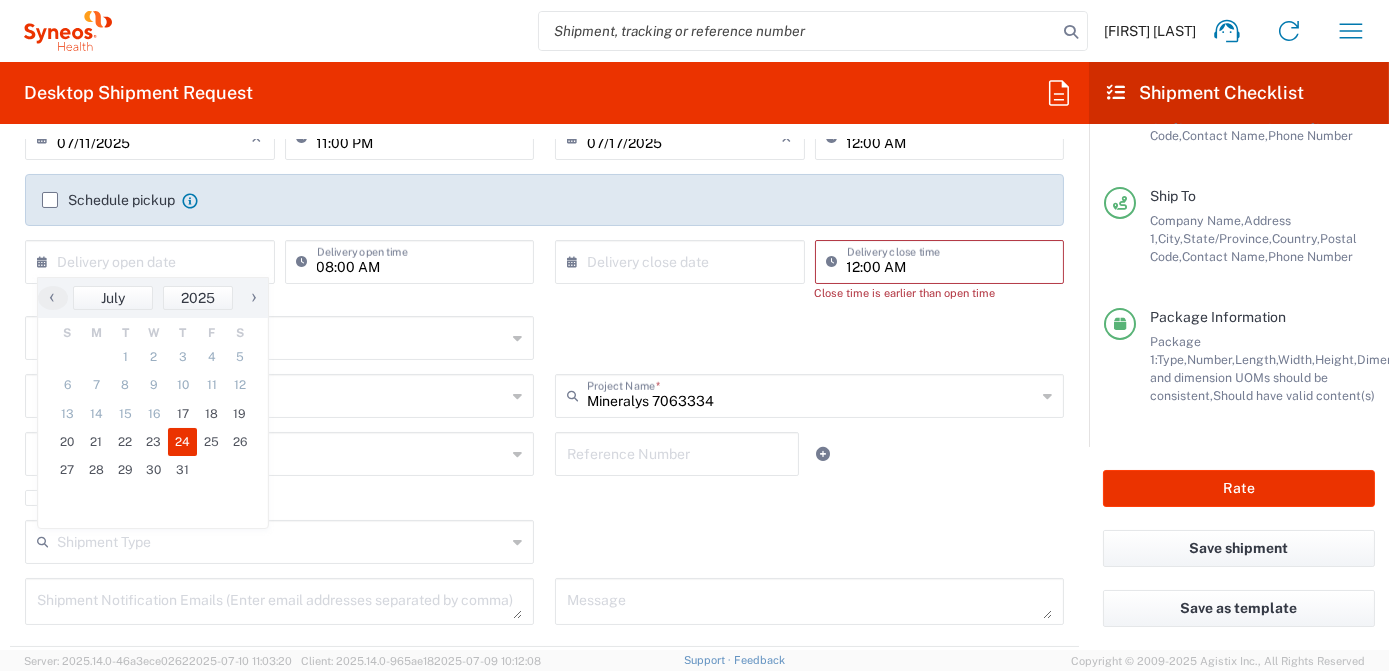 click on "24" 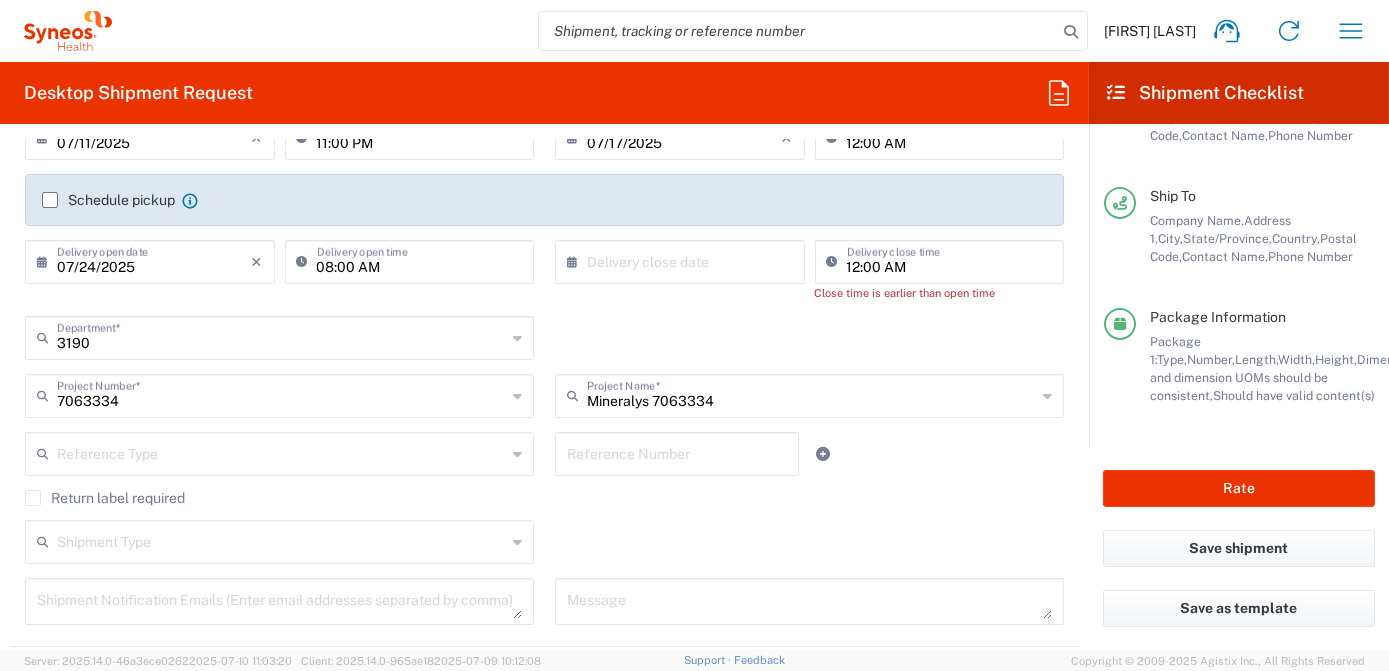 click on "12:00 AM" at bounding box center [950, 260] 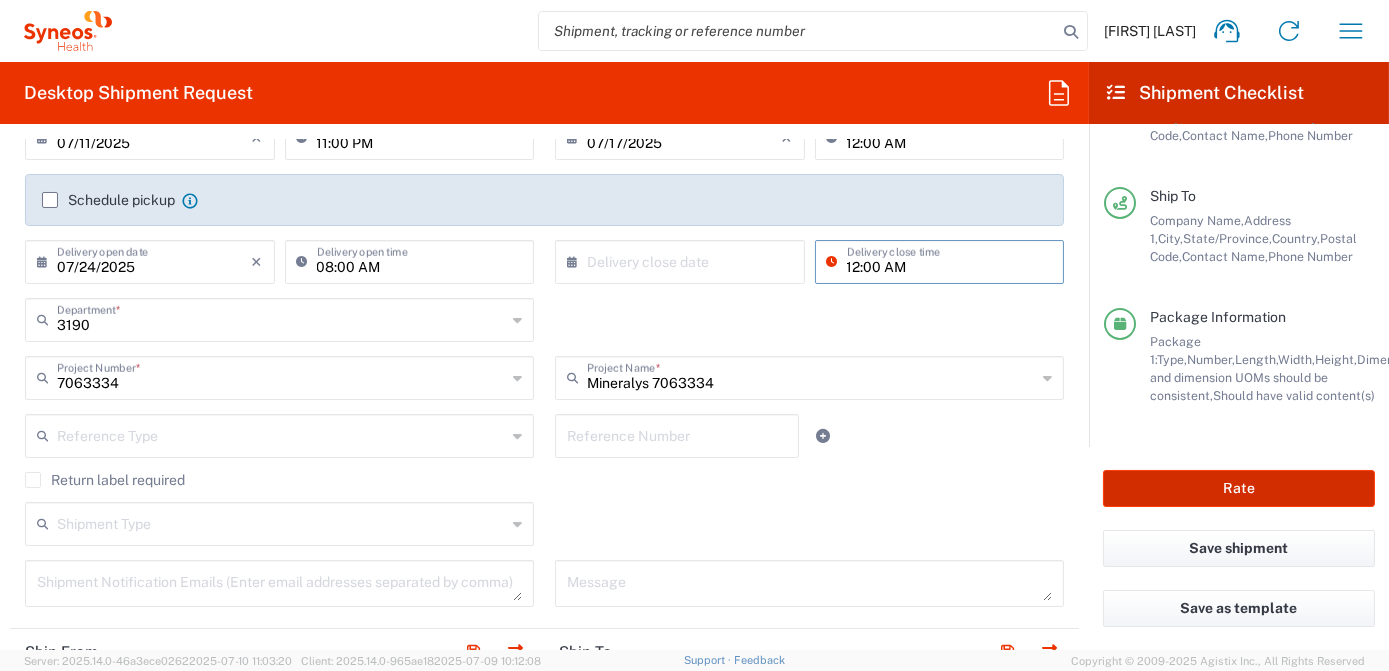 click on "Rate" 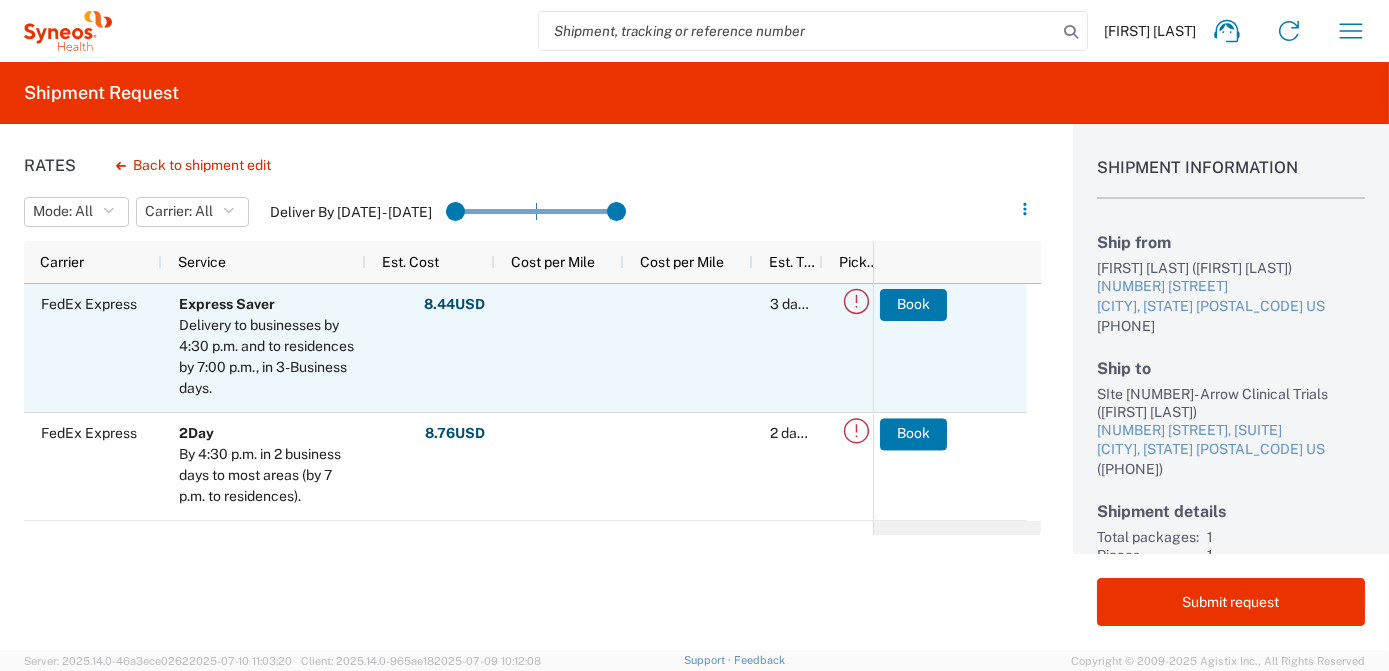 scroll, scrollTop: 35, scrollLeft: 0, axis: vertical 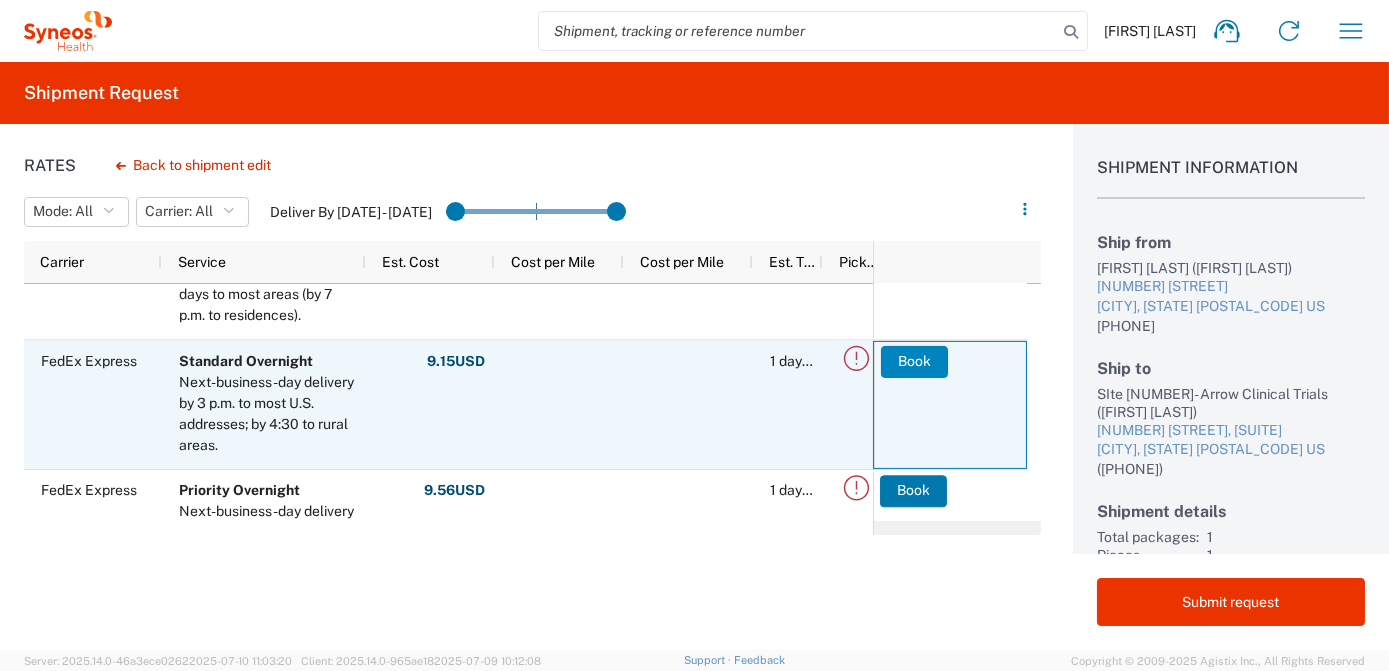 click on "Book" 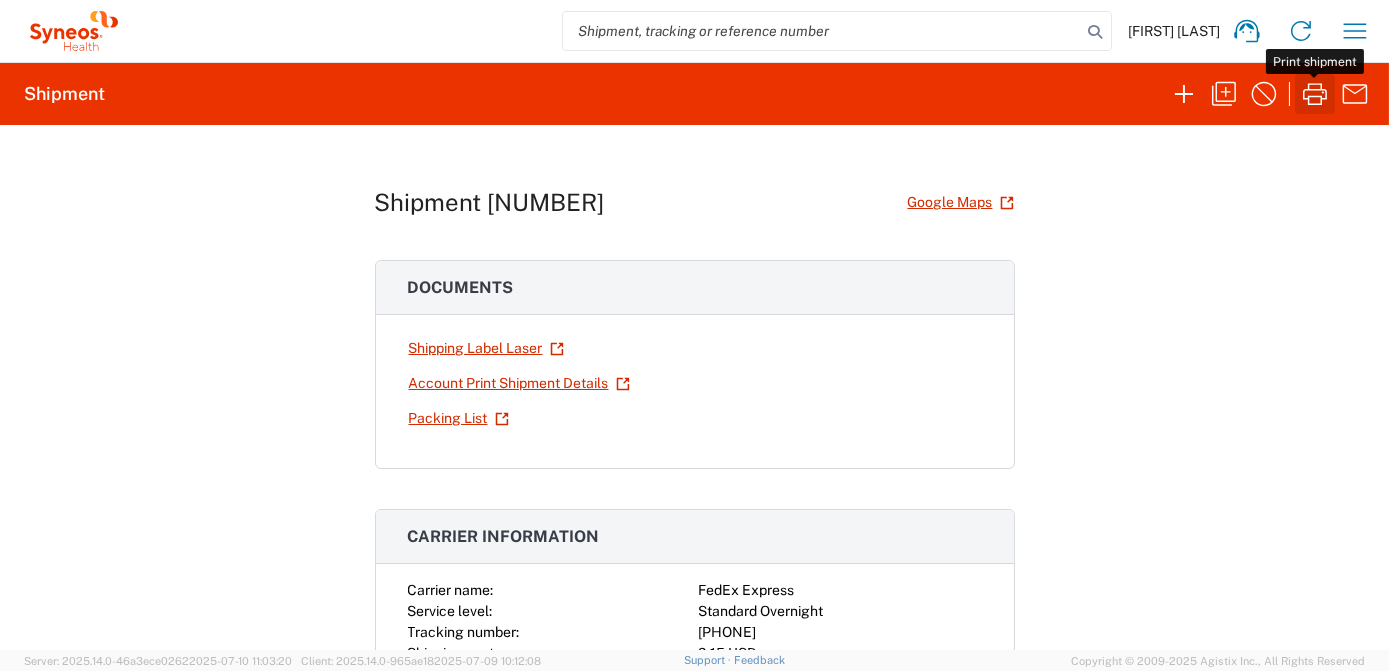 click 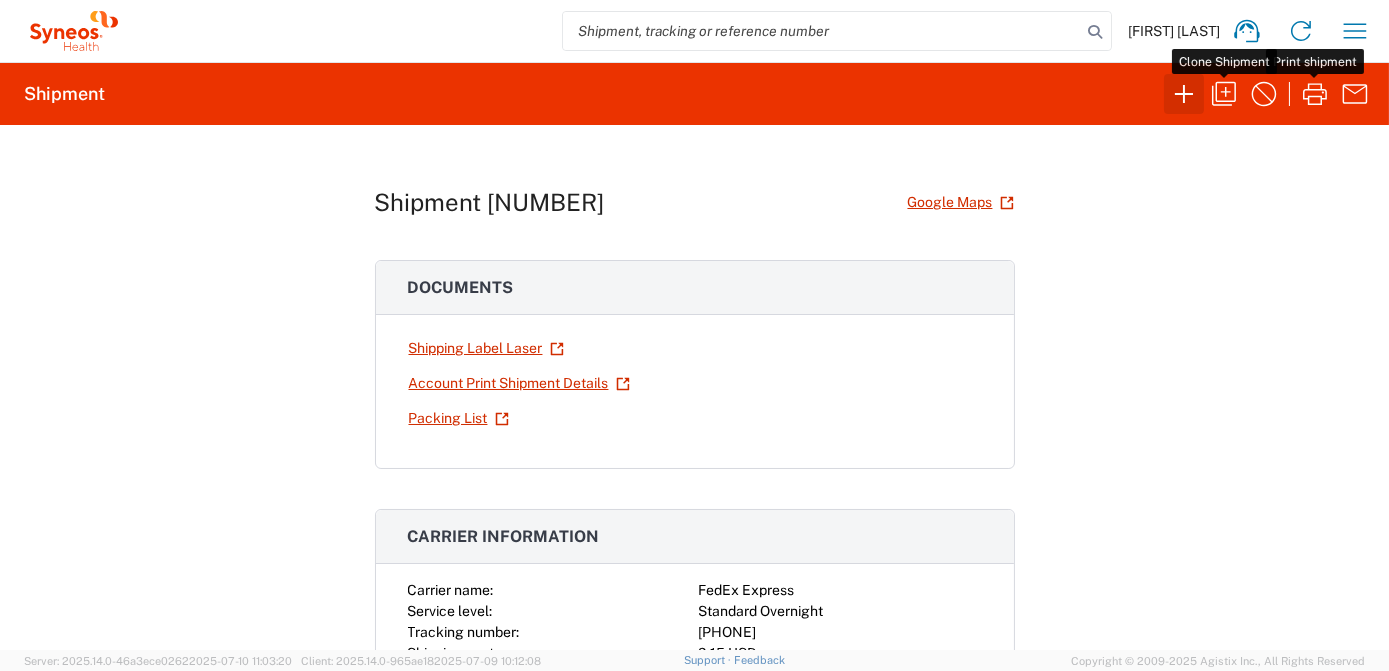 click 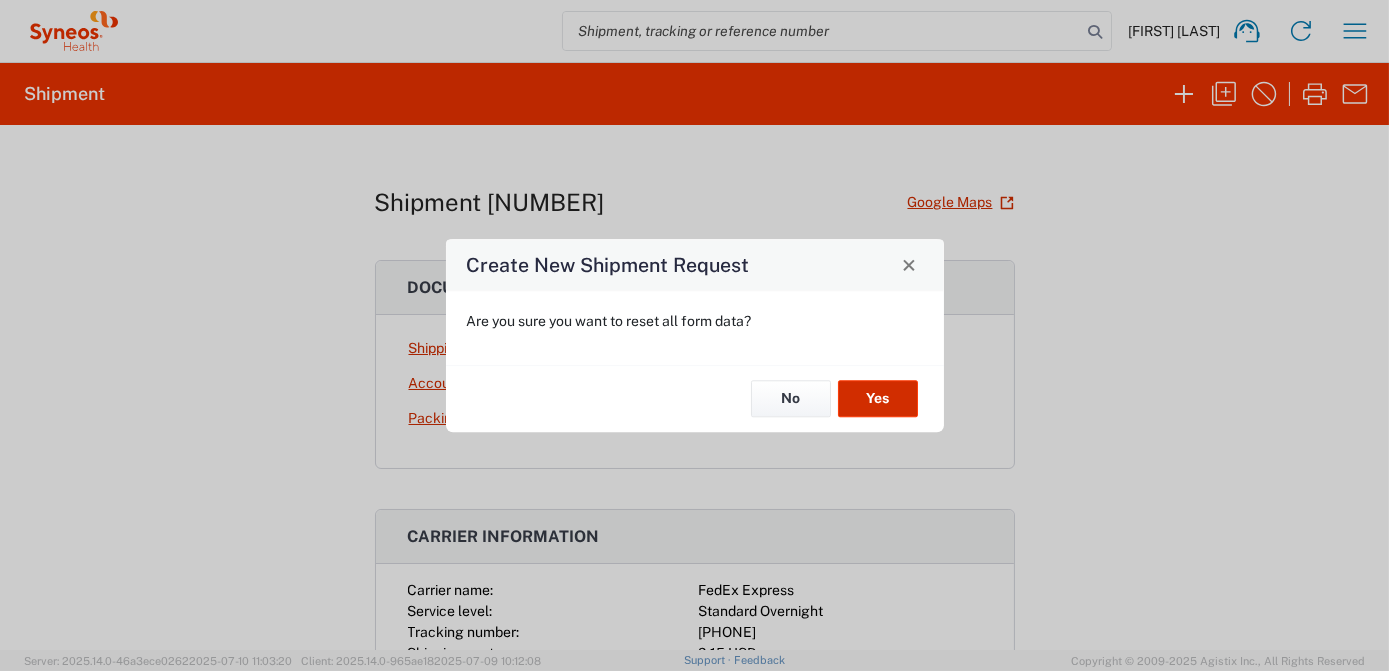 click on "Yes" 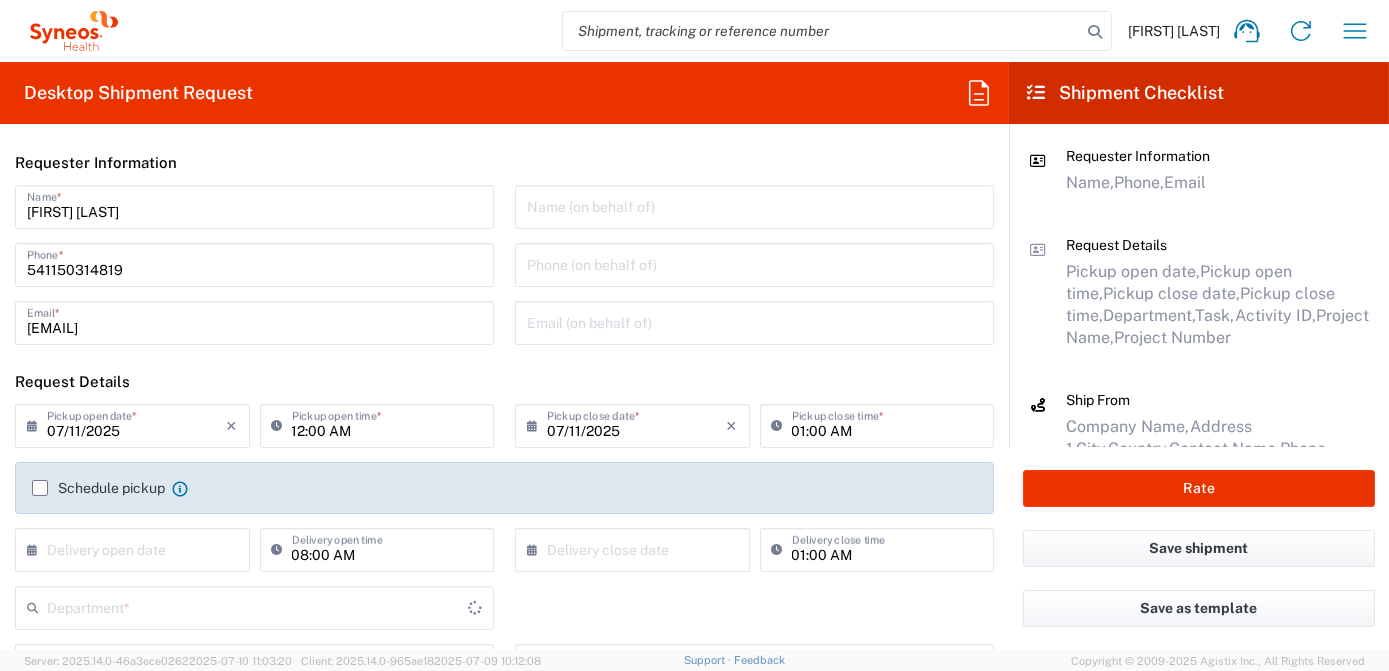 type on "3190" 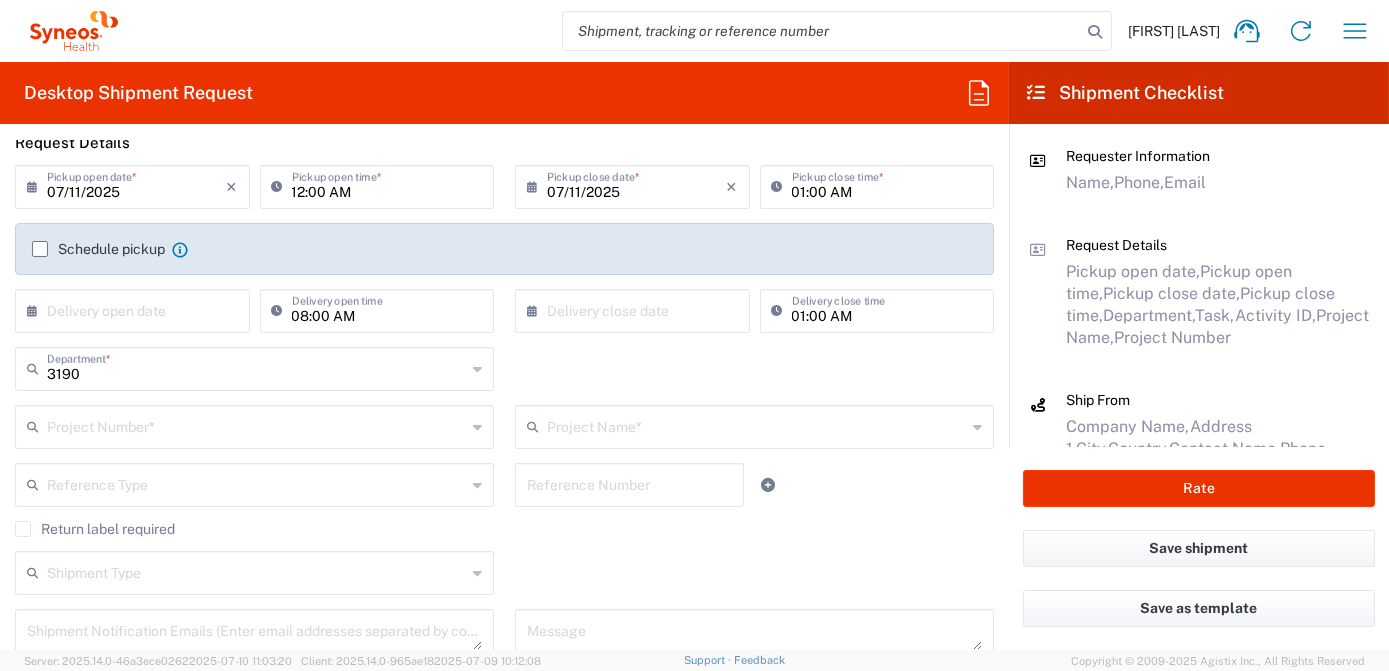 scroll, scrollTop: 181, scrollLeft: 0, axis: vertical 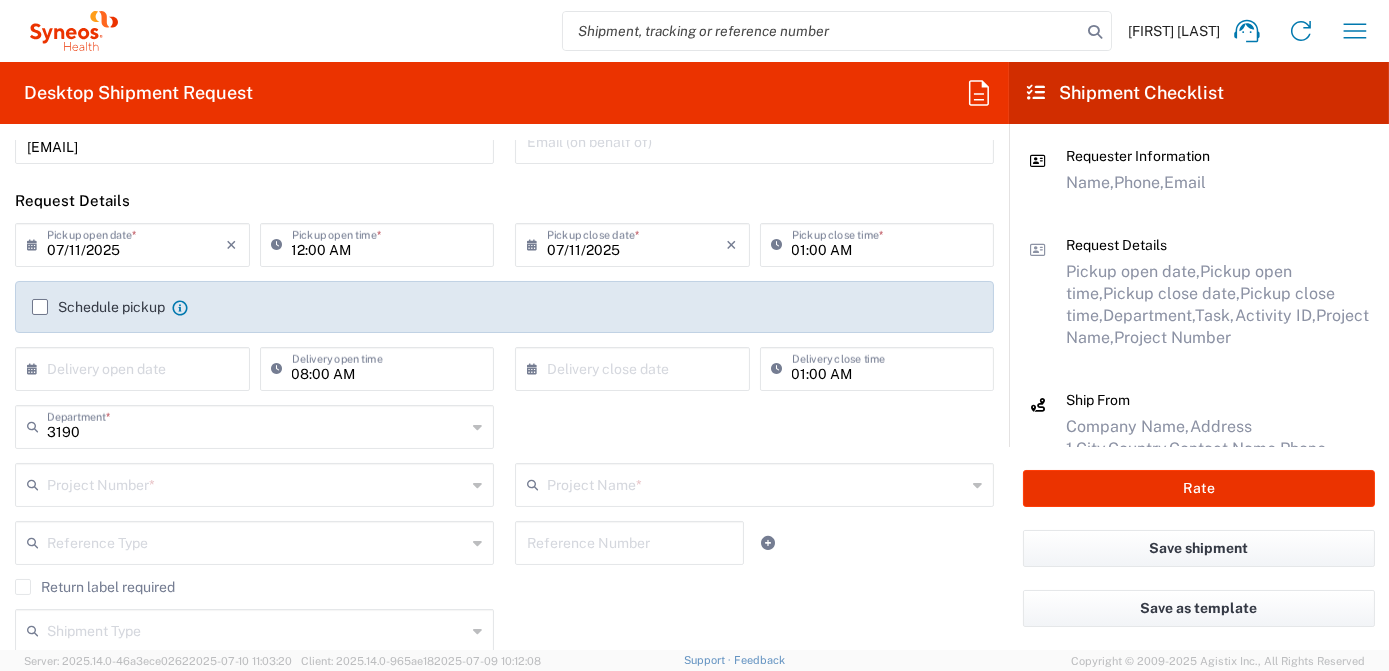 click at bounding box center (256, 483) 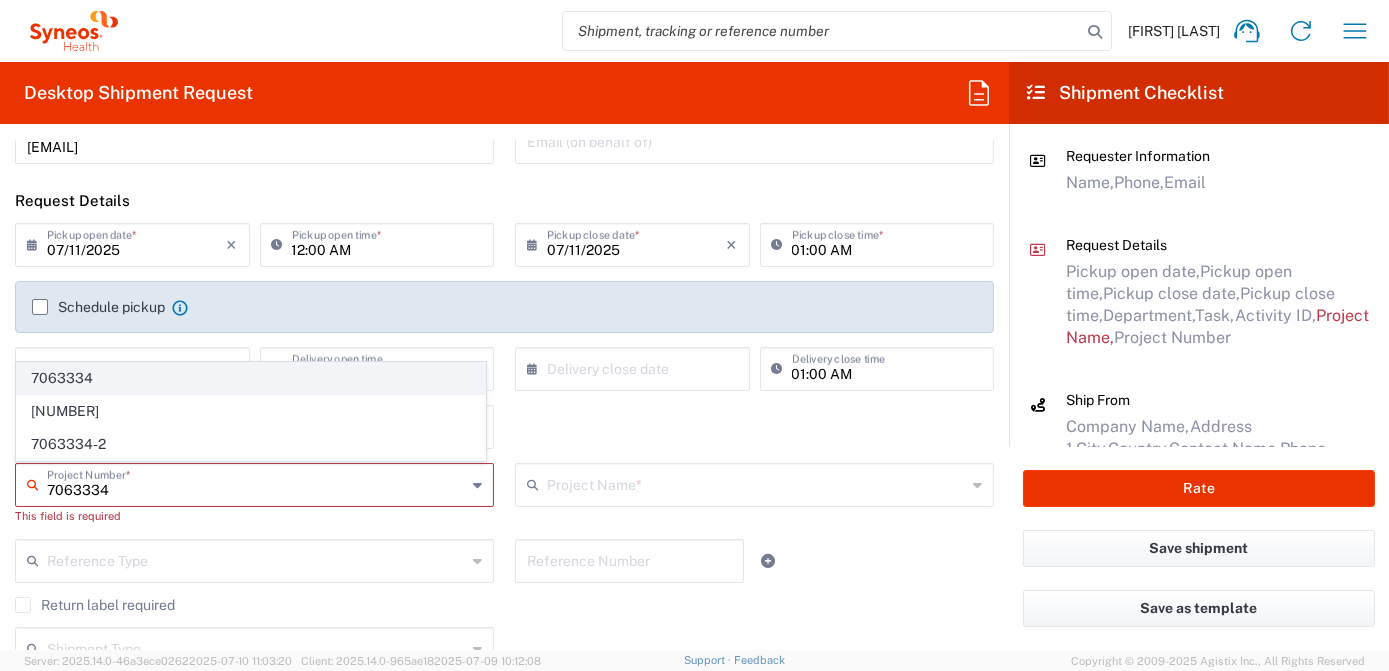 type on "7063334" 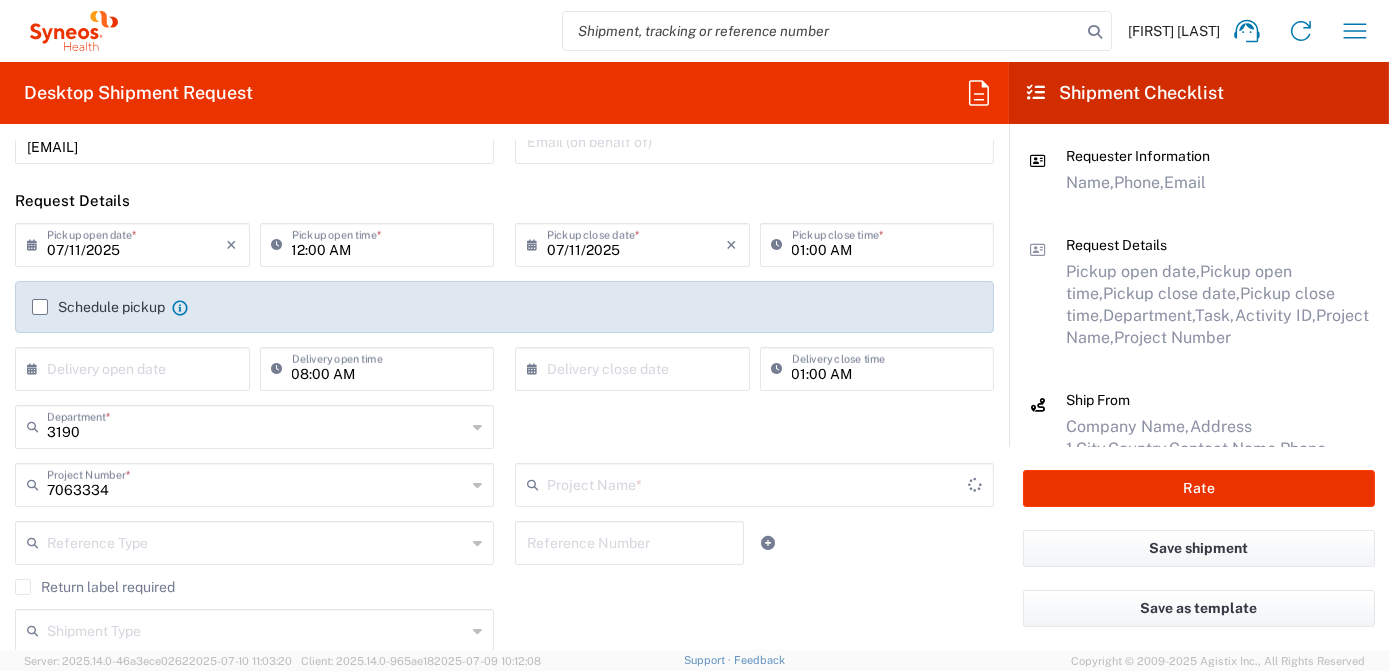 type on "Mineralys 7063334" 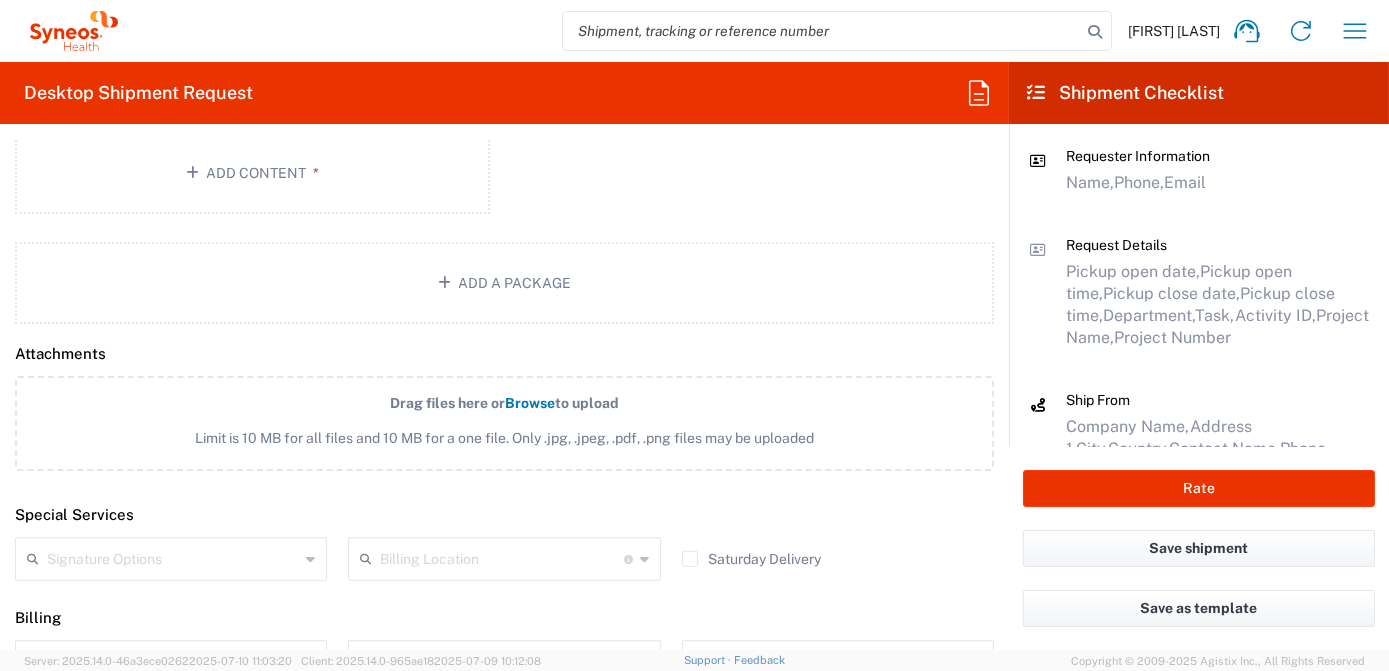scroll, scrollTop: 2181, scrollLeft: 0, axis: vertical 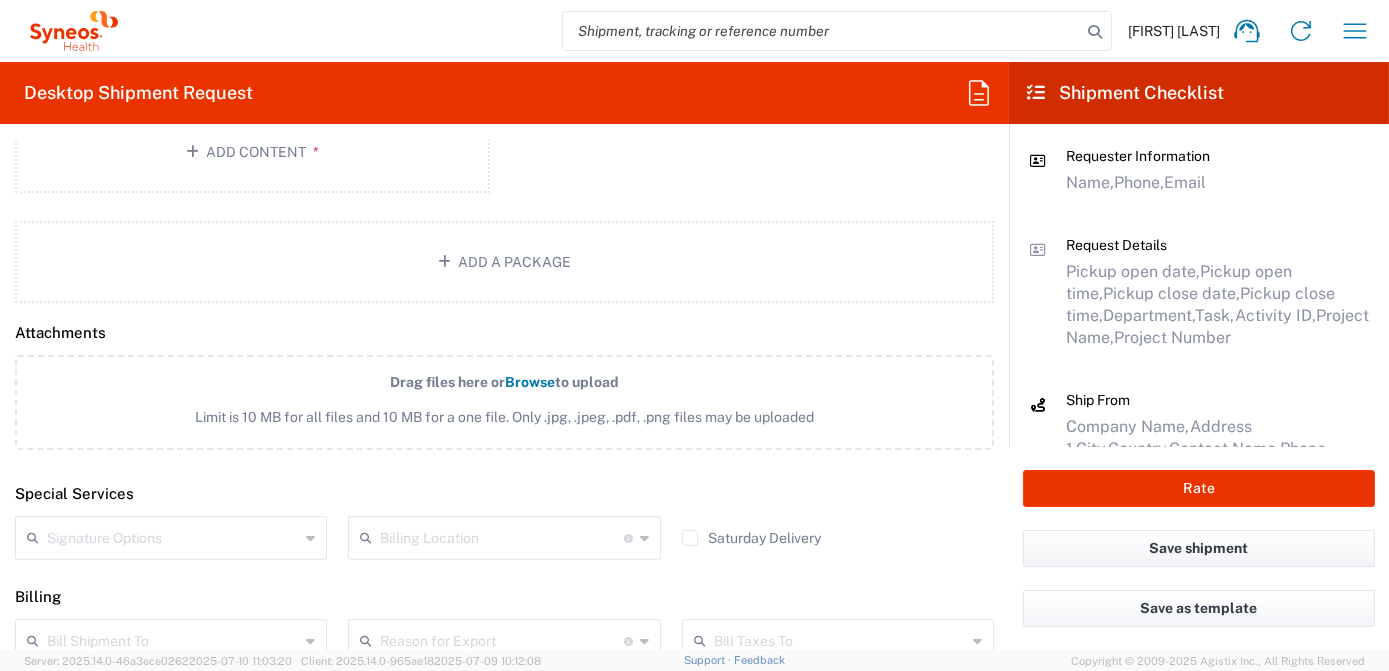 click at bounding box center (501, 536) 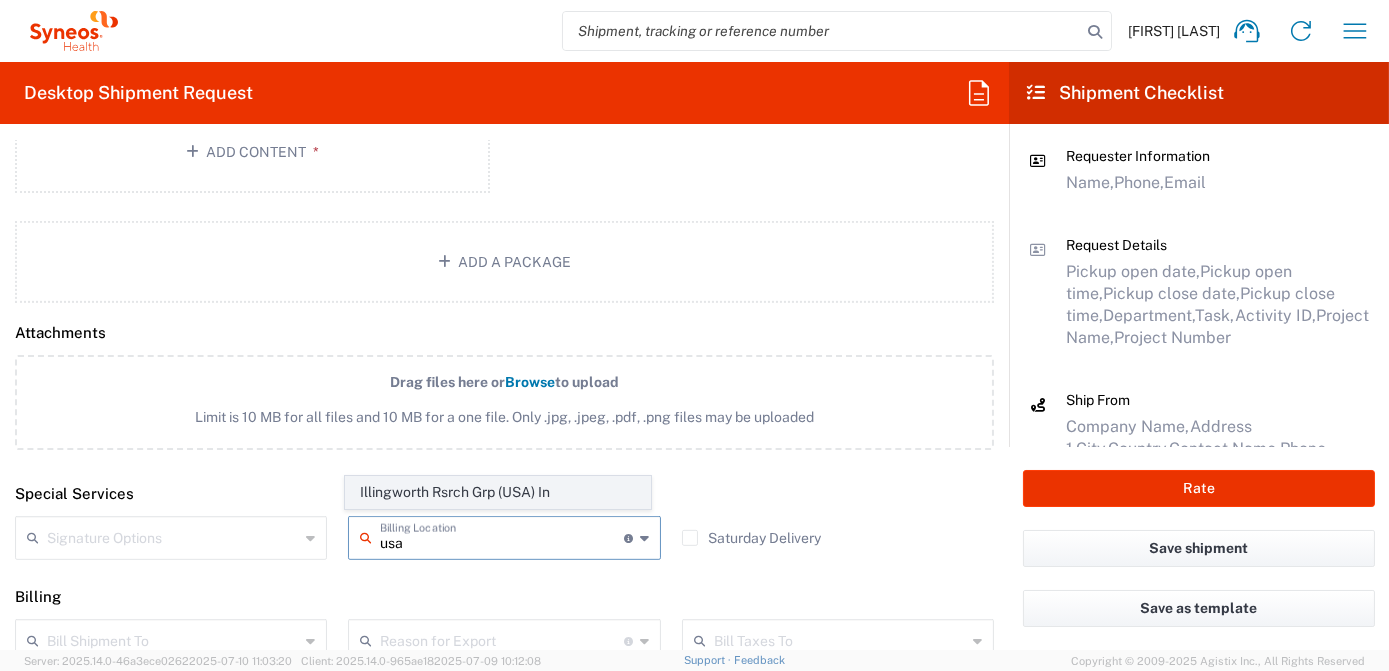 click on "Illingworth Rsrch Grp (USA) In" 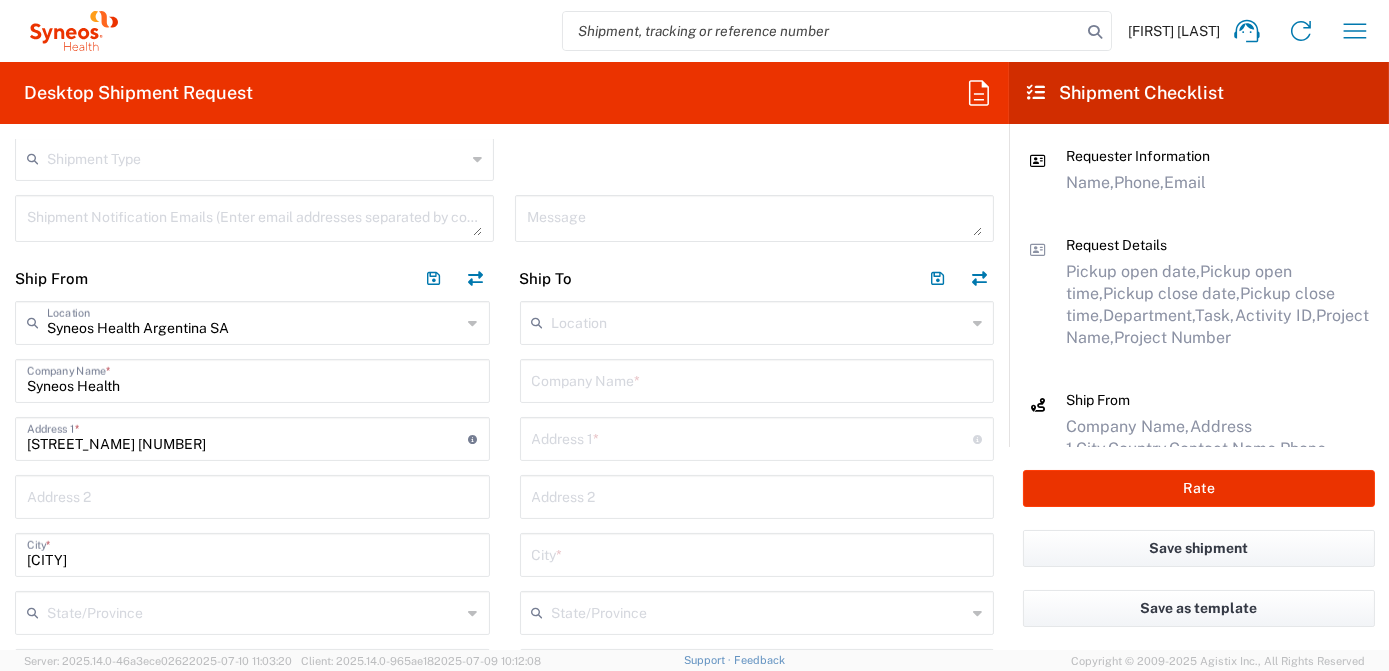 scroll, scrollTop: 636, scrollLeft: 0, axis: vertical 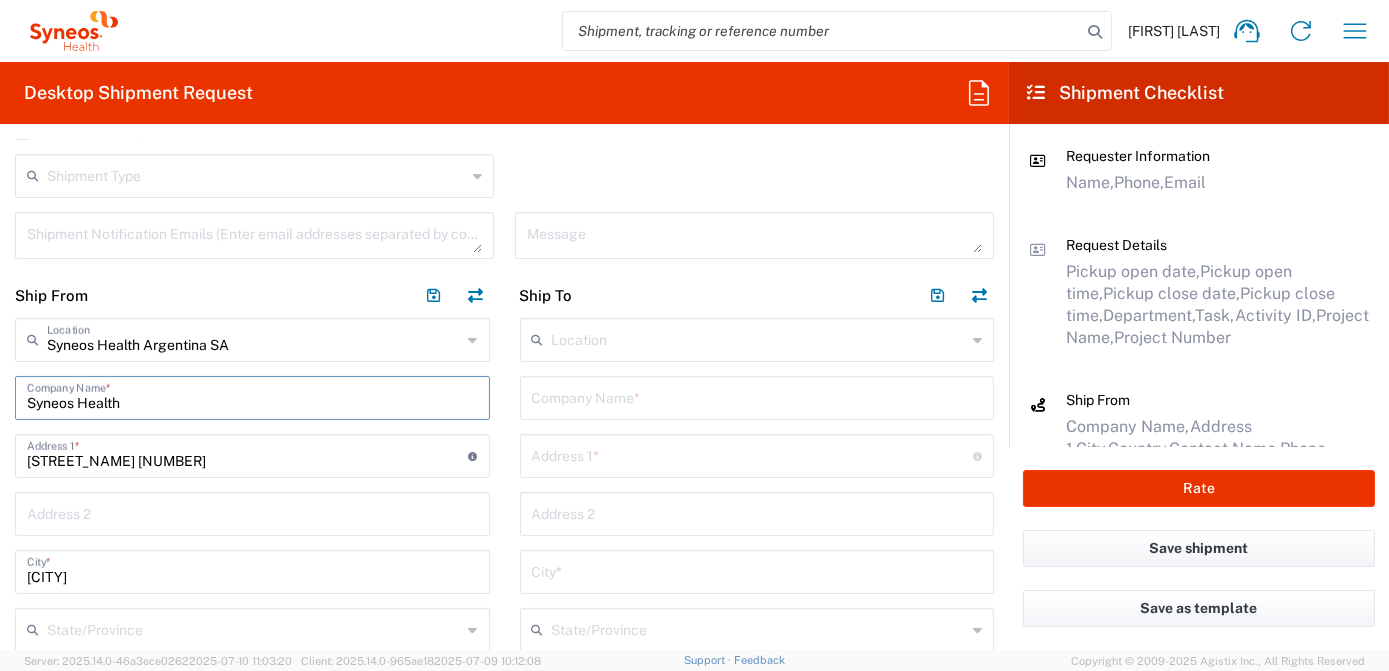 drag, startPoint x: 136, startPoint y: 409, endPoint x: 0, endPoint y: 394, distance: 136.8247 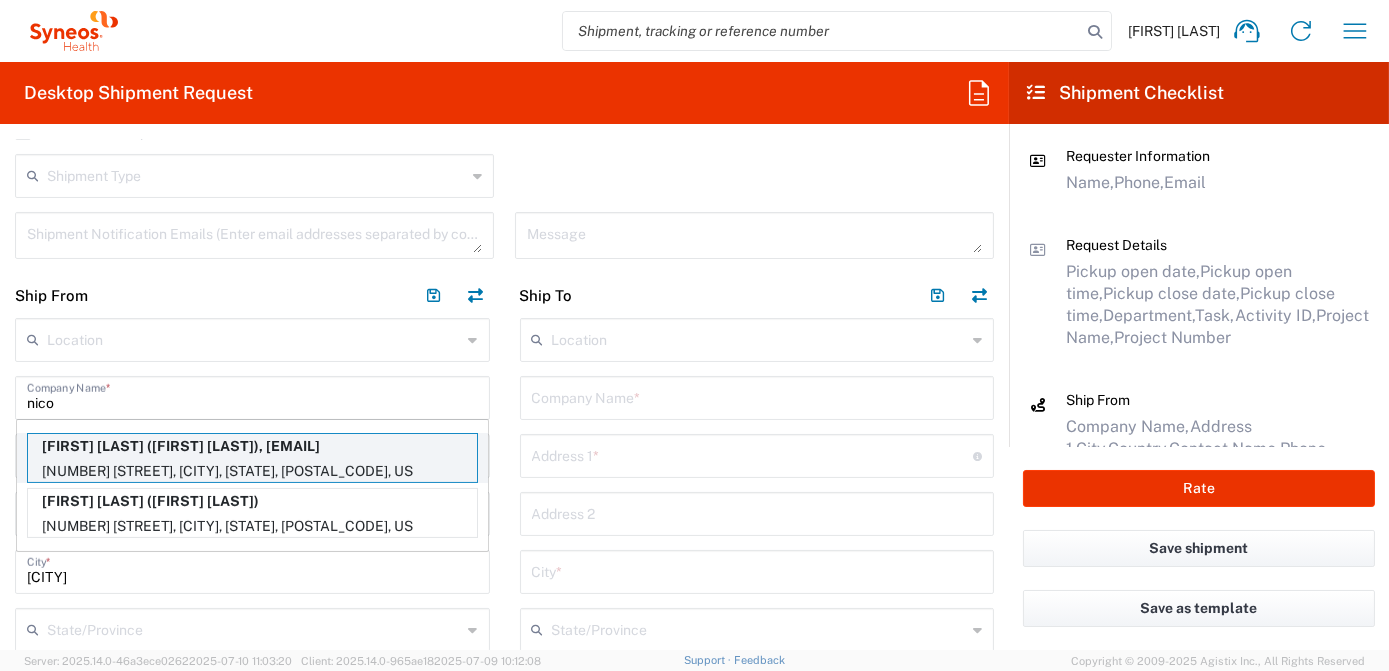 click on "[FIRST] [LAST] ([FIRST] [LAST]), [EMAIL]" at bounding box center (252, 446) 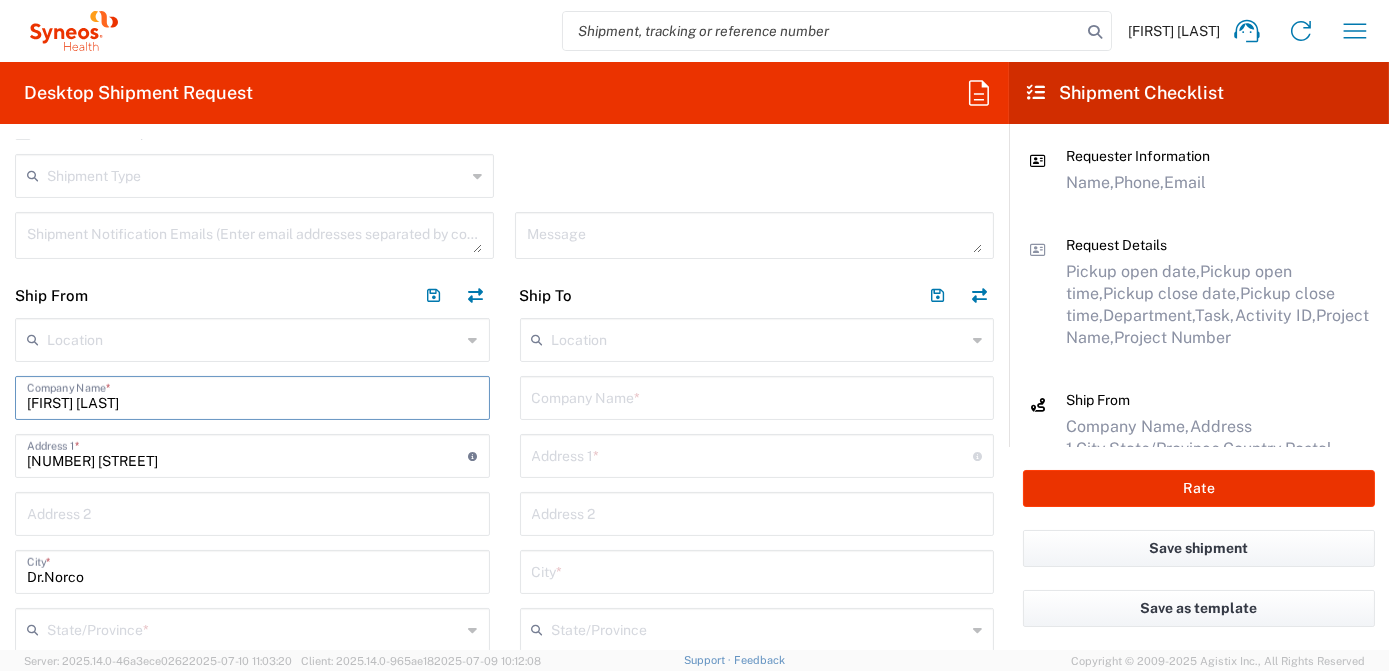 type on "California" 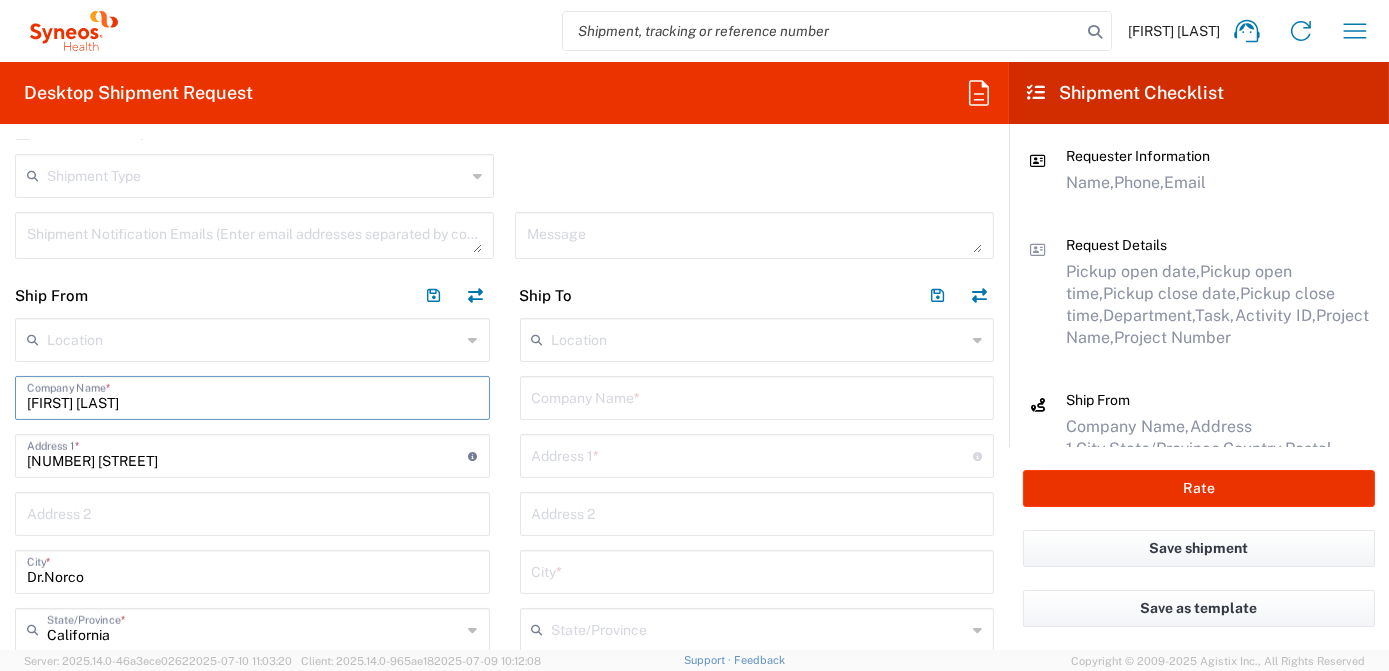 click at bounding box center [757, 396] 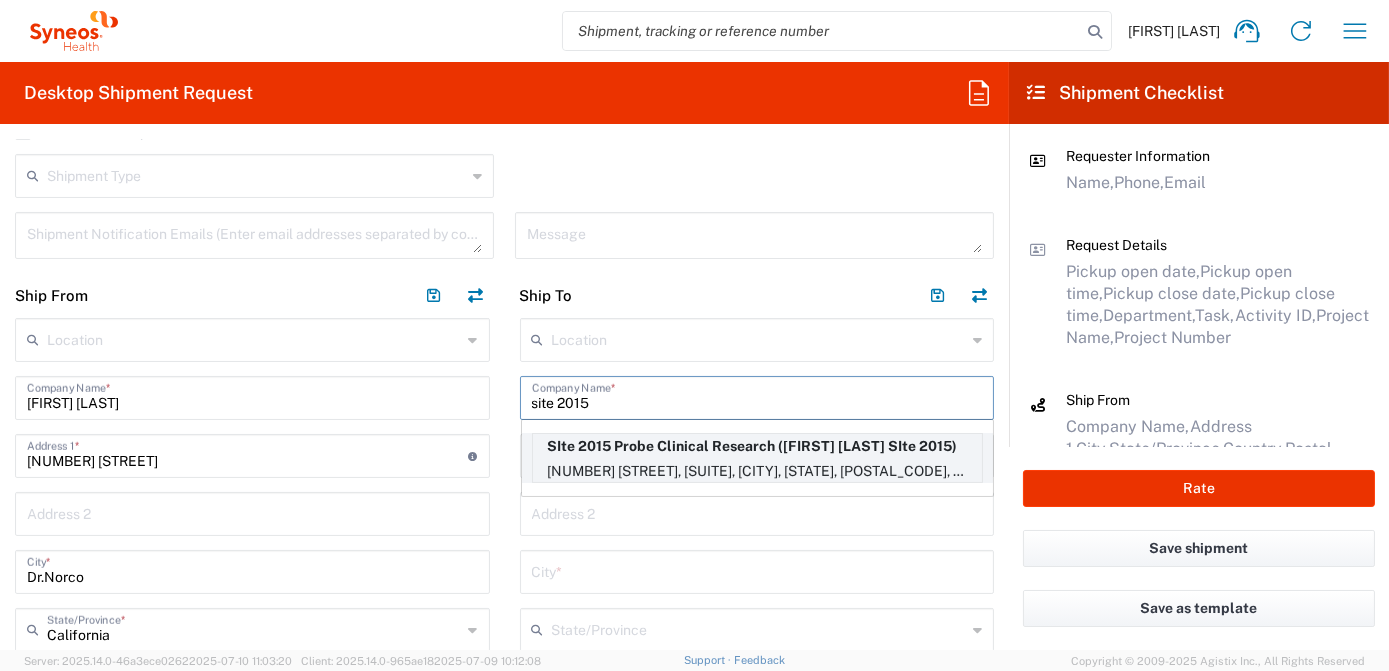 click on "[NUMBER] [STREET], [SUITE], [CITY], [STATE], [POSTAL_CODE], US" at bounding box center (757, 471) 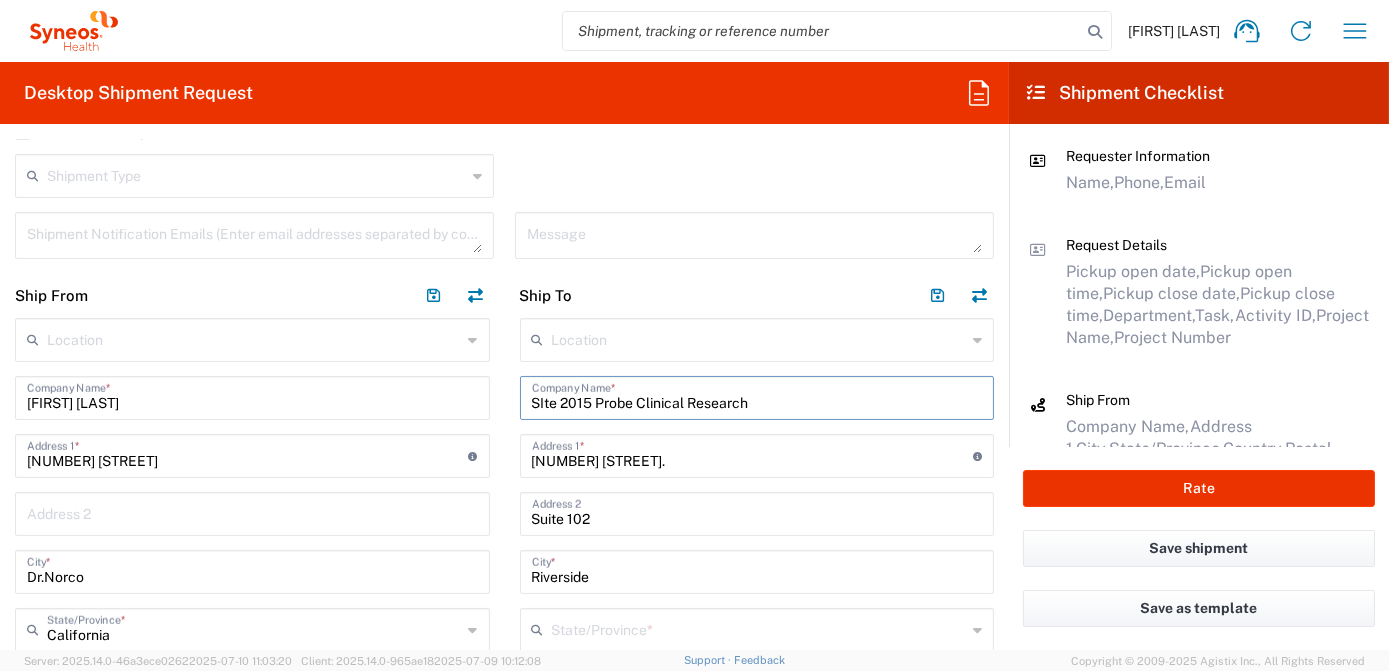 type on "California" 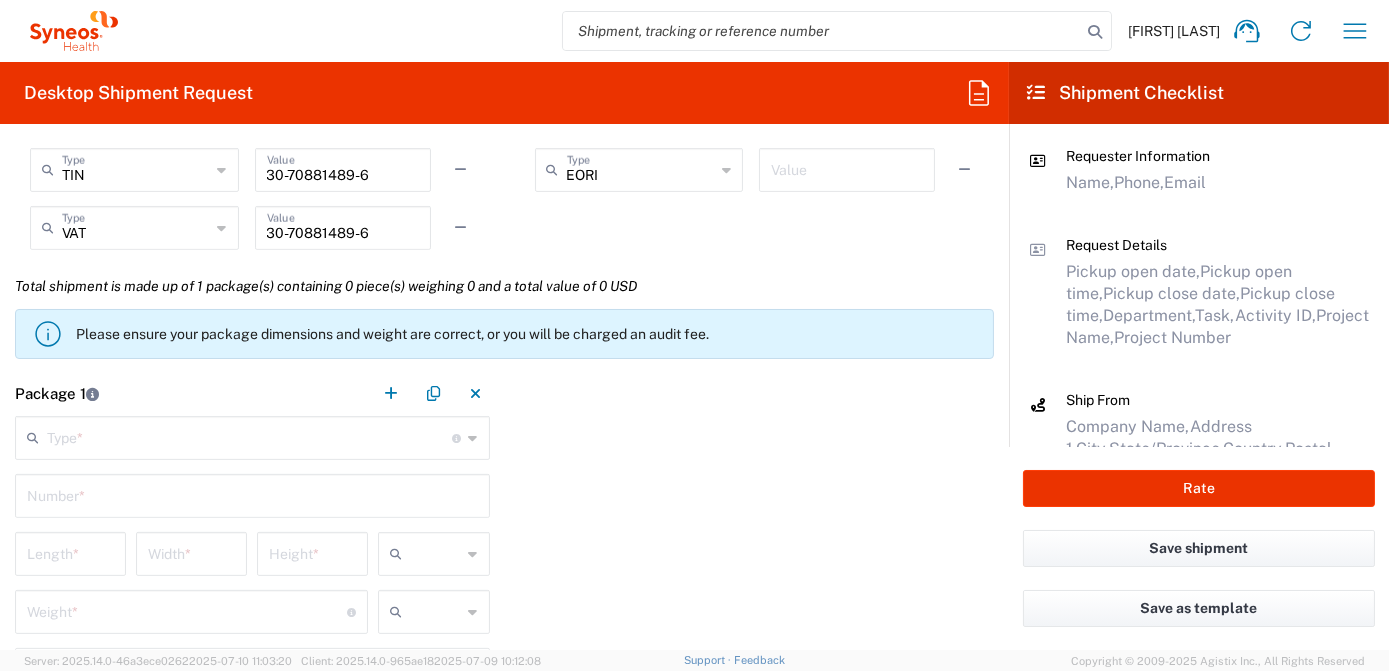 scroll, scrollTop: 1636, scrollLeft: 0, axis: vertical 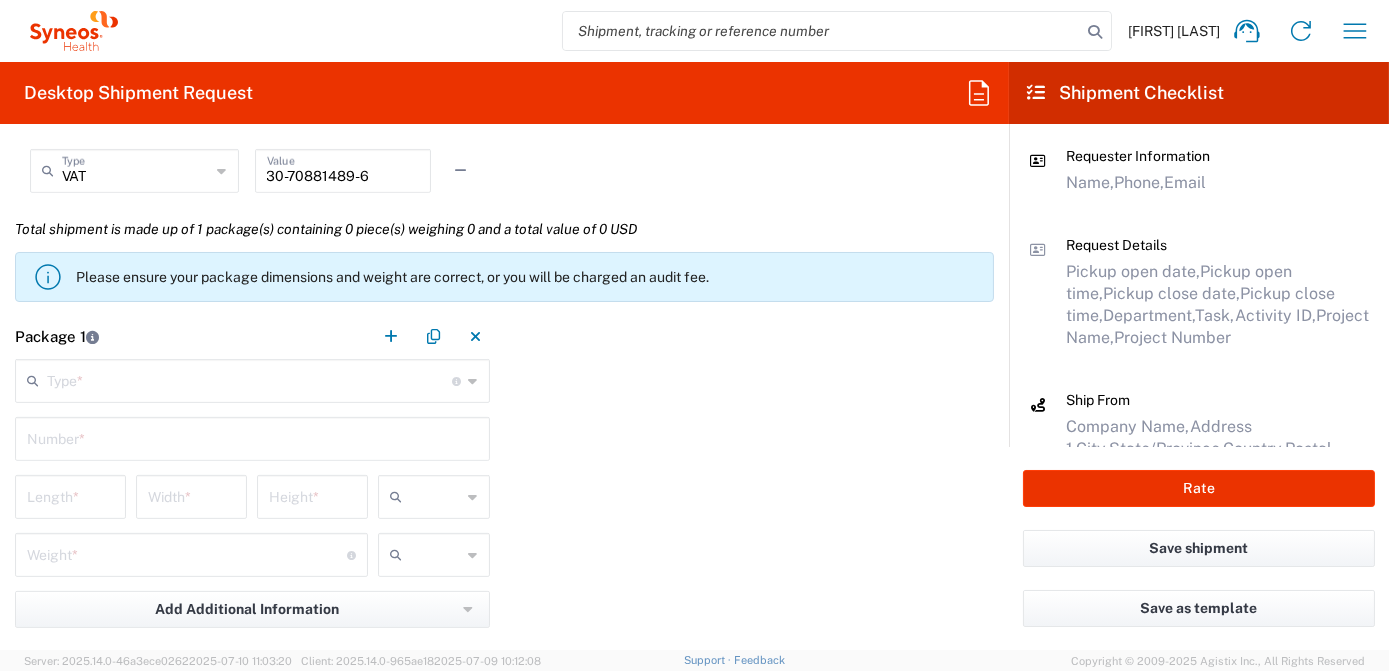 click at bounding box center [250, 379] 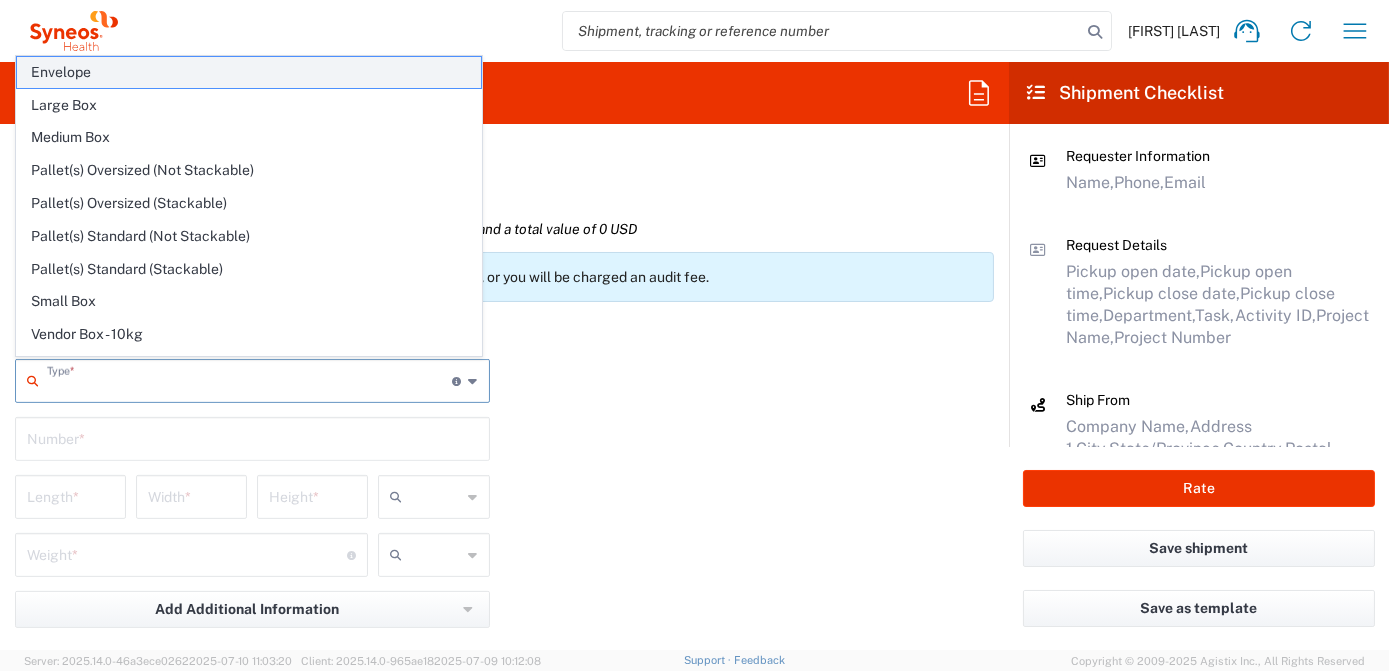 click on "Envelope" 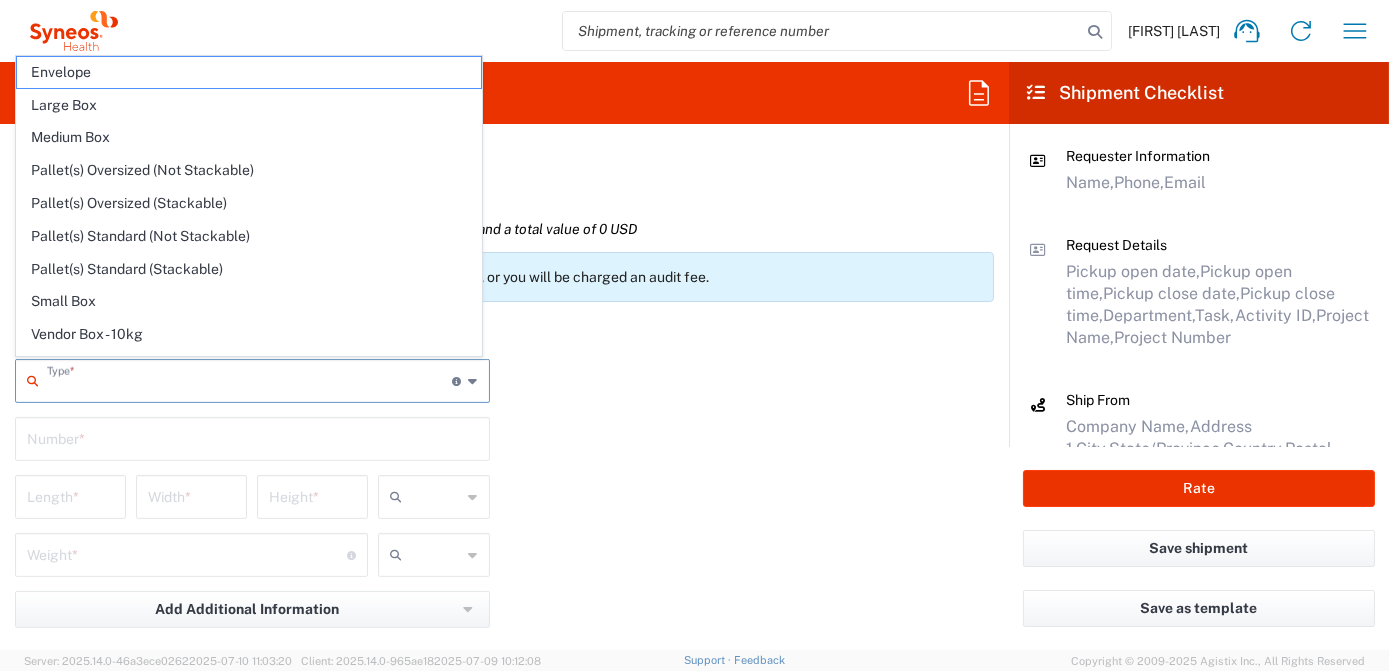 type on "Envelope" 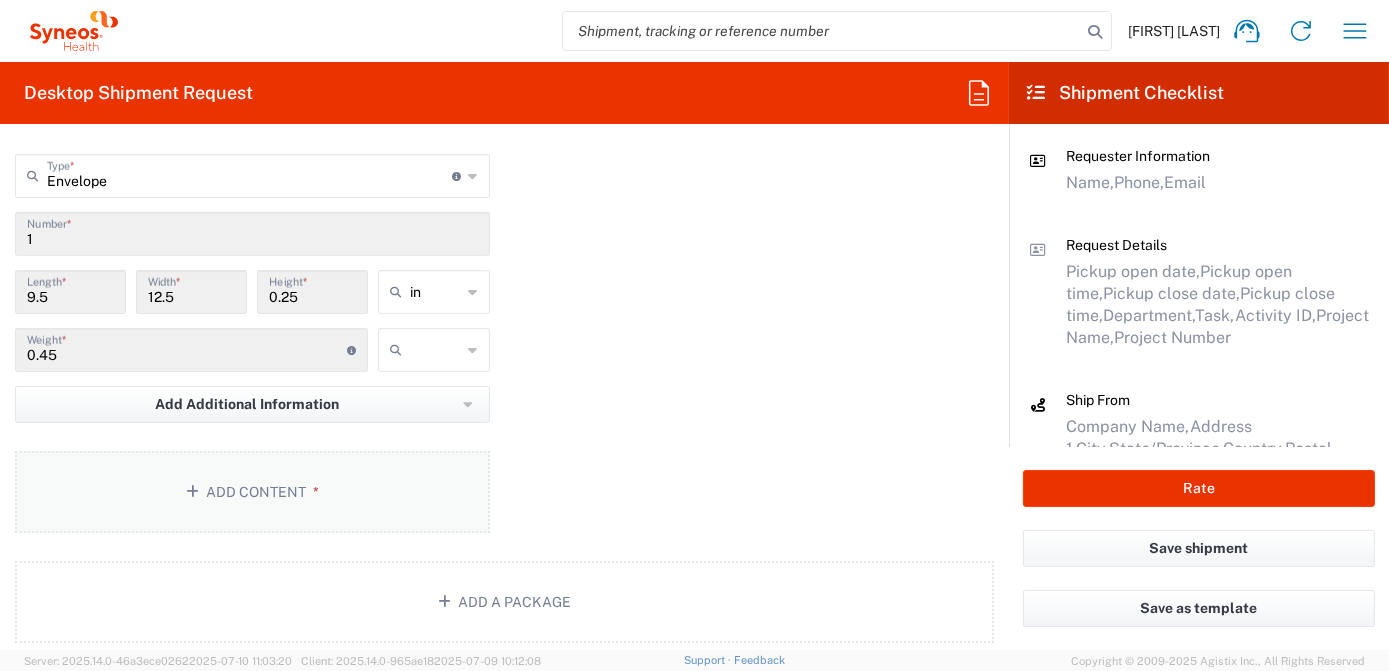 scroll, scrollTop: 1909, scrollLeft: 0, axis: vertical 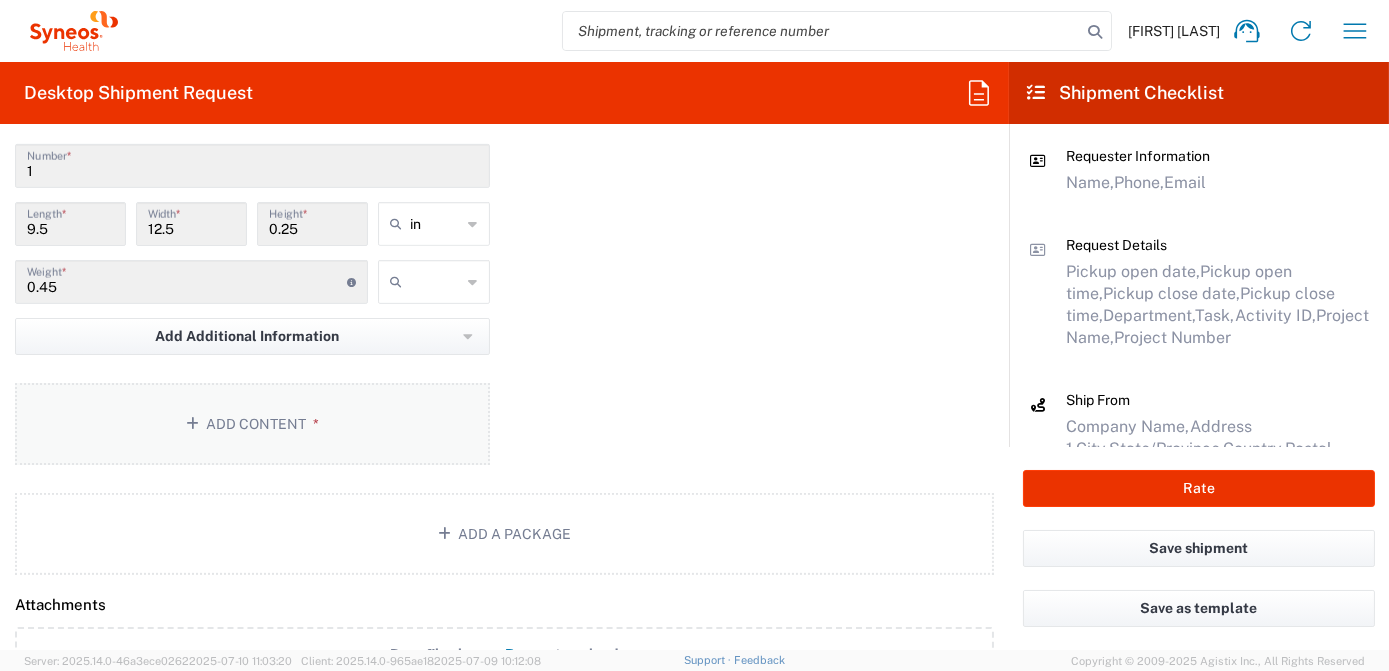 click on "Add Content *" 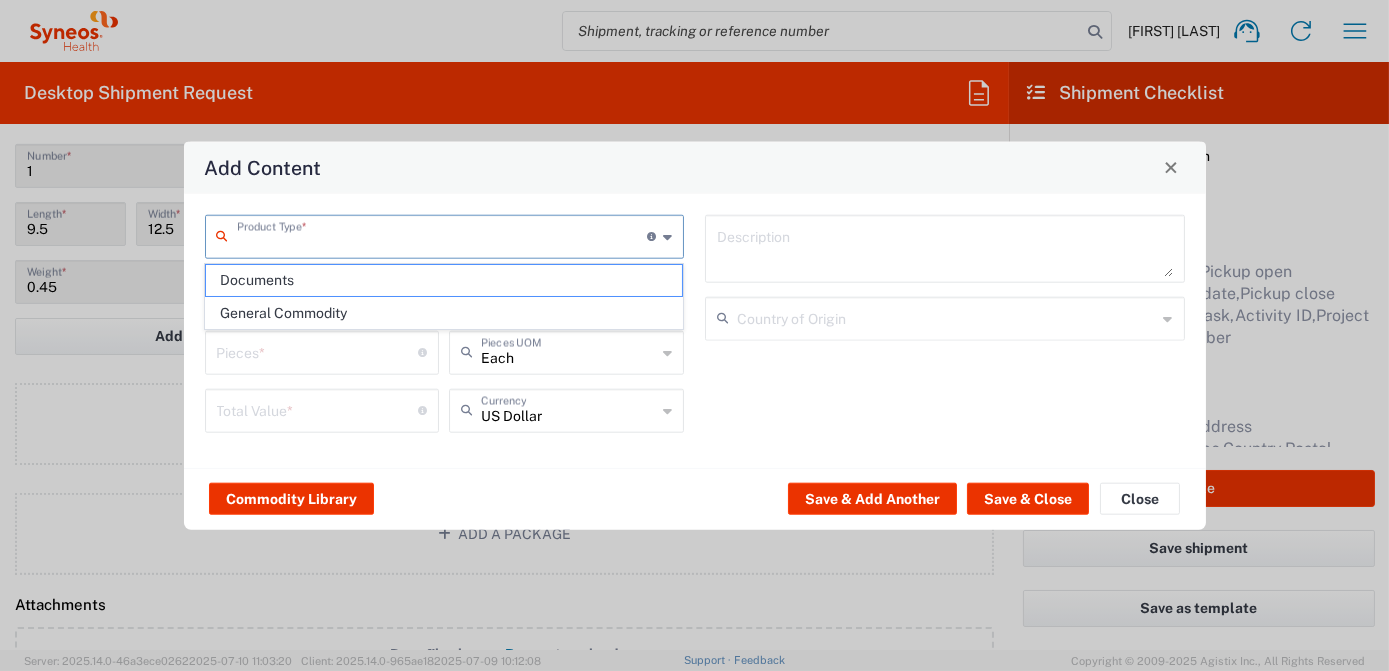 click at bounding box center (442, 234) 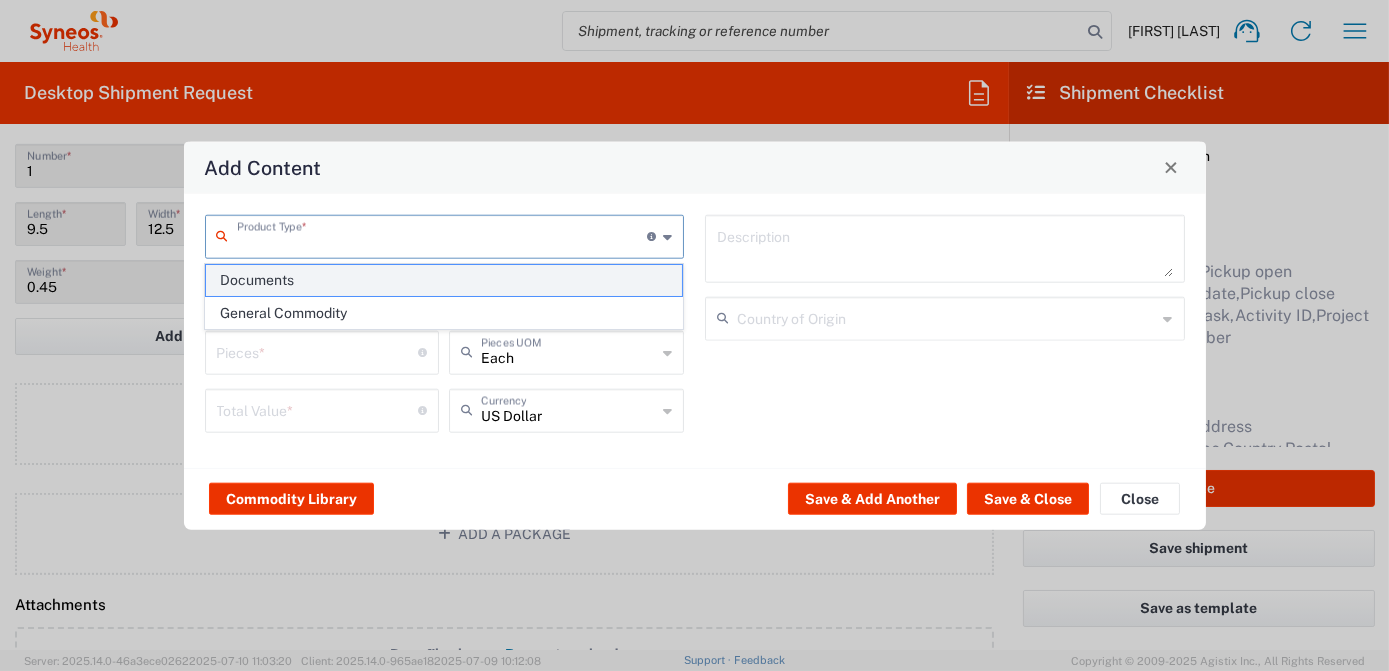 click on "Documents" 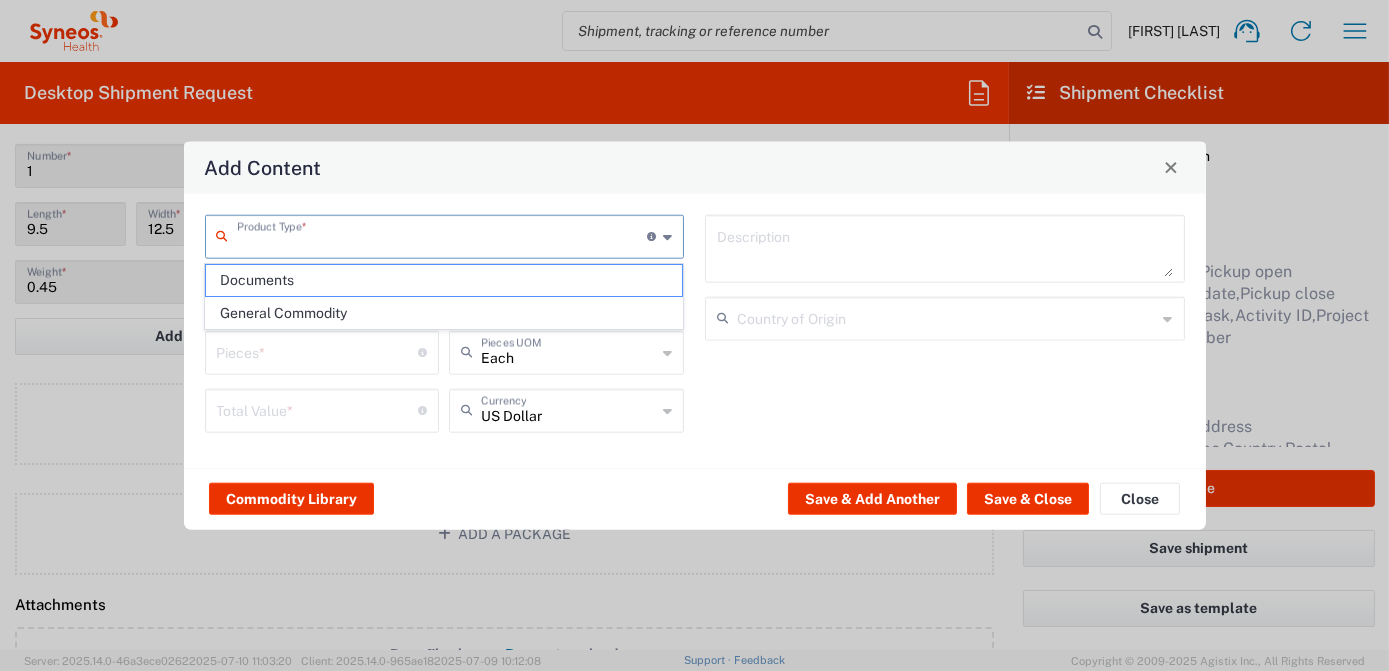 type on "Documents" 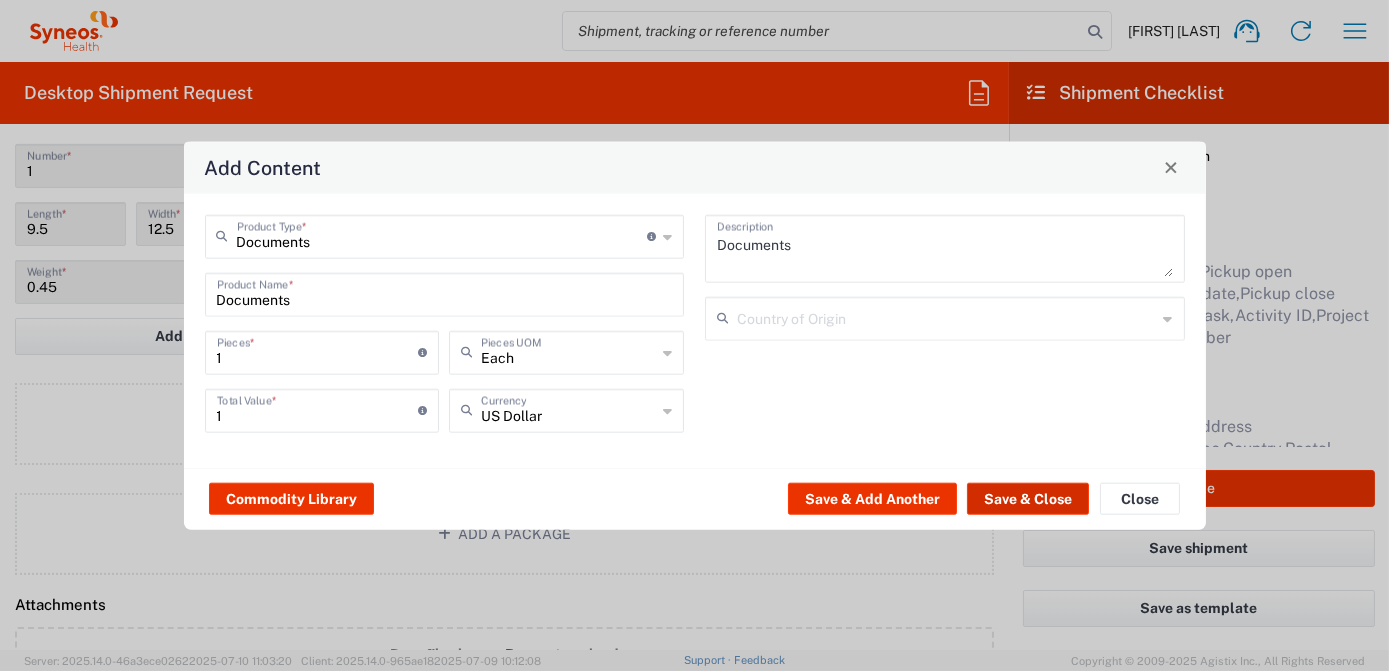 click on "Save & Close" 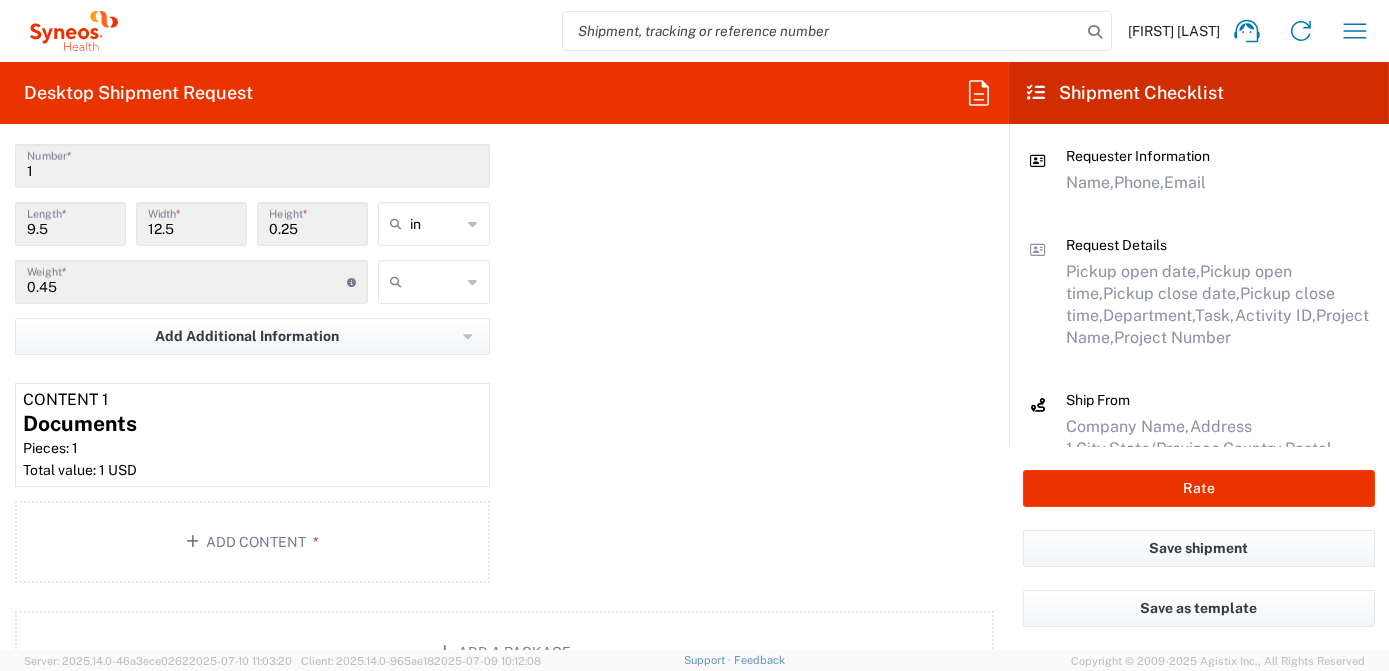 click at bounding box center [435, 282] 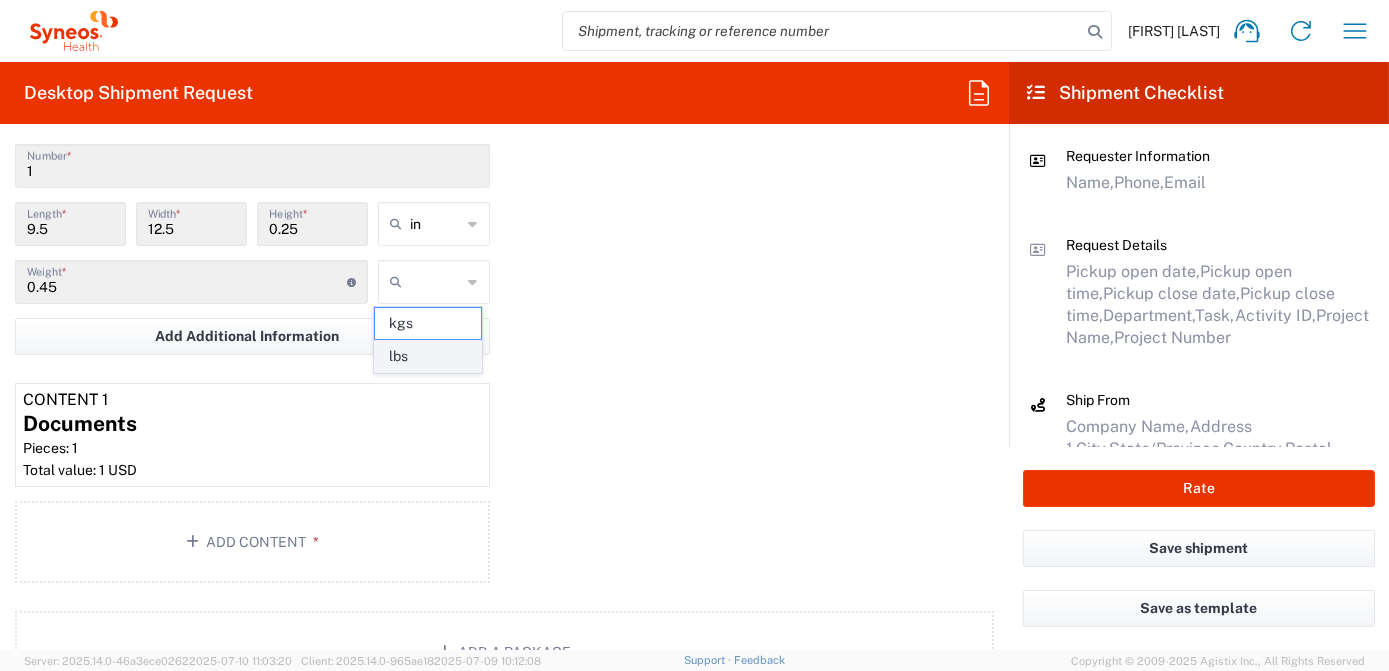 click on "lbs" 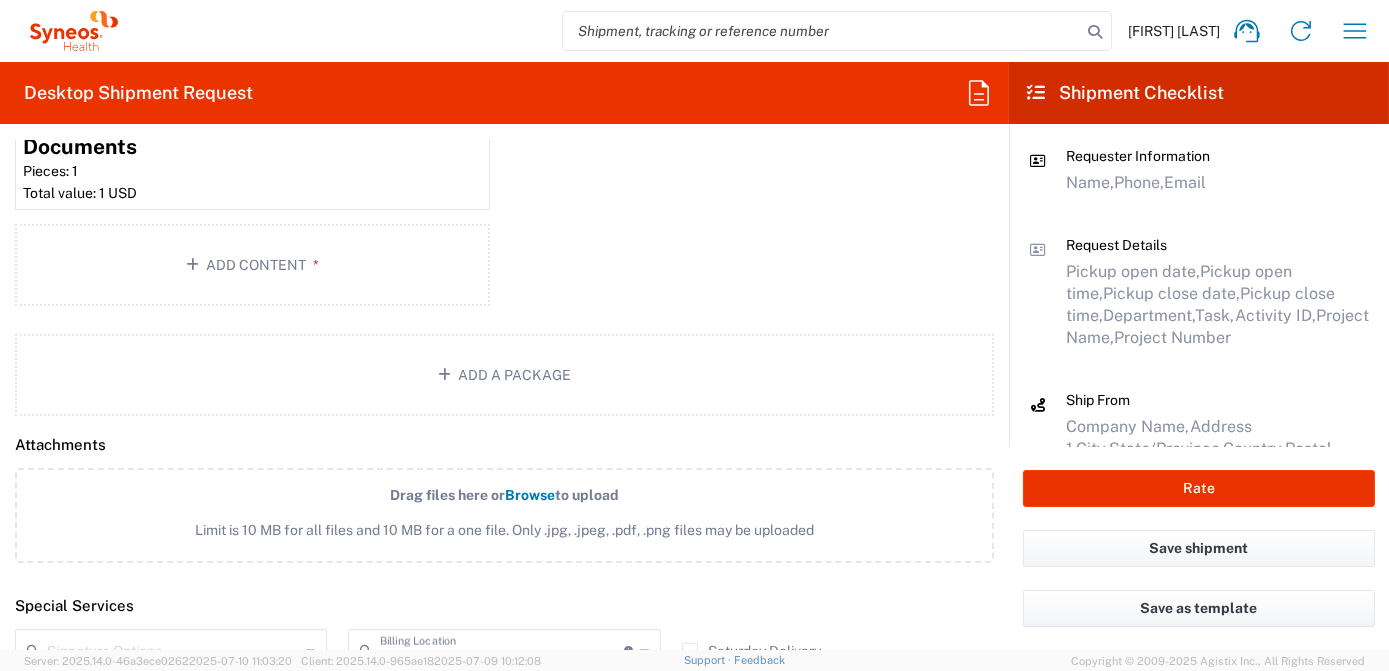 scroll, scrollTop: 2272, scrollLeft: 0, axis: vertical 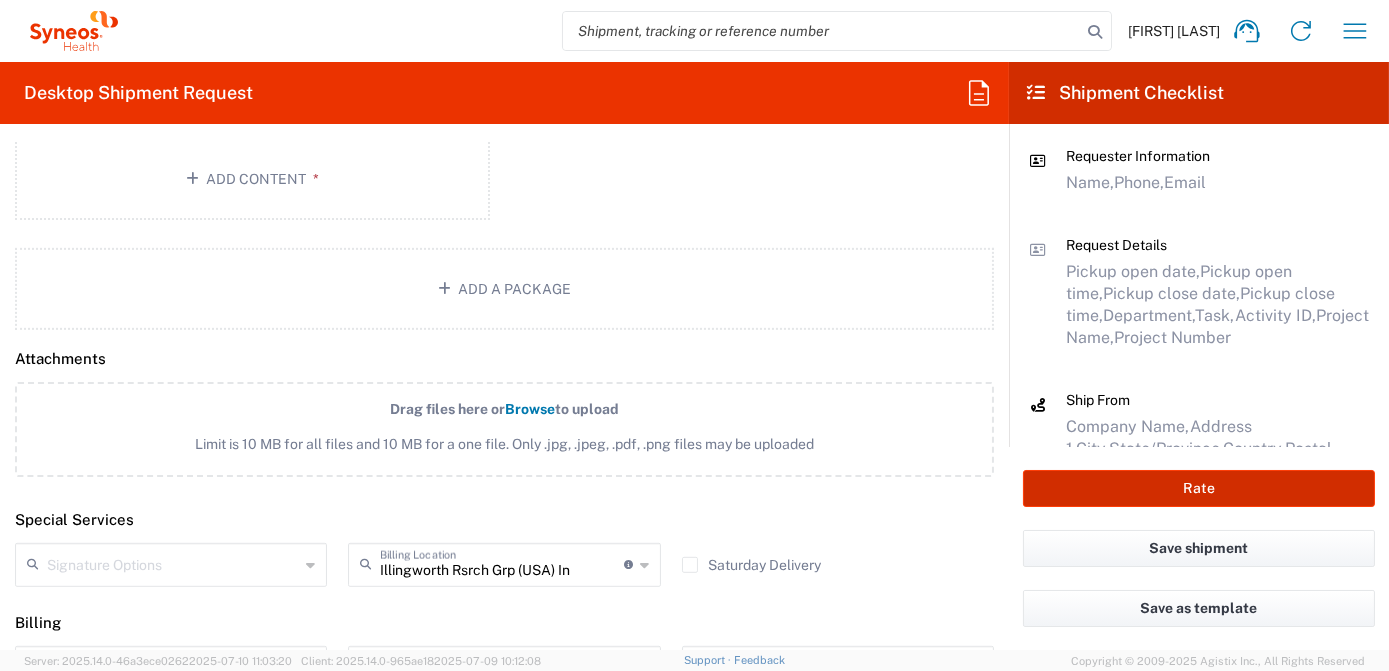 click on "Rate" 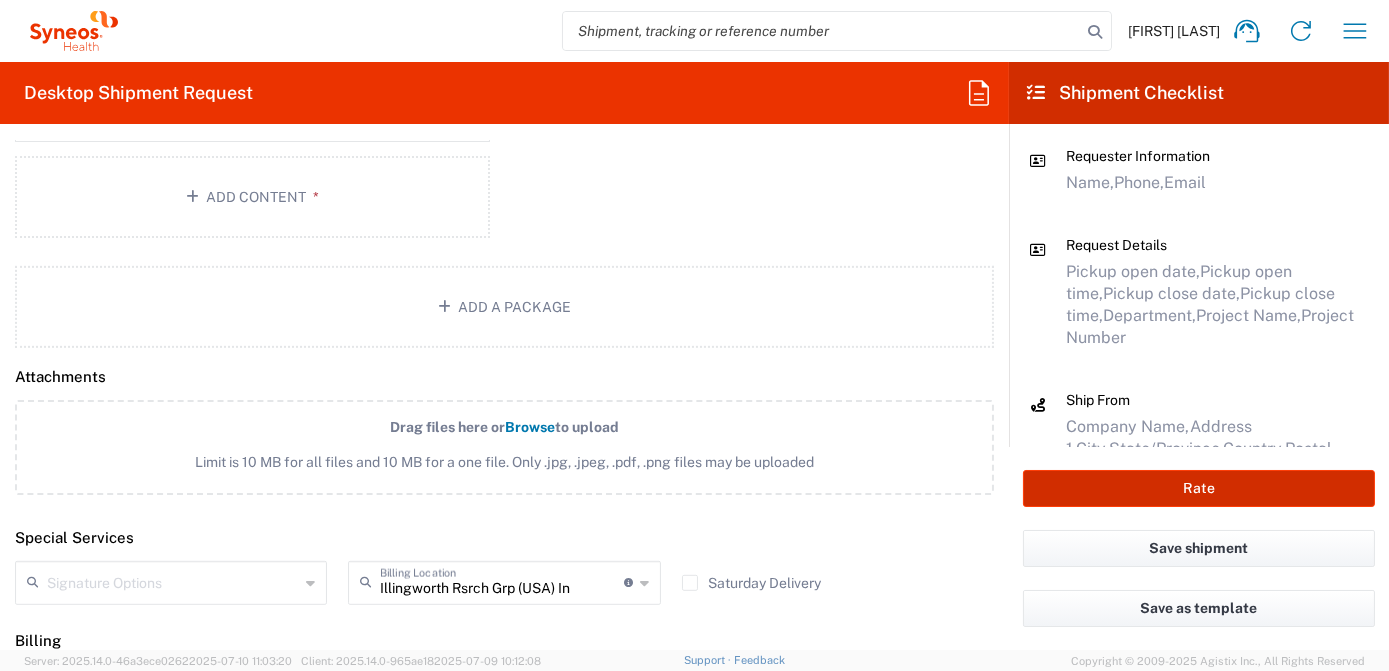 scroll, scrollTop: 2290, scrollLeft: 0, axis: vertical 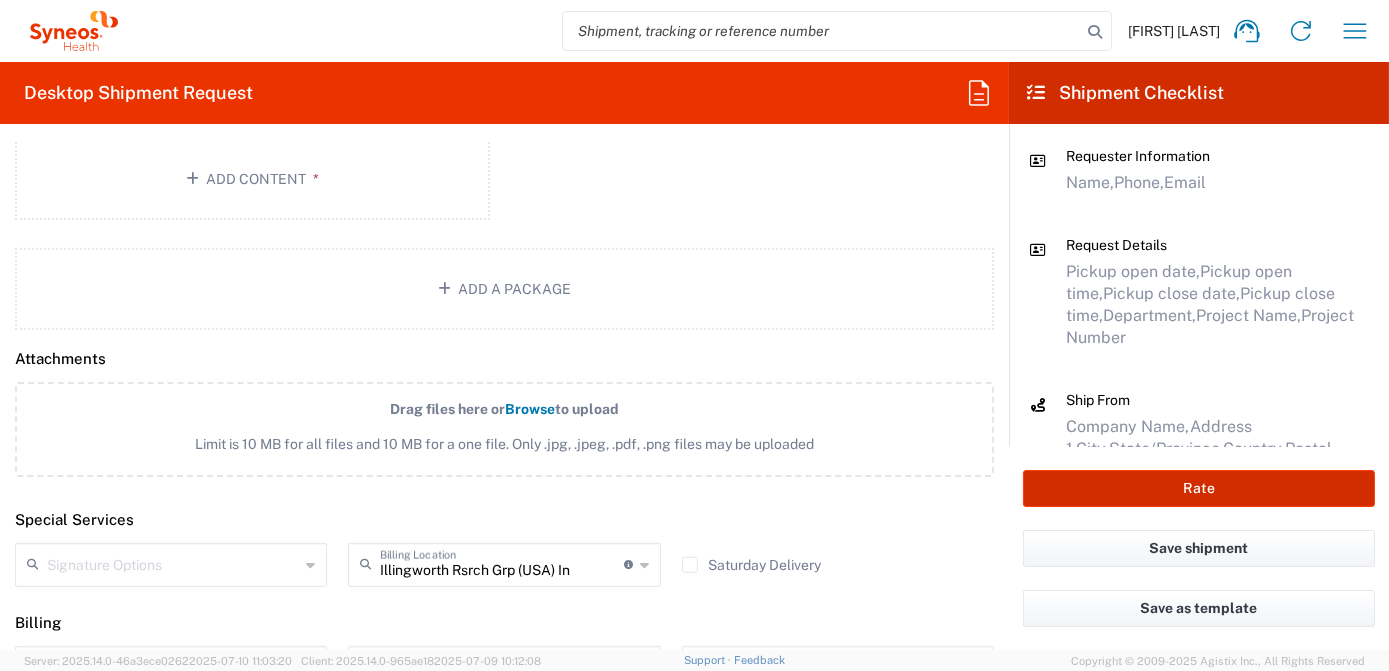 type on "7063334" 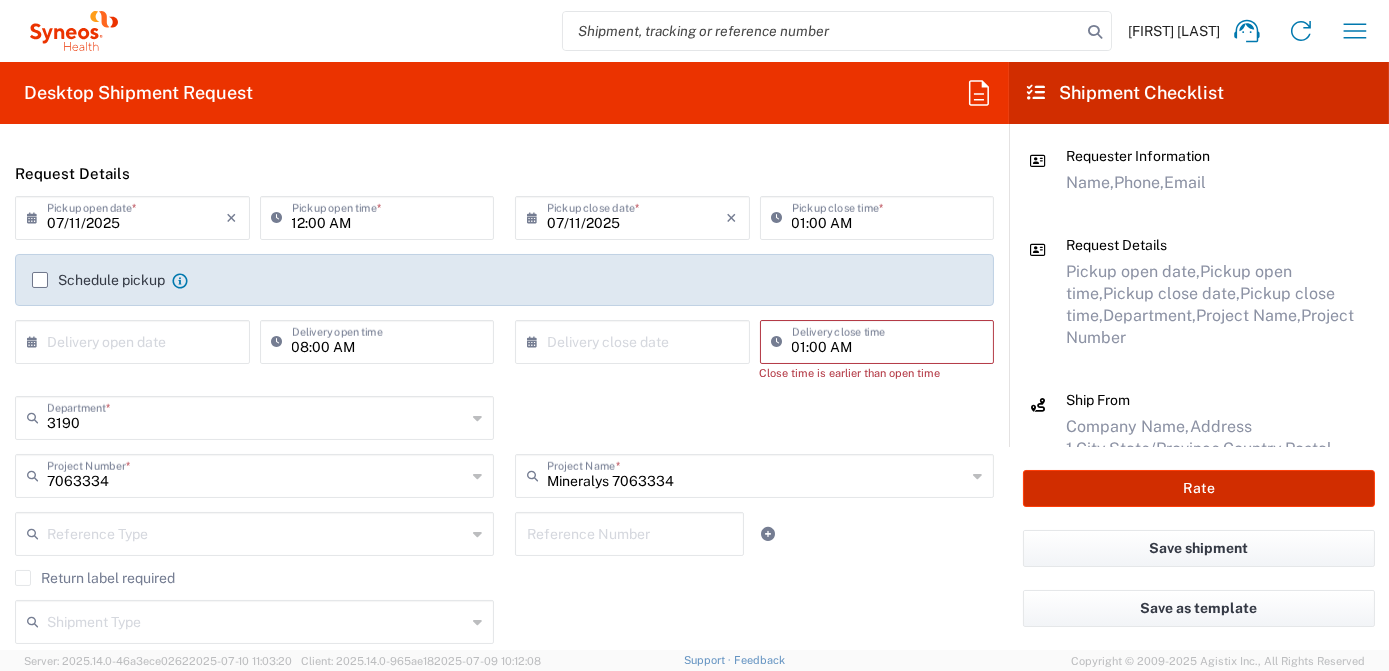 scroll, scrollTop: 199, scrollLeft: 0, axis: vertical 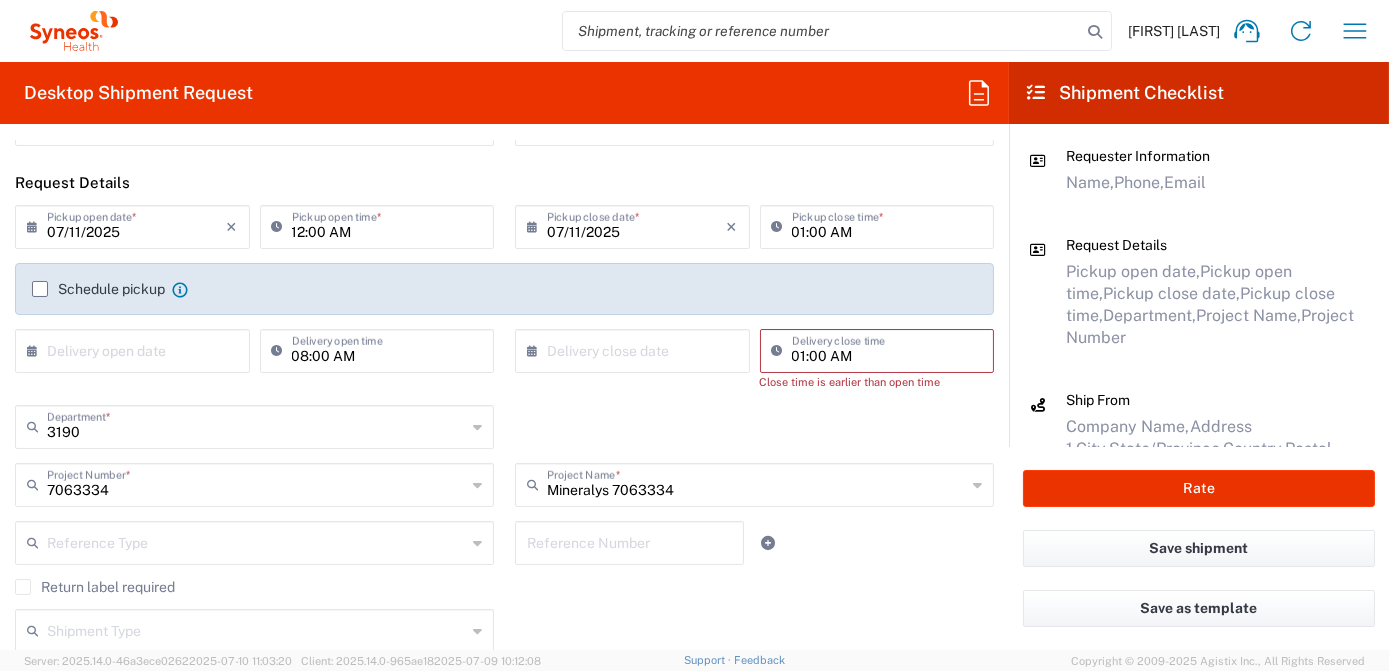 click on "01:00 AM" at bounding box center [887, 225] 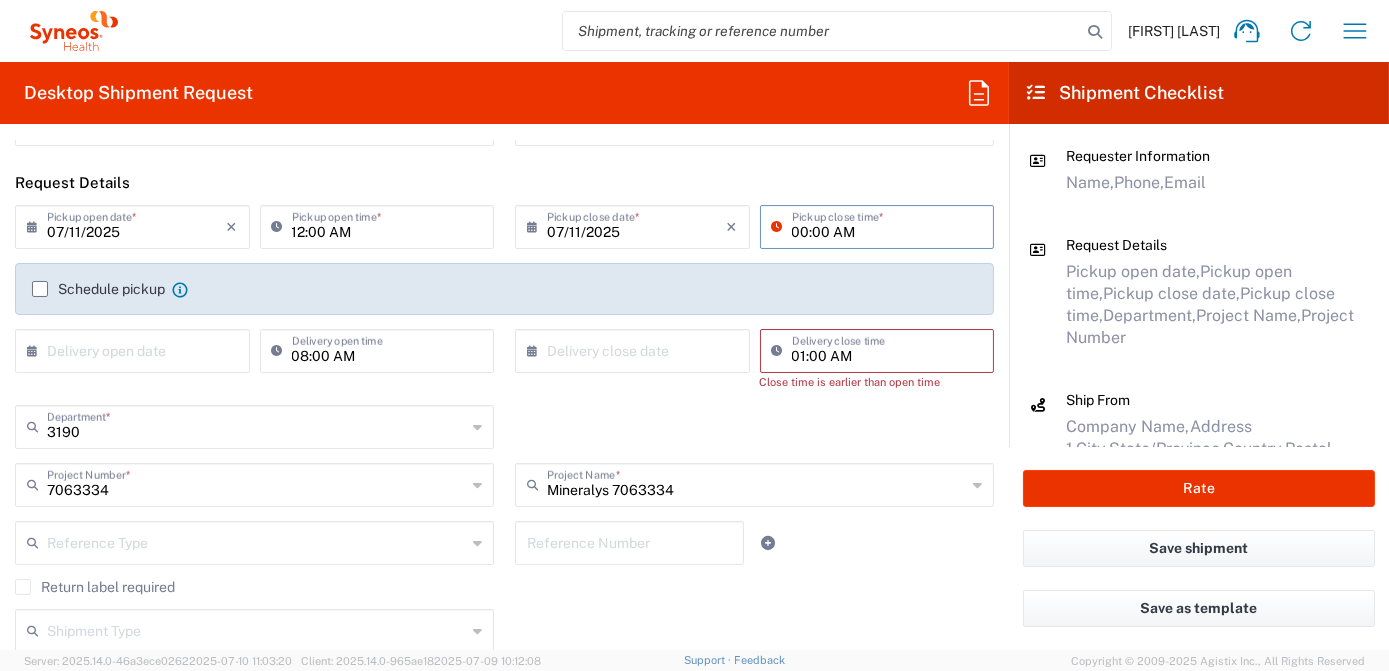 type on "00:00 AM" 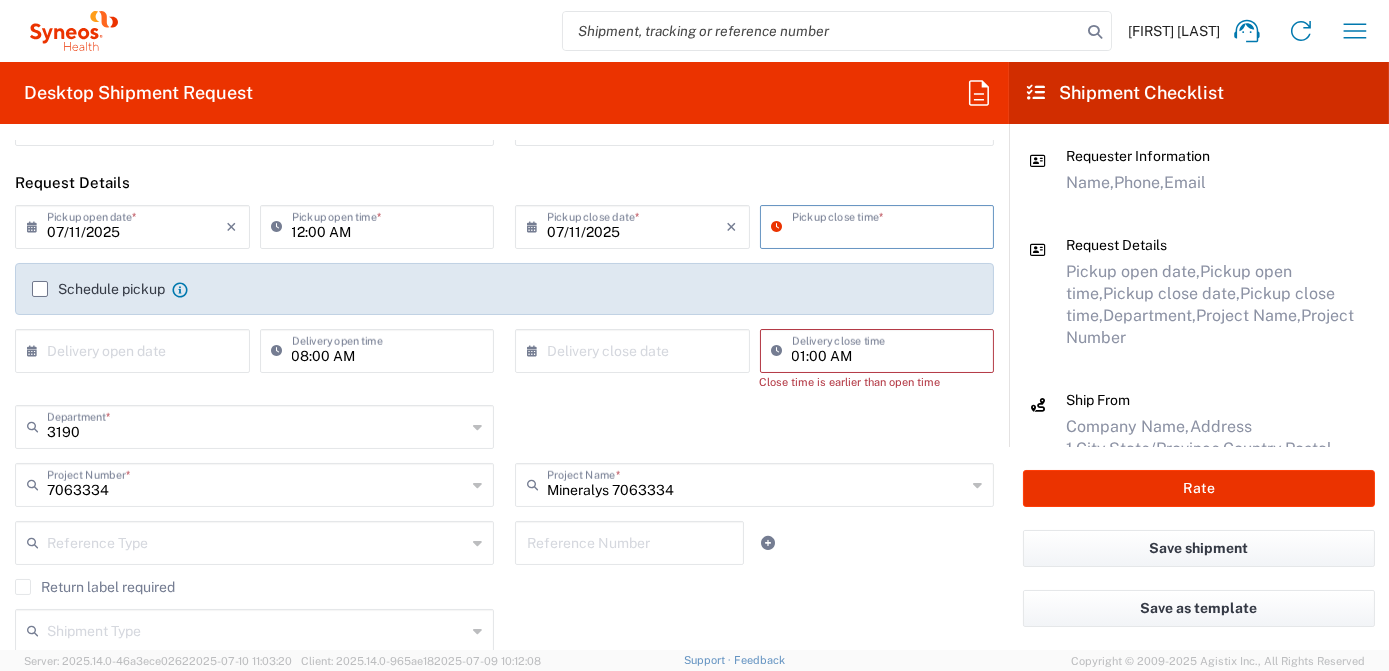 click on "07/11/2025" at bounding box center [637, 225] 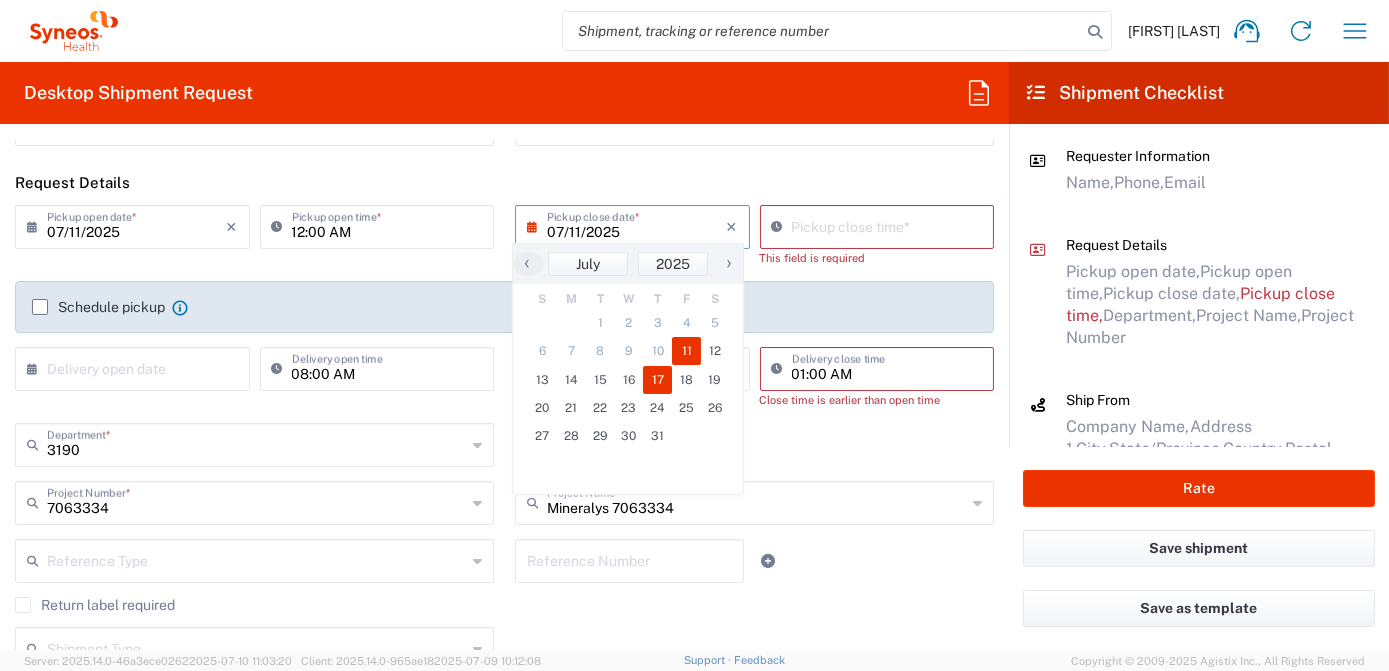 click on "17" 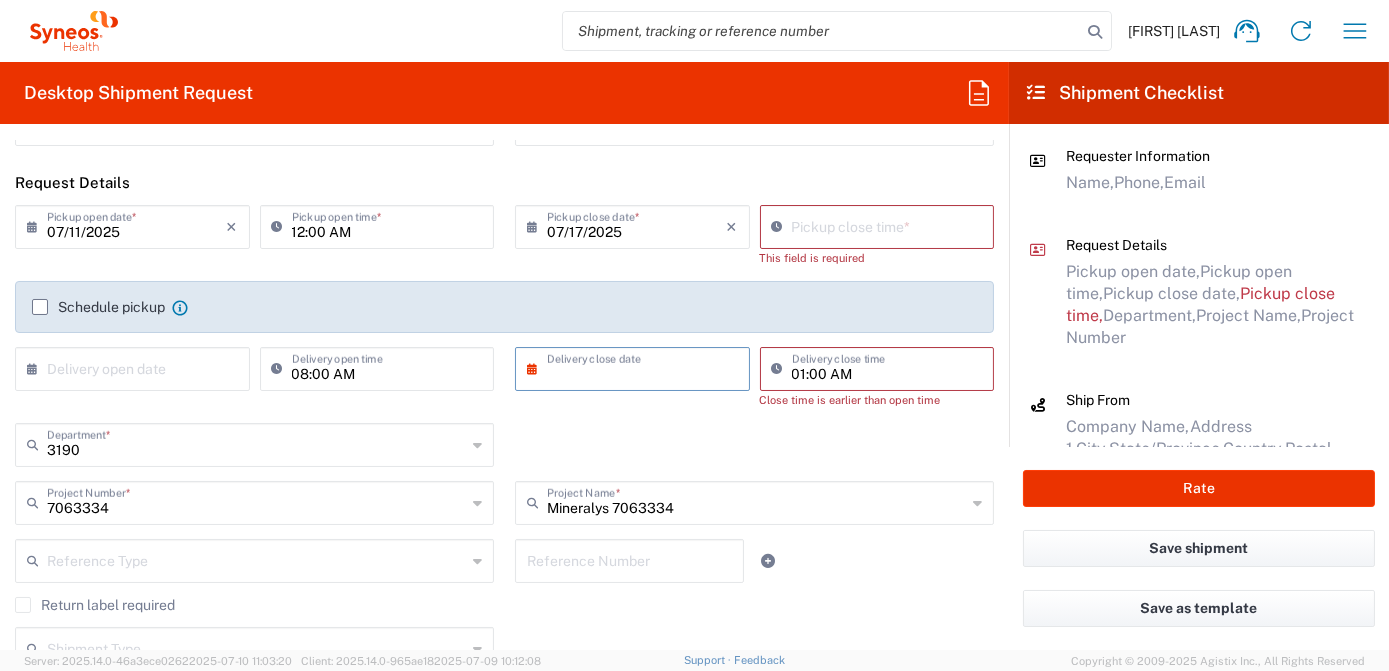 click at bounding box center (637, 367) 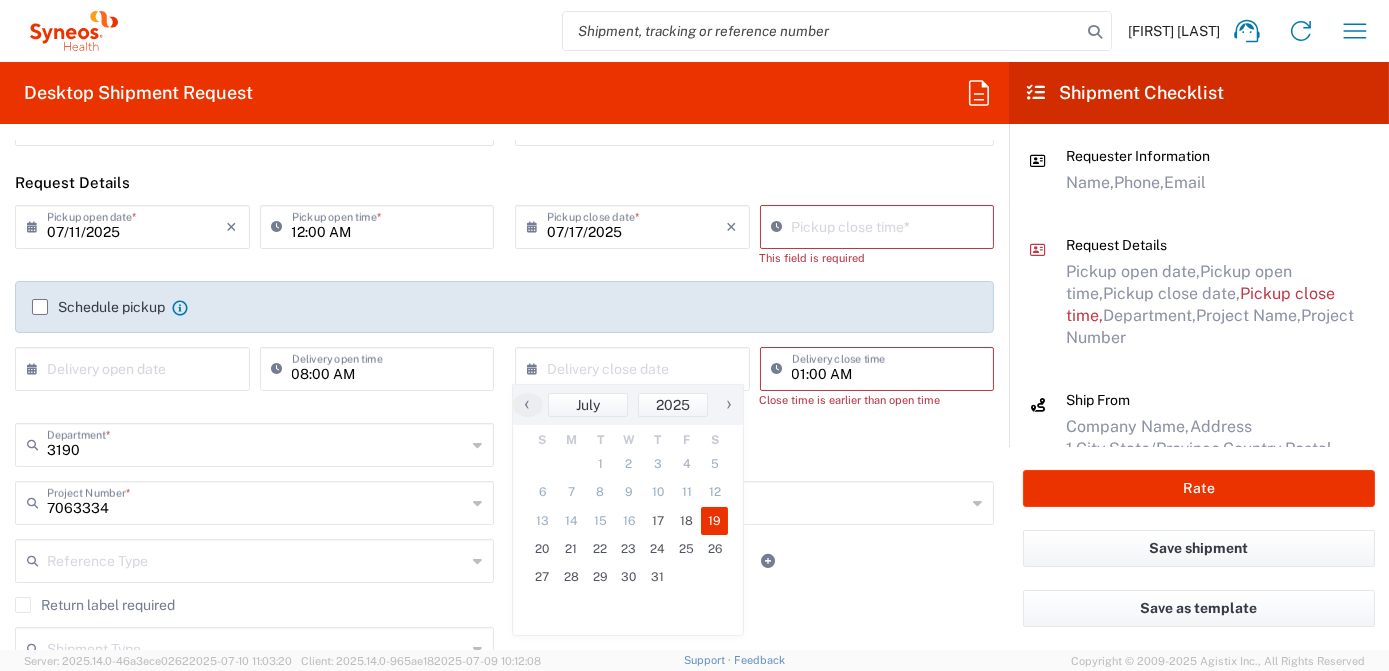 click on "19" 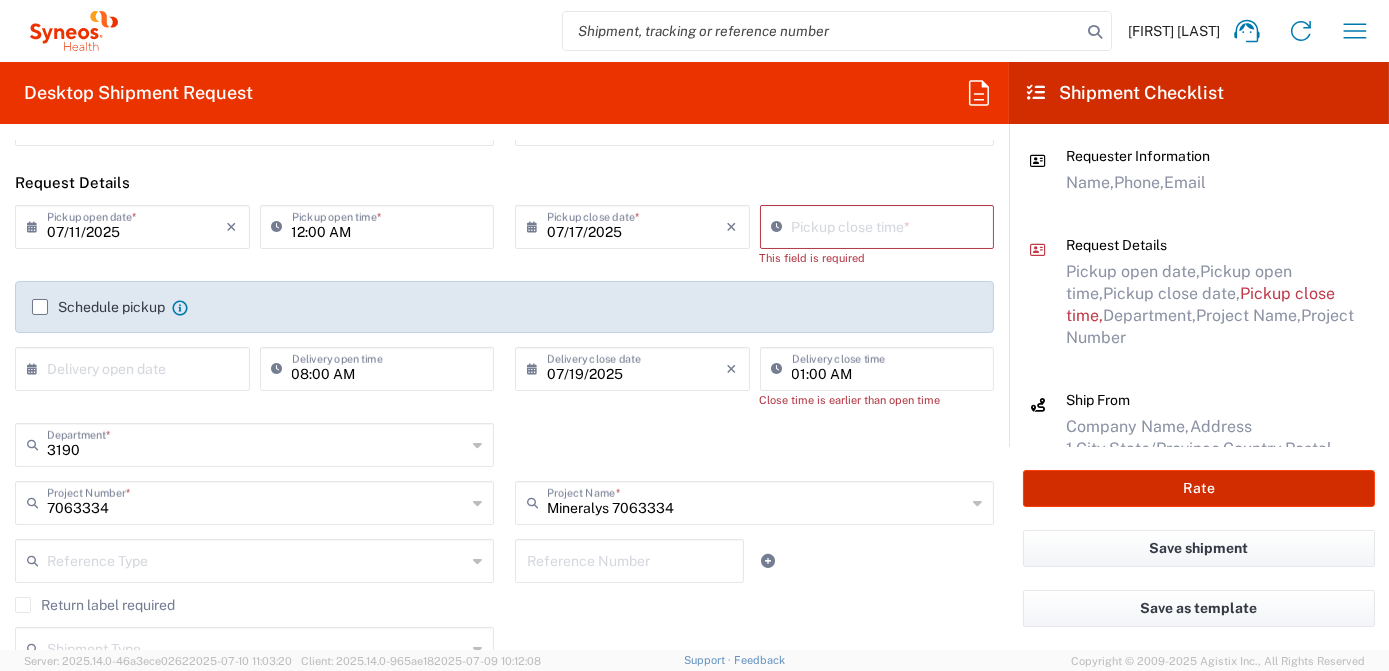 click on "Rate" 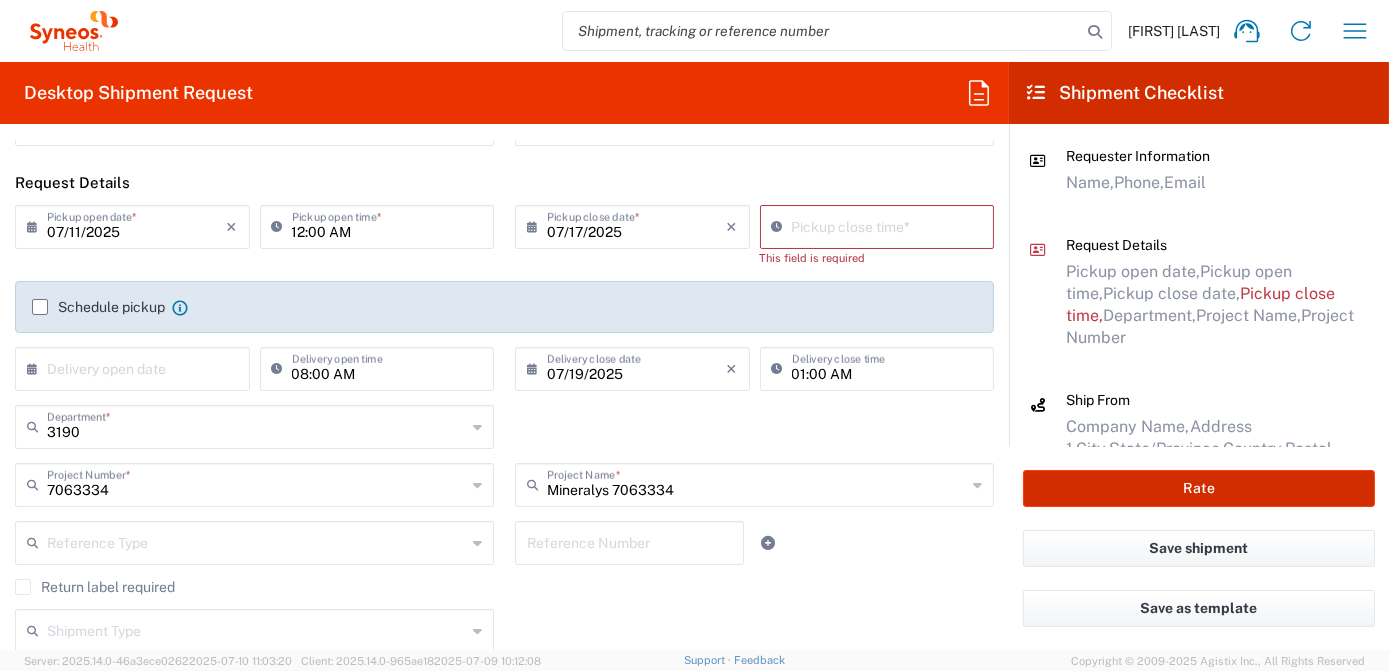 scroll, scrollTop: 5, scrollLeft: 0, axis: vertical 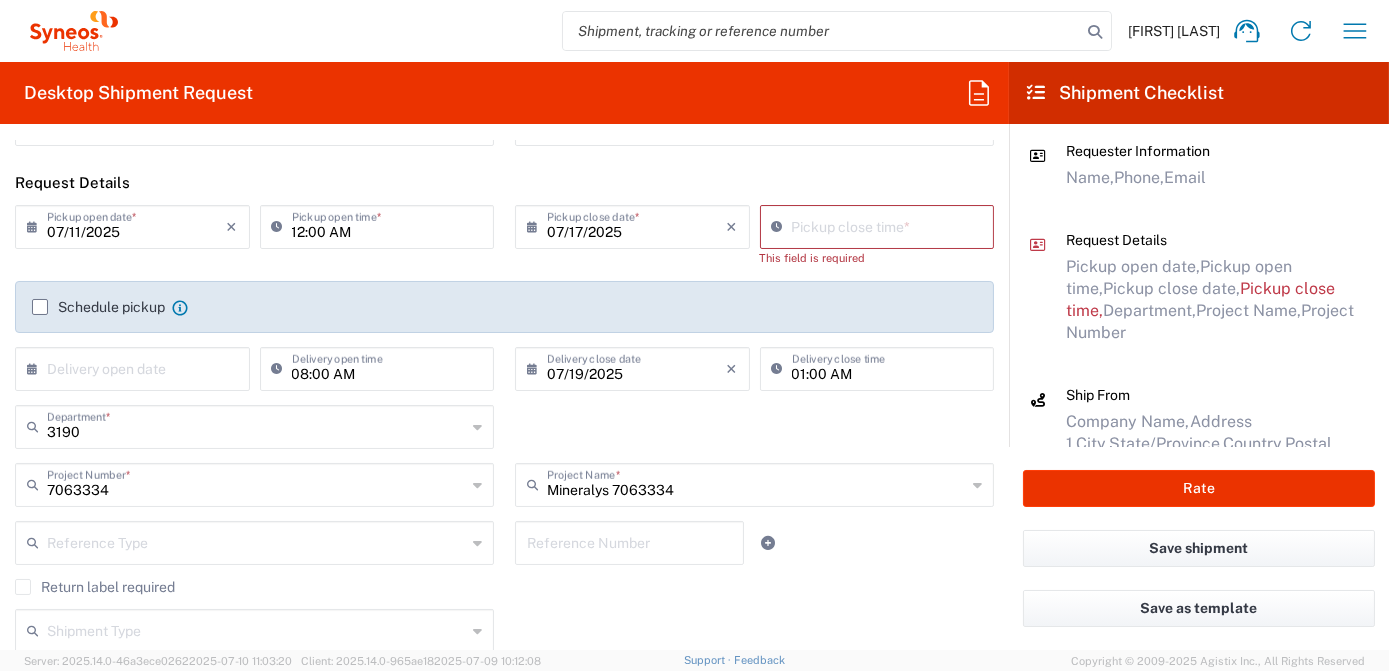 type on "[TIME]" 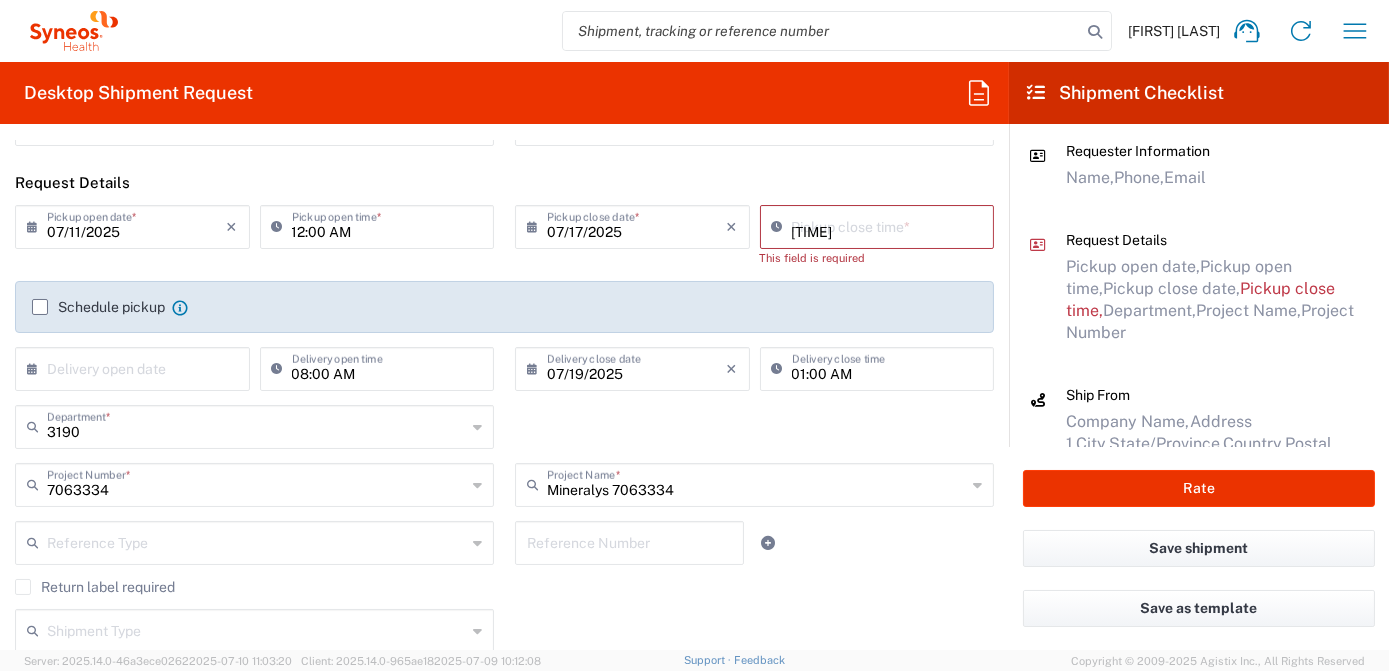 click on "[TIME]" at bounding box center (887, 225) 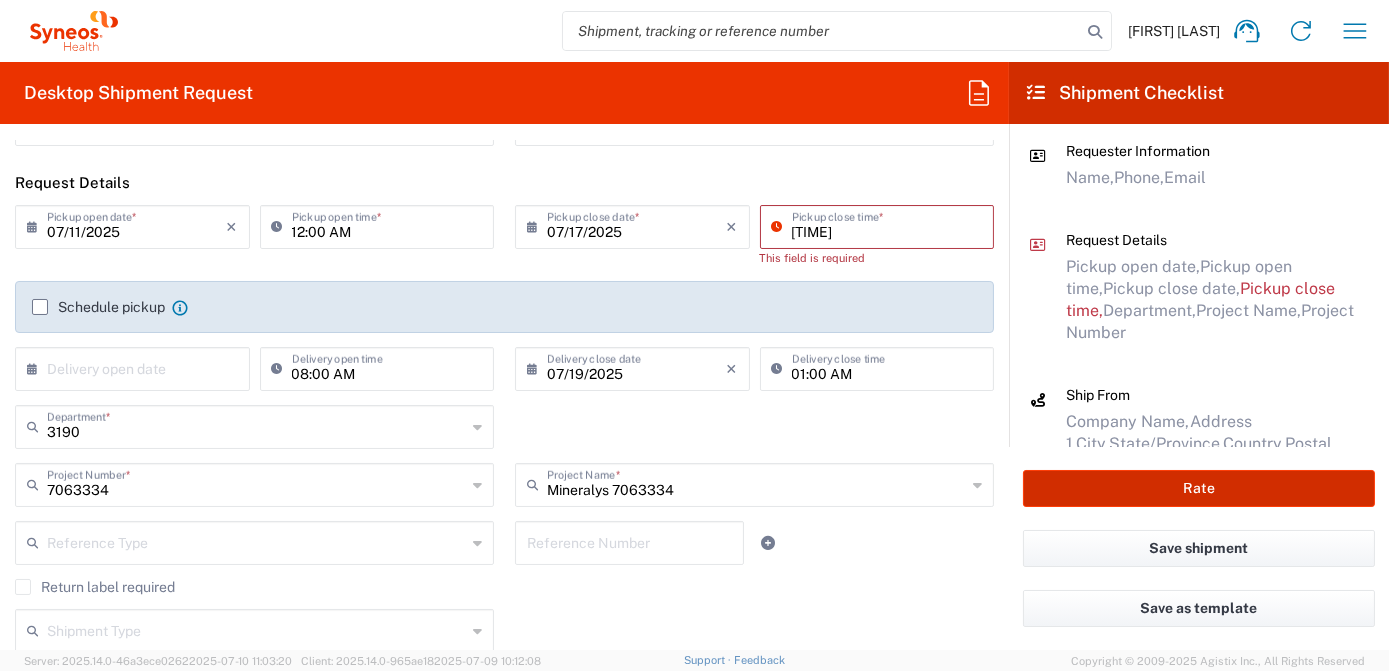 click on "Rate" 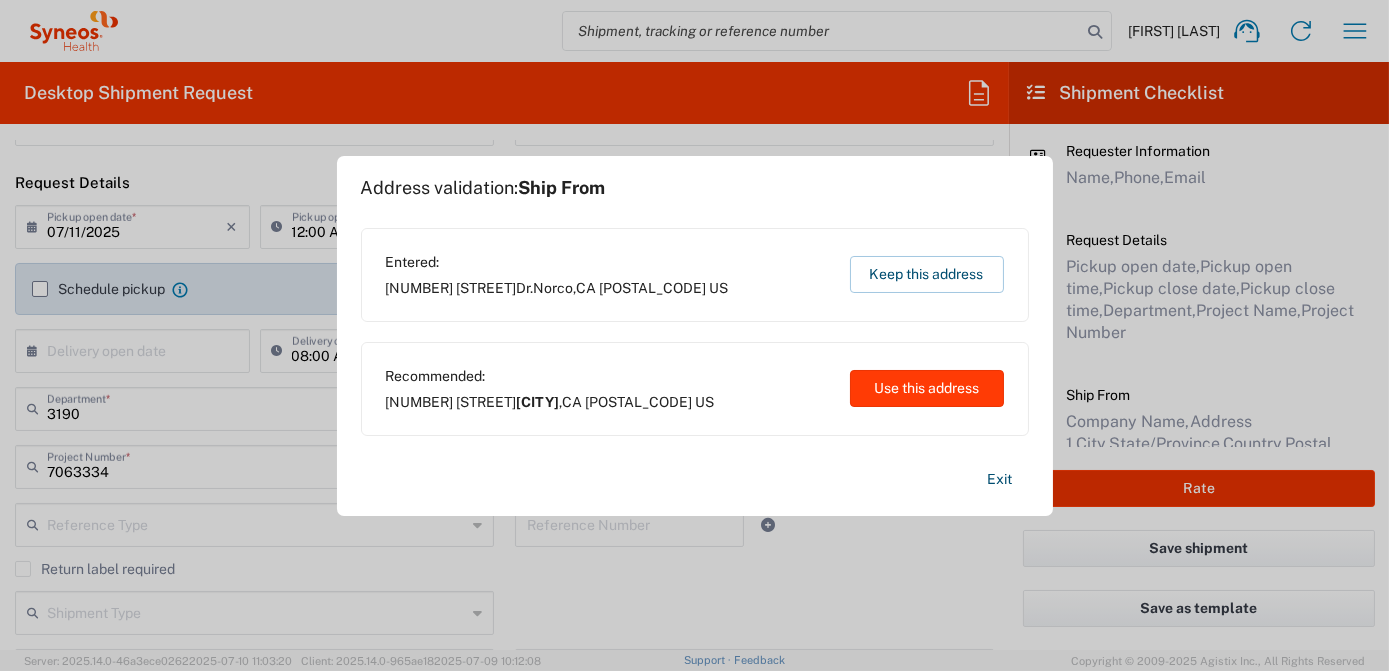click on "Use this address" 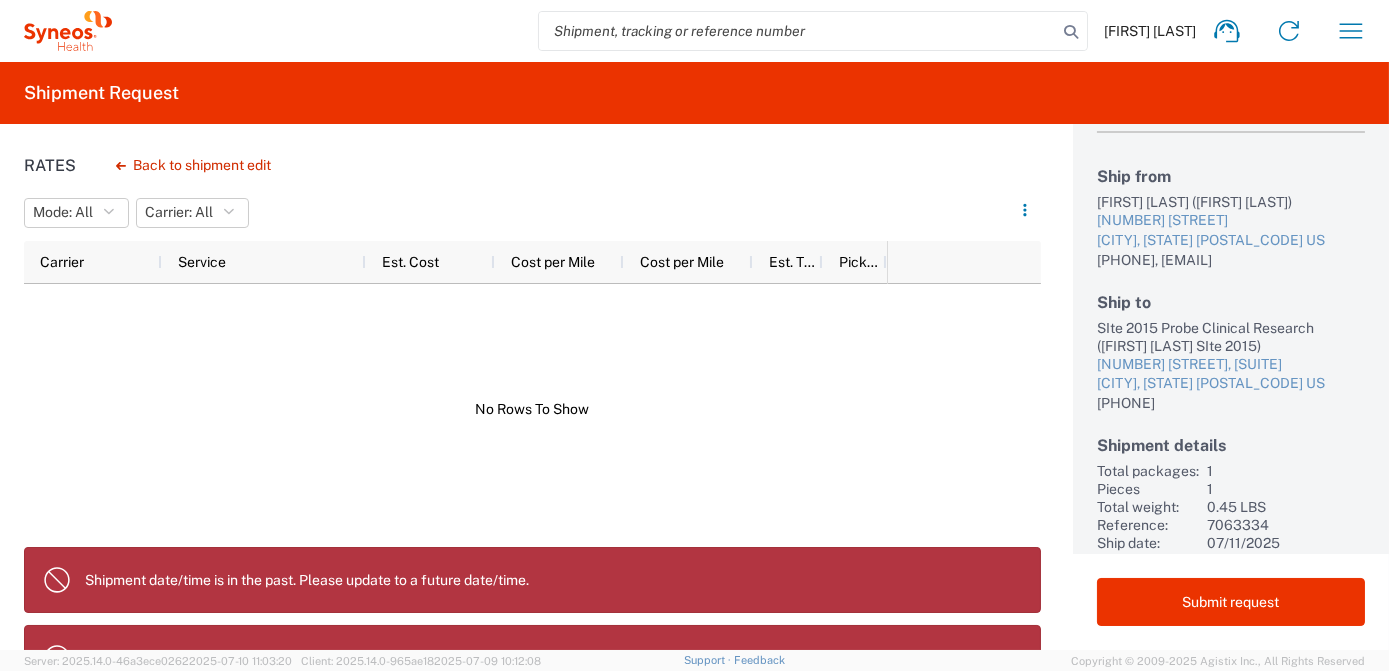 scroll, scrollTop: 73, scrollLeft: 0, axis: vertical 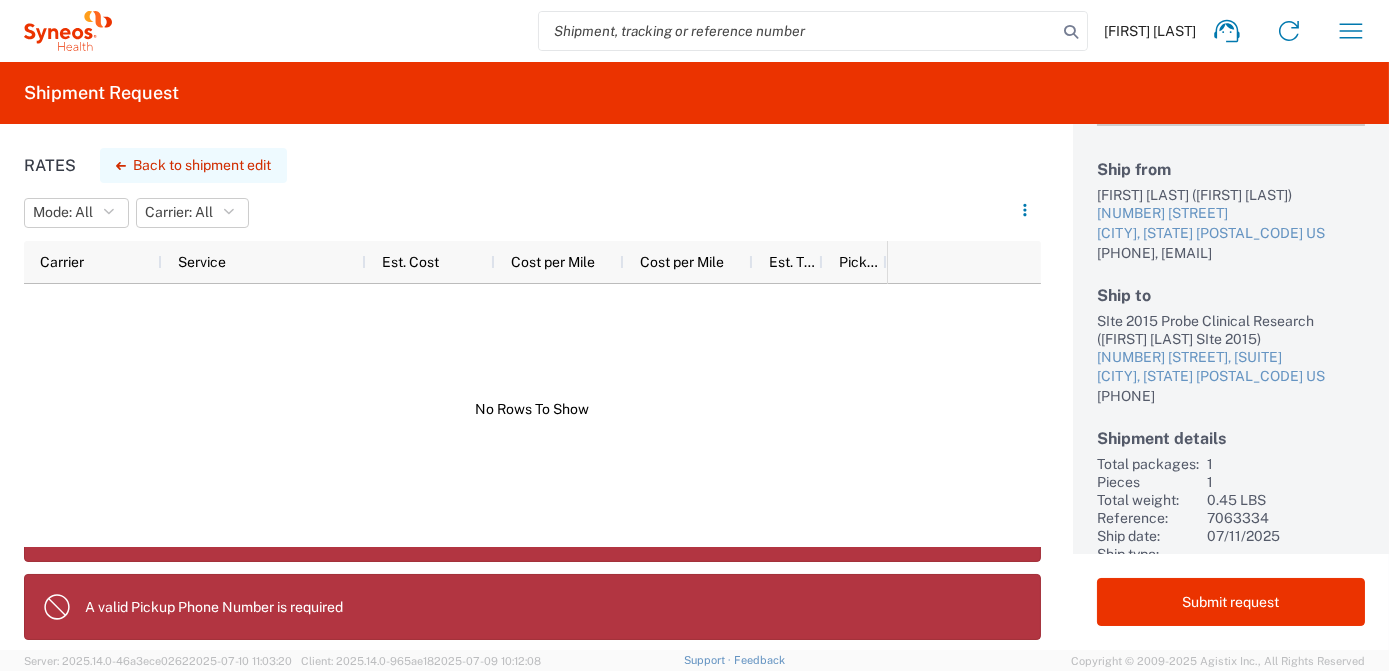 click on "Back to shipment edit" 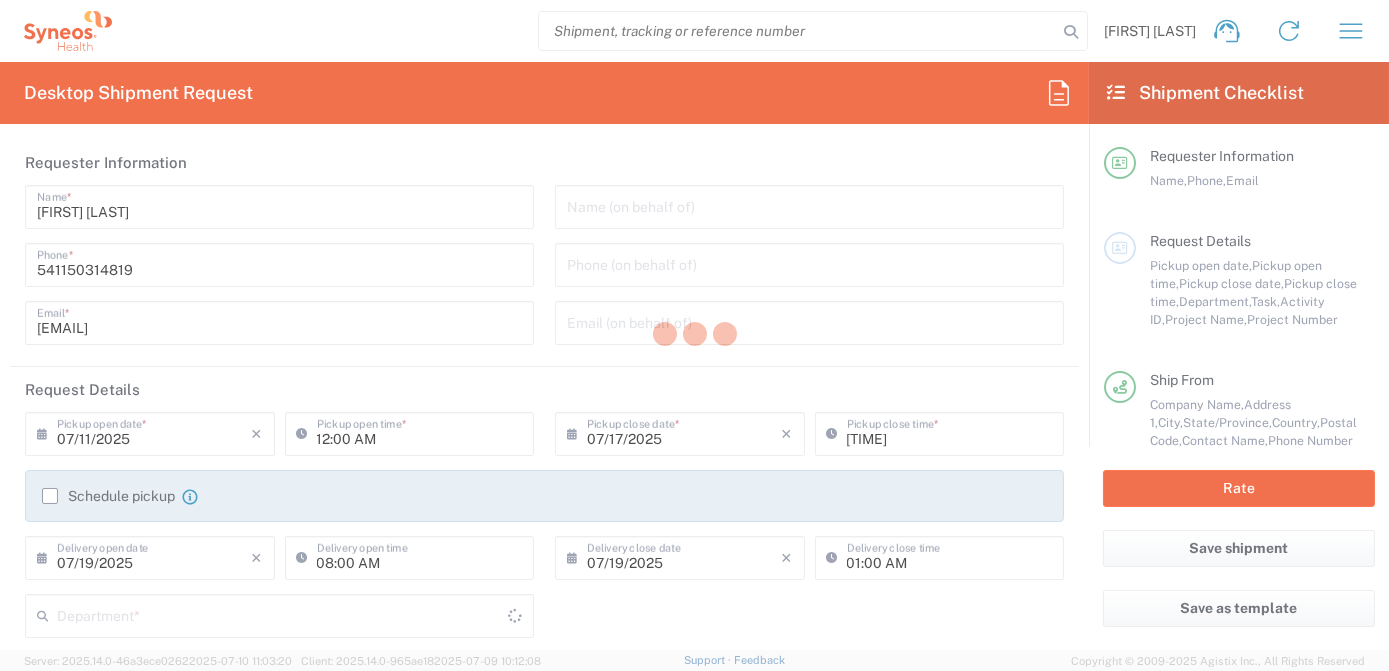 type on "California" 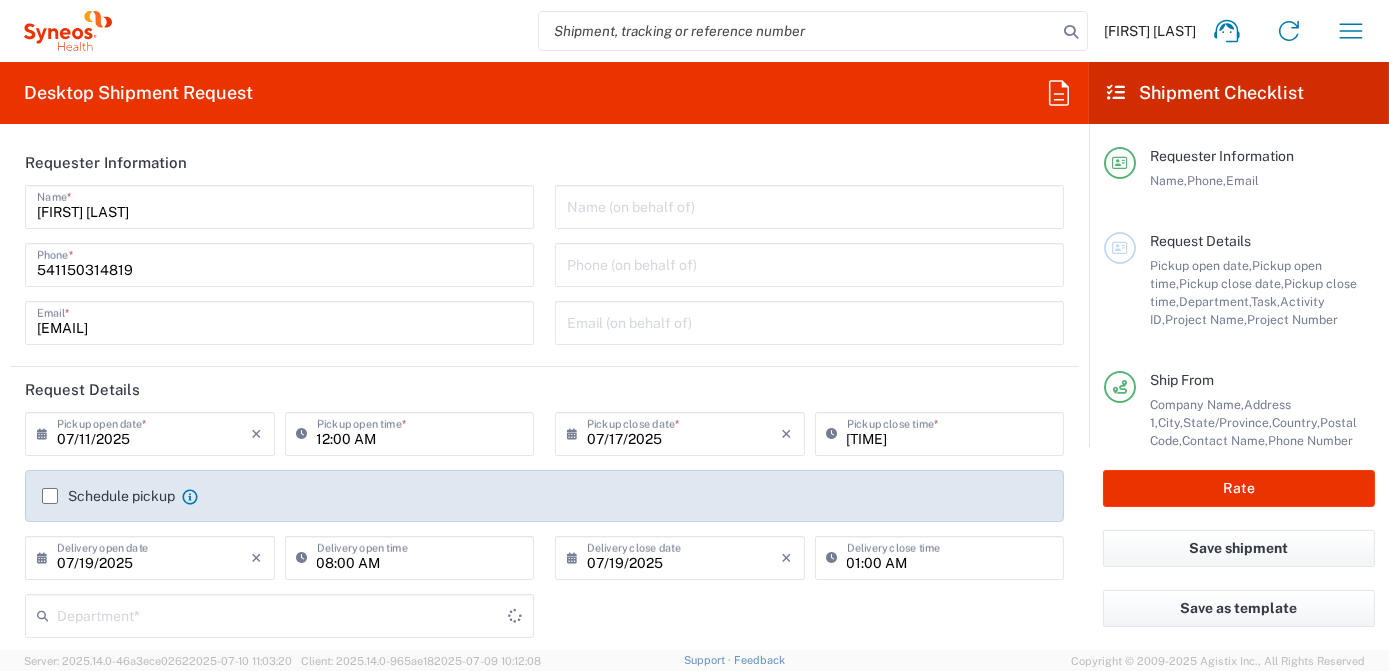 type on "Envelope" 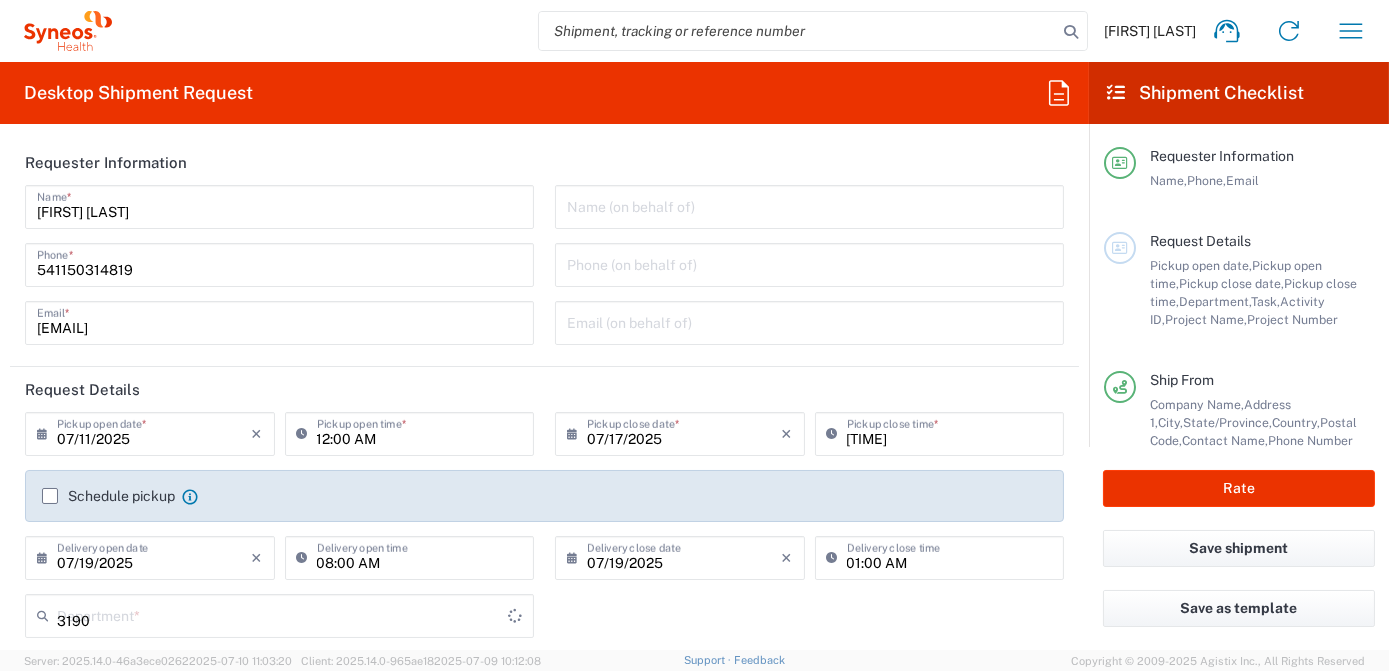 type on "California" 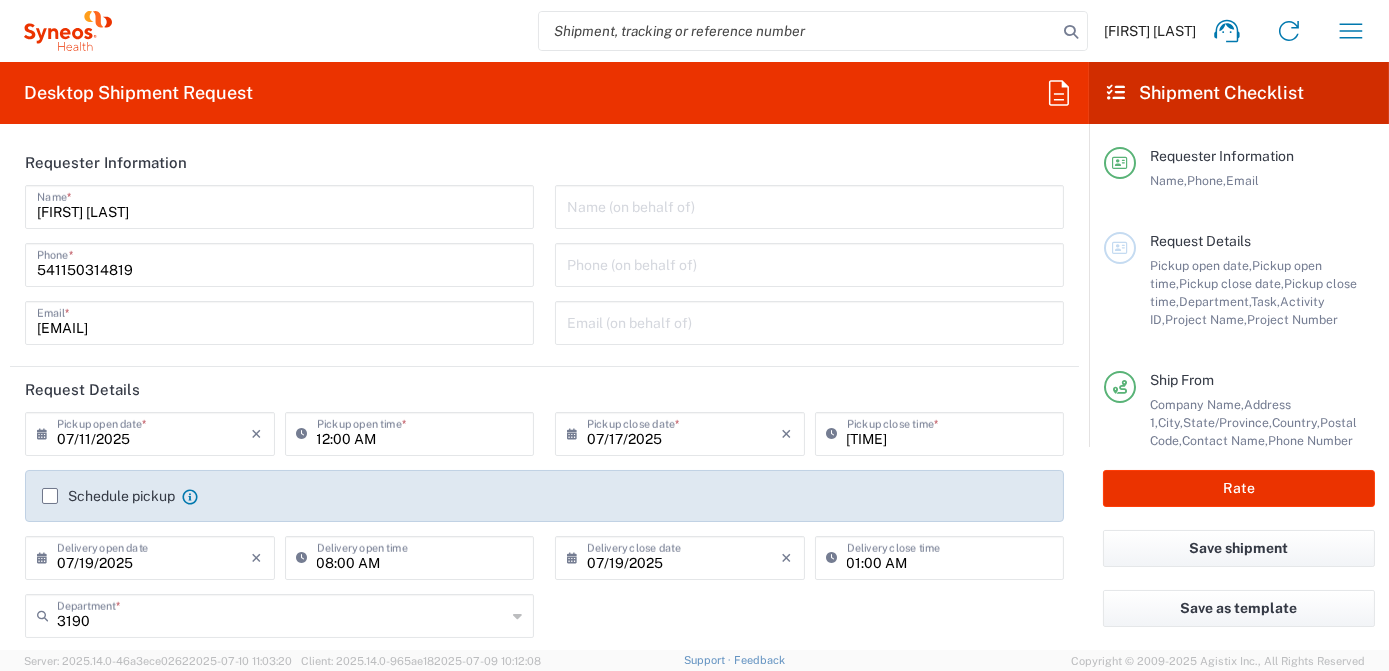type on "7063334" 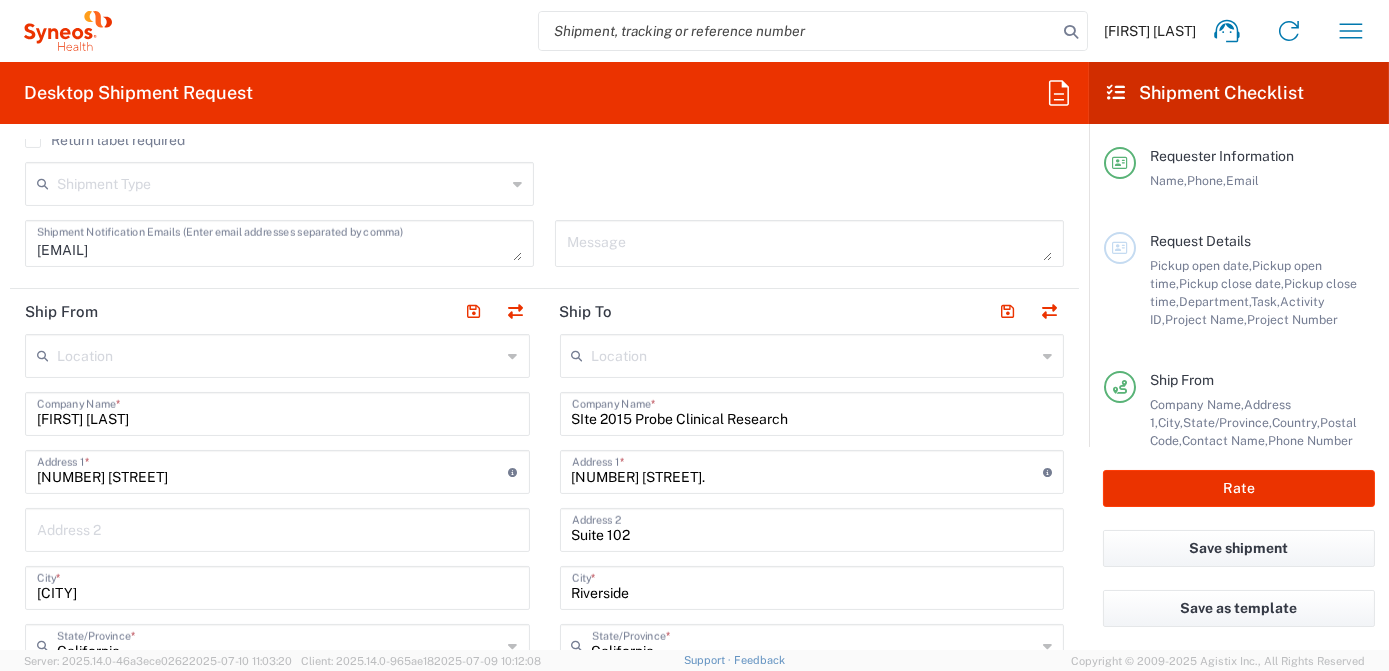 type on "Mineralys 7063334" 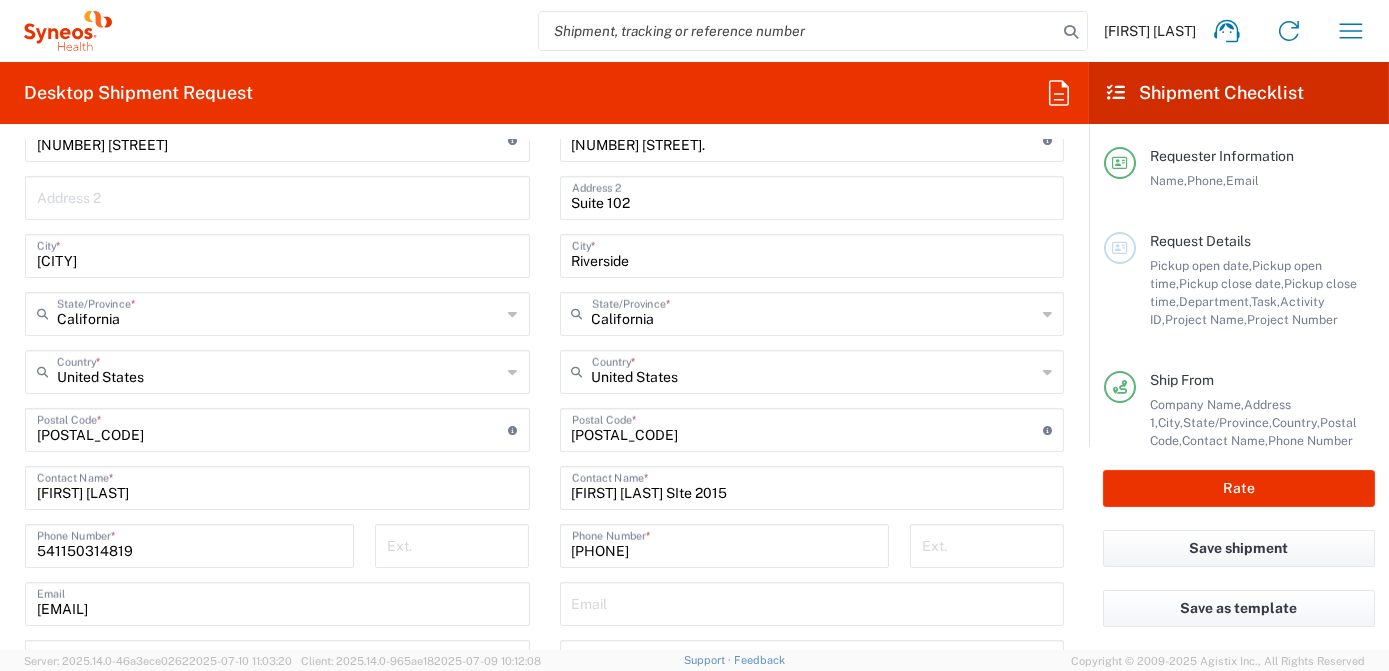 scroll, scrollTop: 1000, scrollLeft: 0, axis: vertical 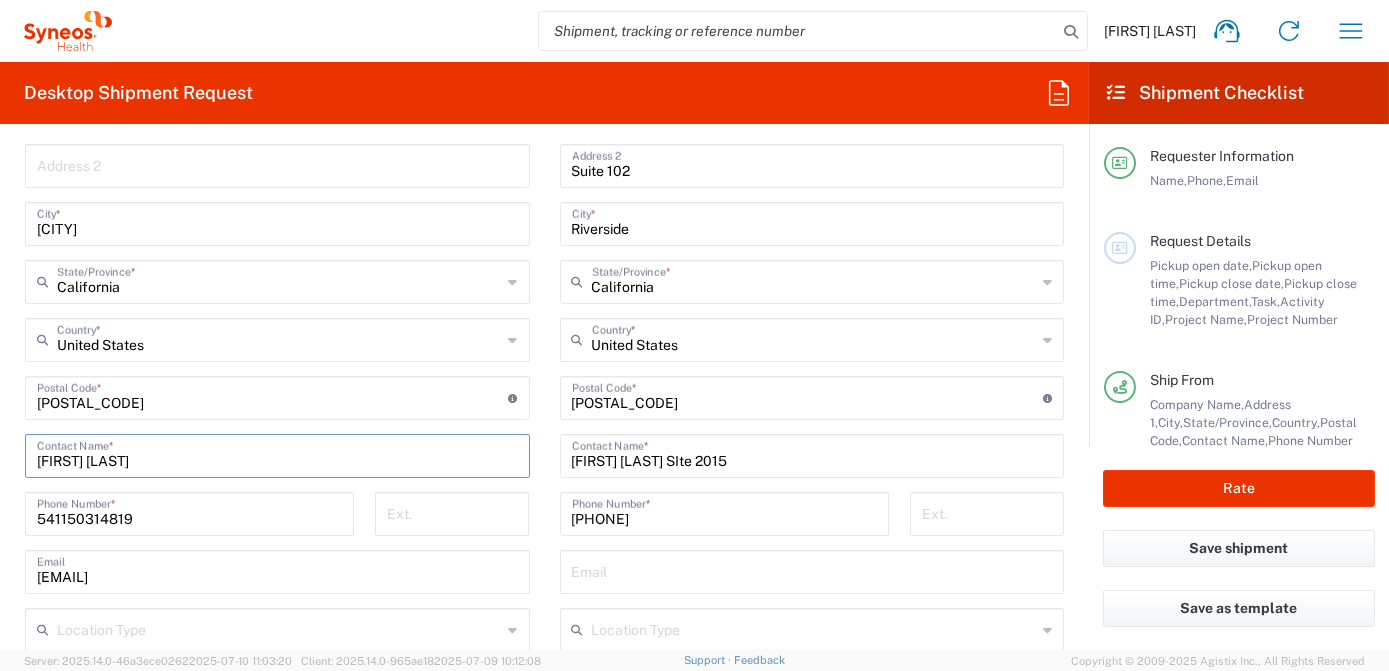 drag, startPoint x: 245, startPoint y: 467, endPoint x: -4, endPoint y: 452, distance: 249.4514 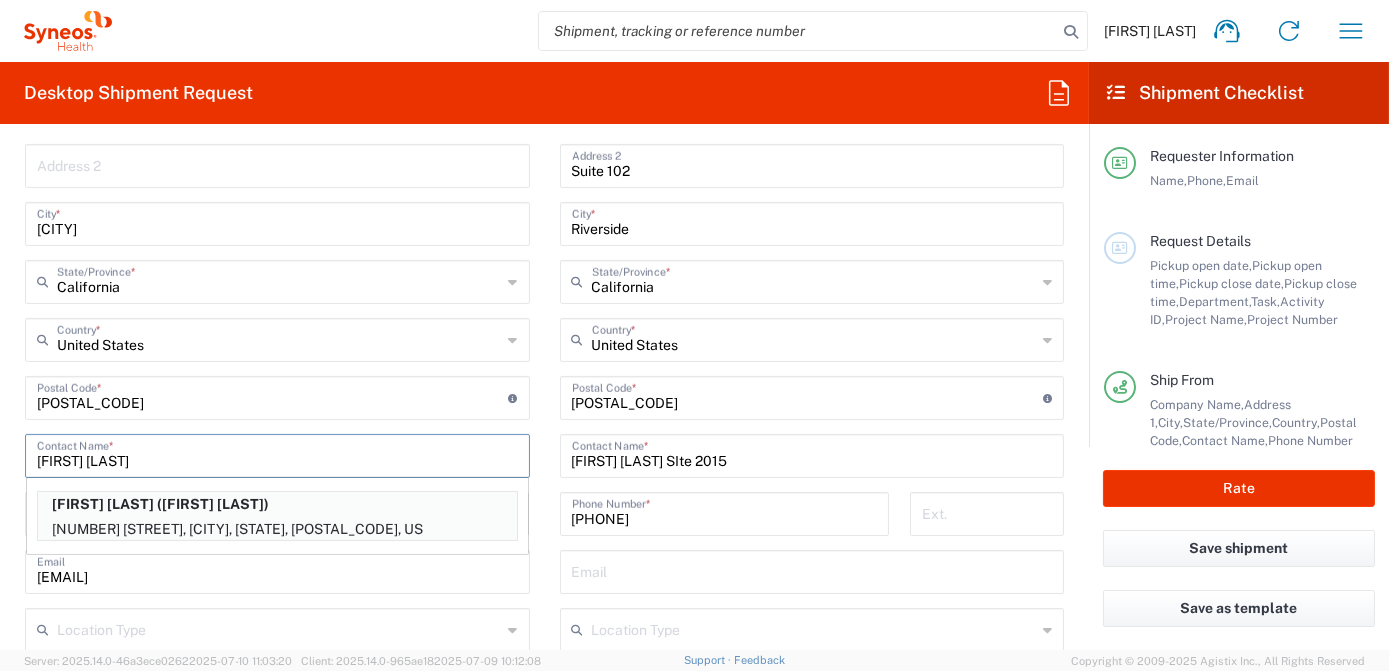 type on "[FIRST] [LAST]" 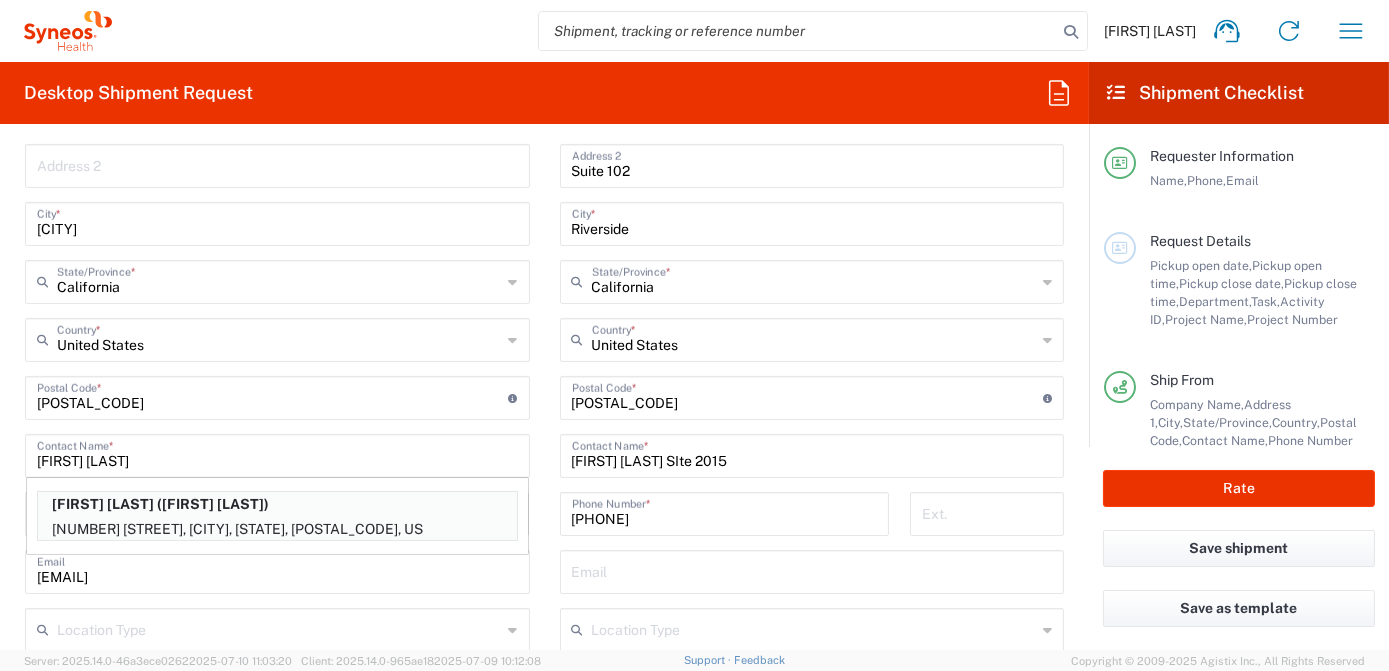 click on "Postal Code  * Postal Code for United States should have the following format:
5 digits then optional part of 4 digits started with hyphen" 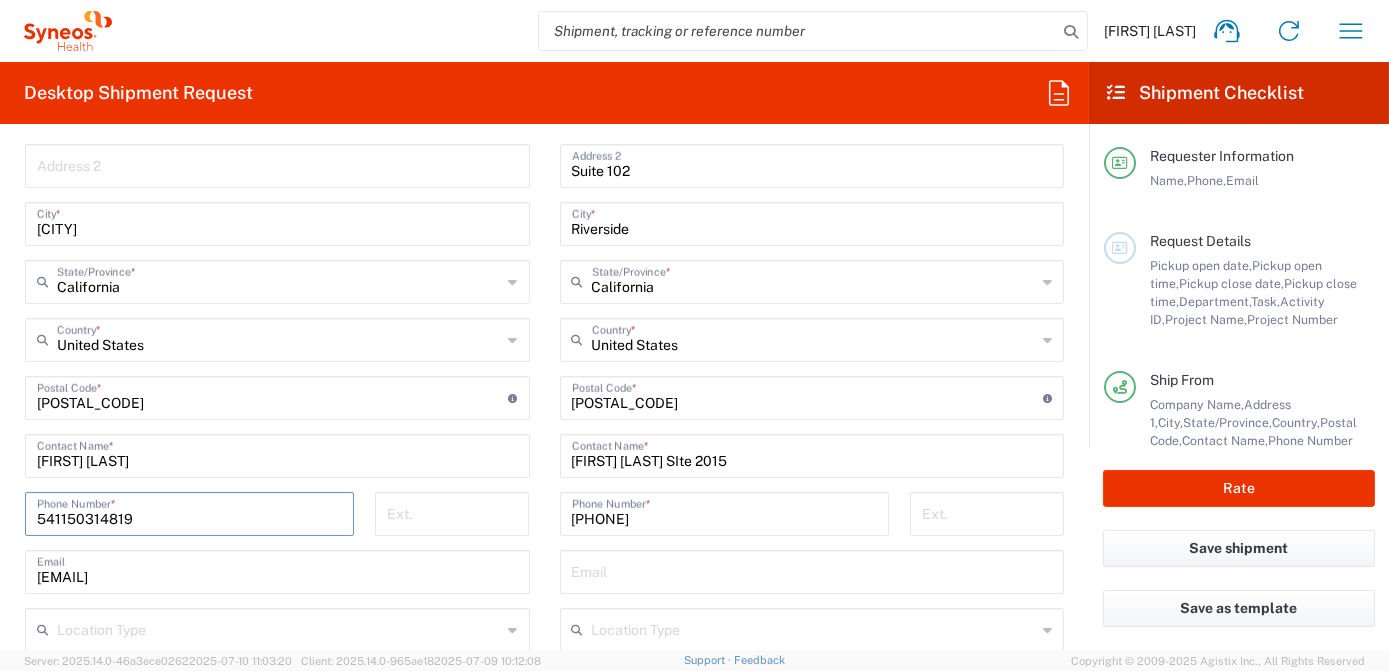 drag, startPoint x: 162, startPoint y: 526, endPoint x: -4, endPoint y: 494, distance: 169.0562 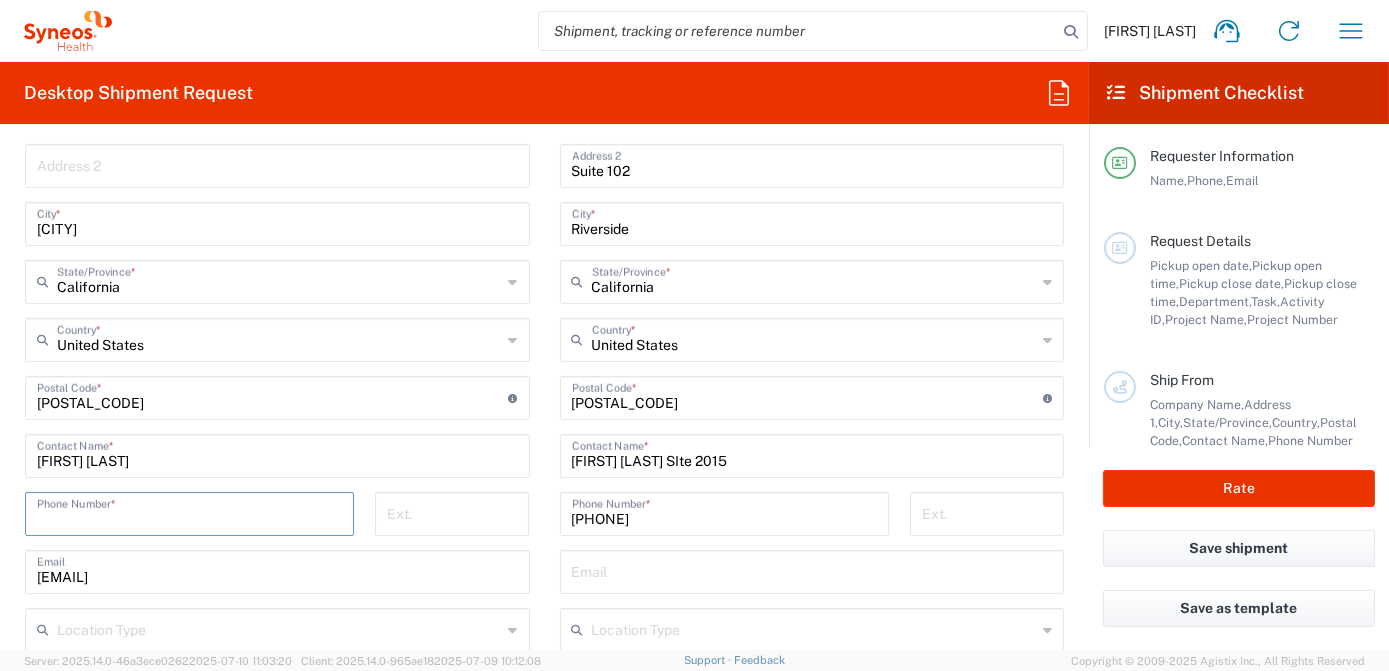 type 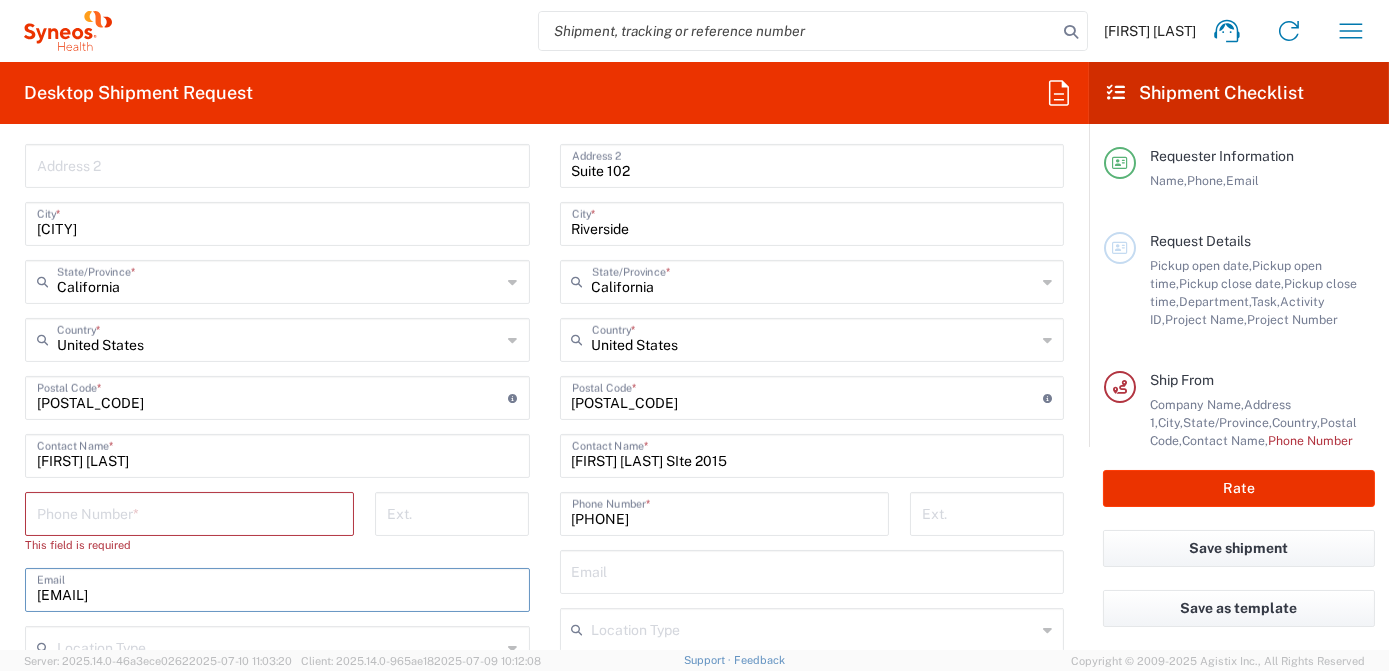 drag, startPoint x: 362, startPoint y: 579, endPoint x: -4, endPoint y: 566, distance: 366.2308 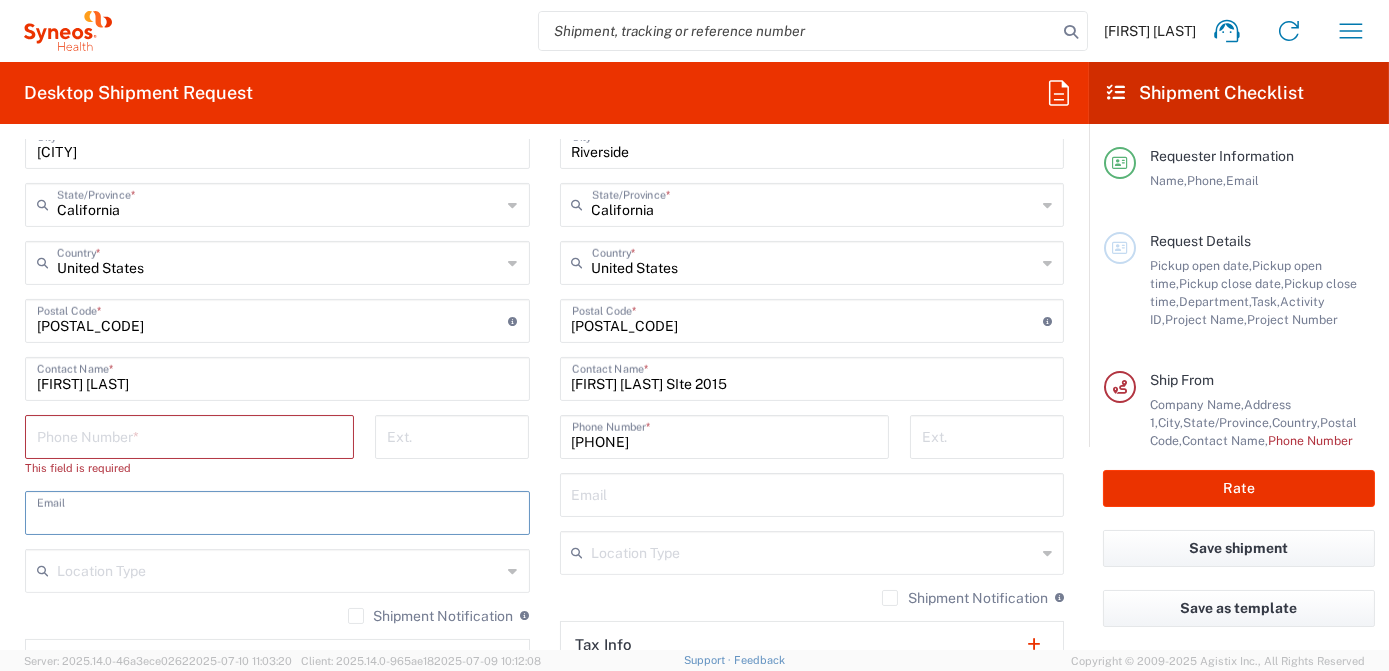 scroll, scrollTop: 1272, scrollLeft: 0, axis: vertical 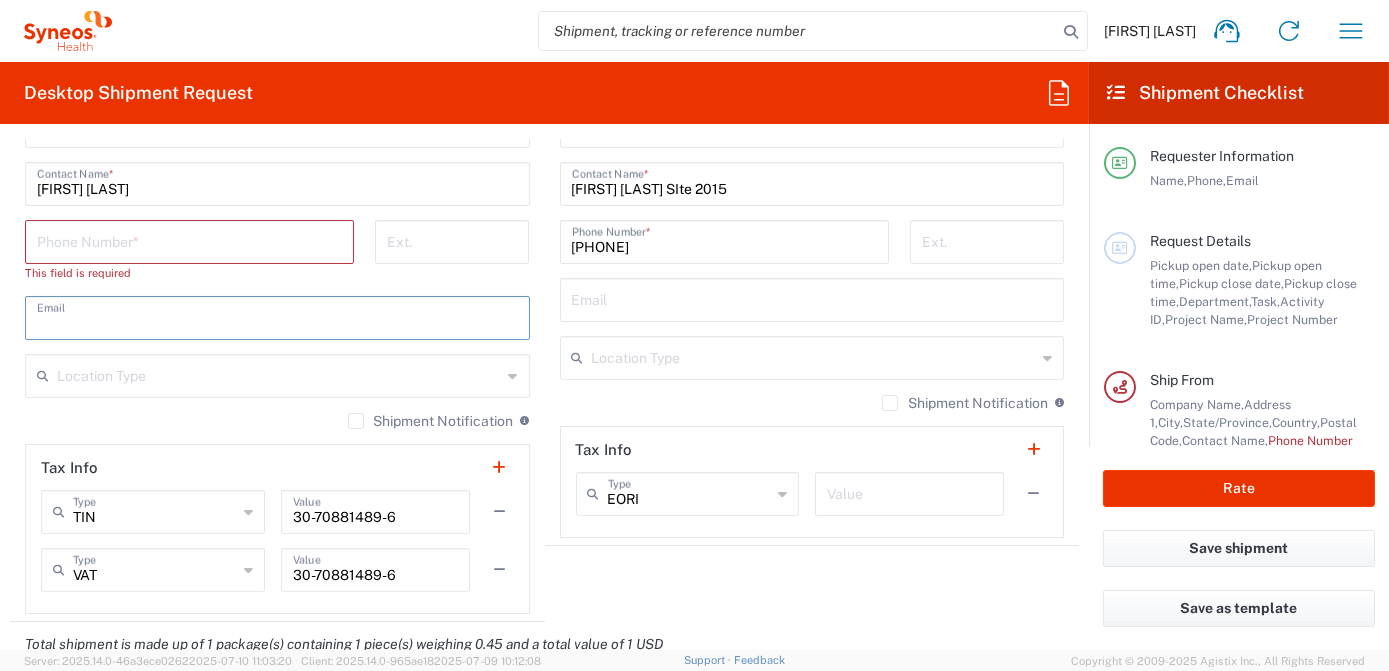 type 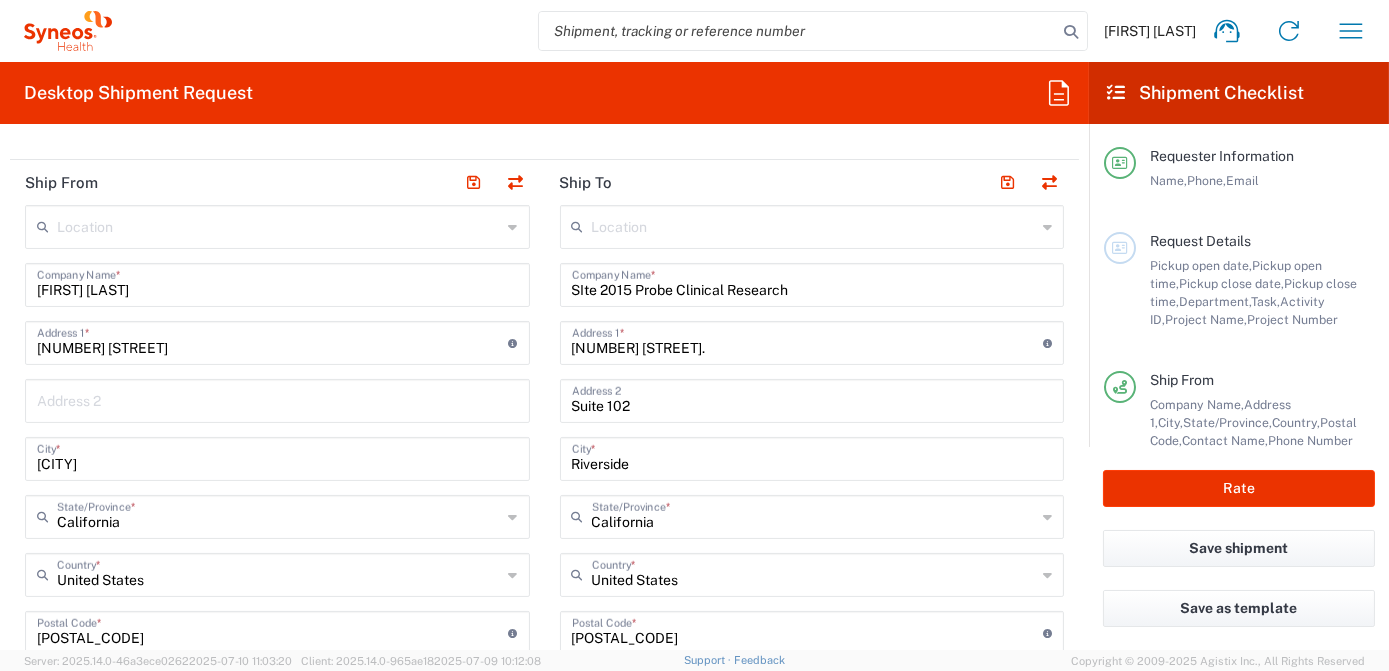 scroll, scrollTop: 727, scrollLeft: 0, axis: vertical 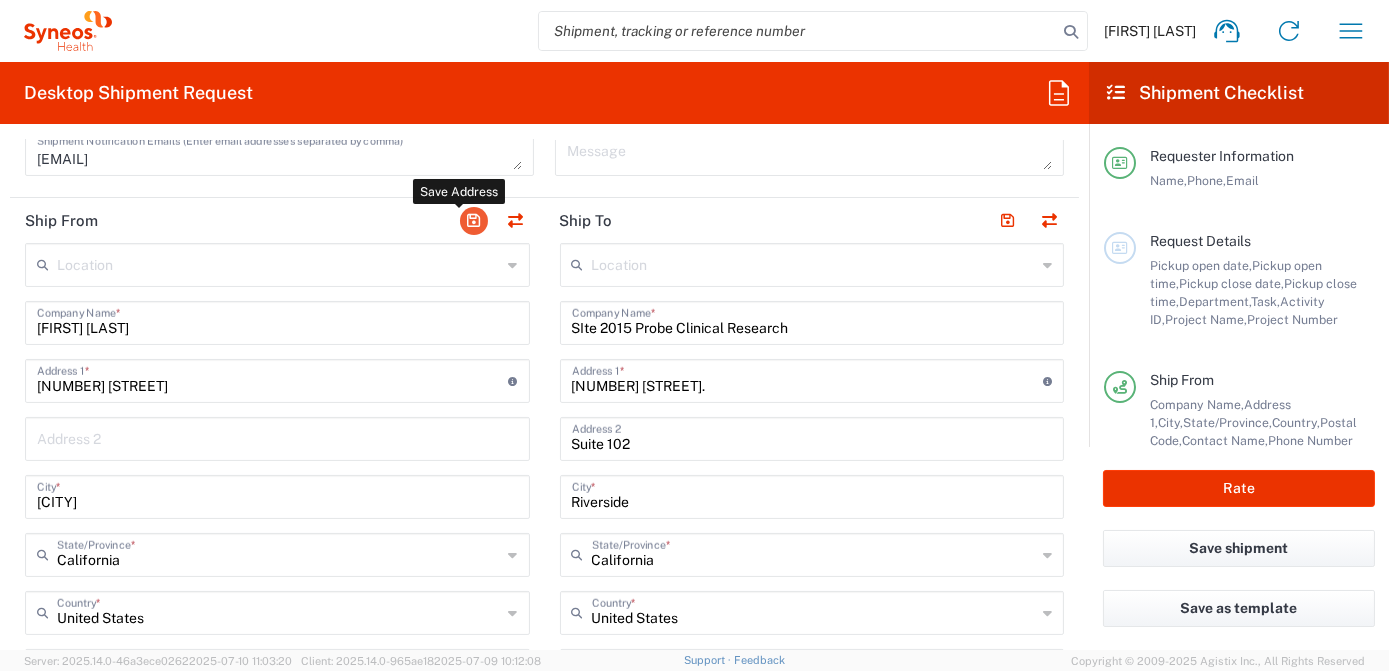 type on "[PHONE]" 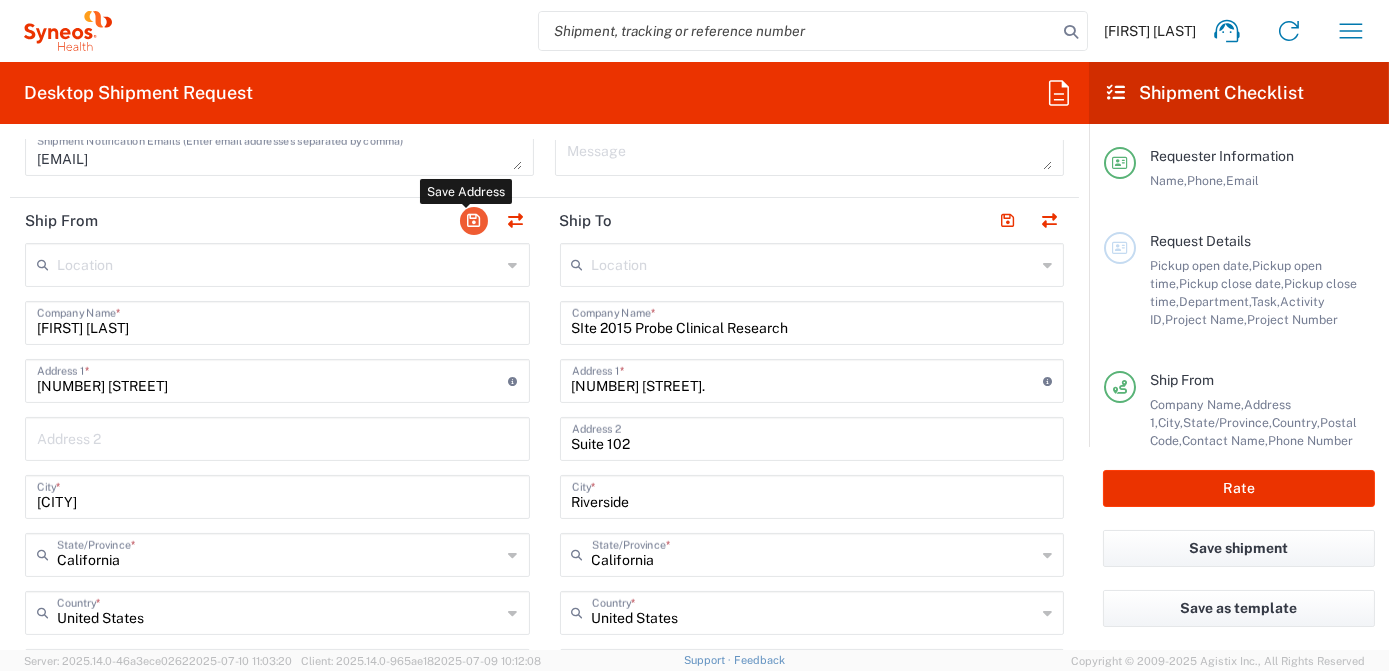 click 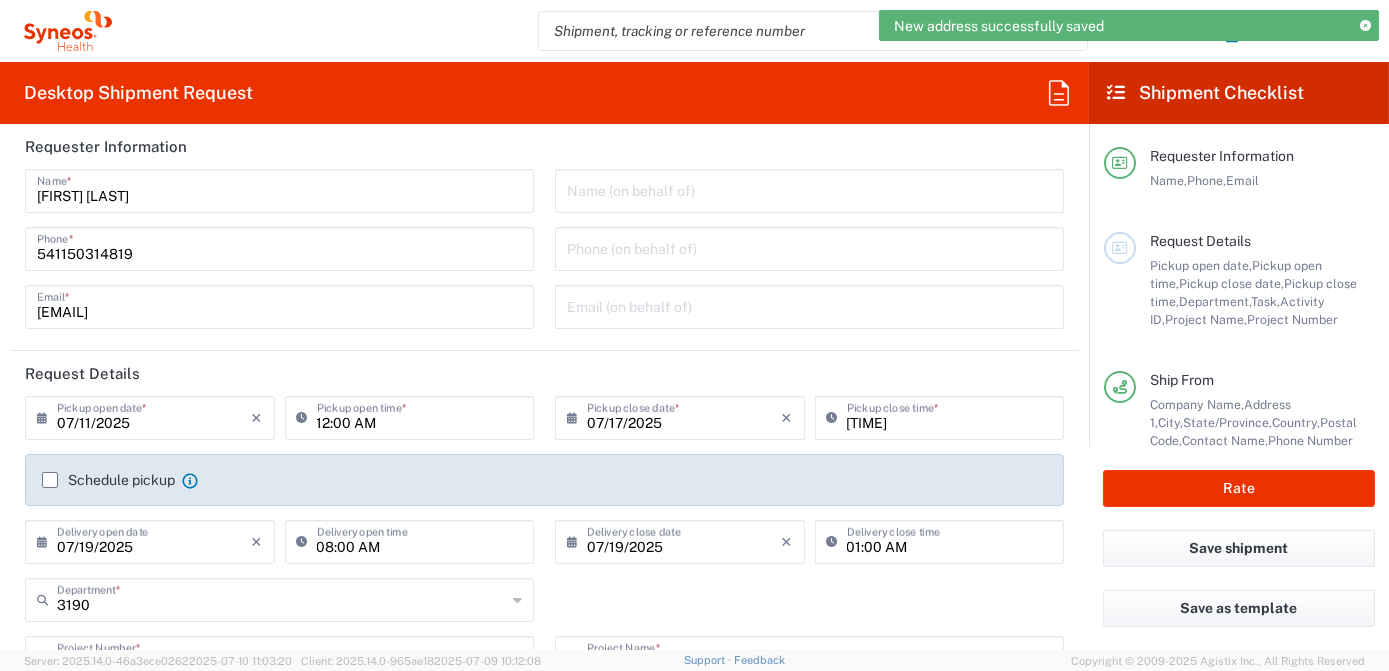 scroll, scrollTop: 0, scrollLeft: 0, axis: both 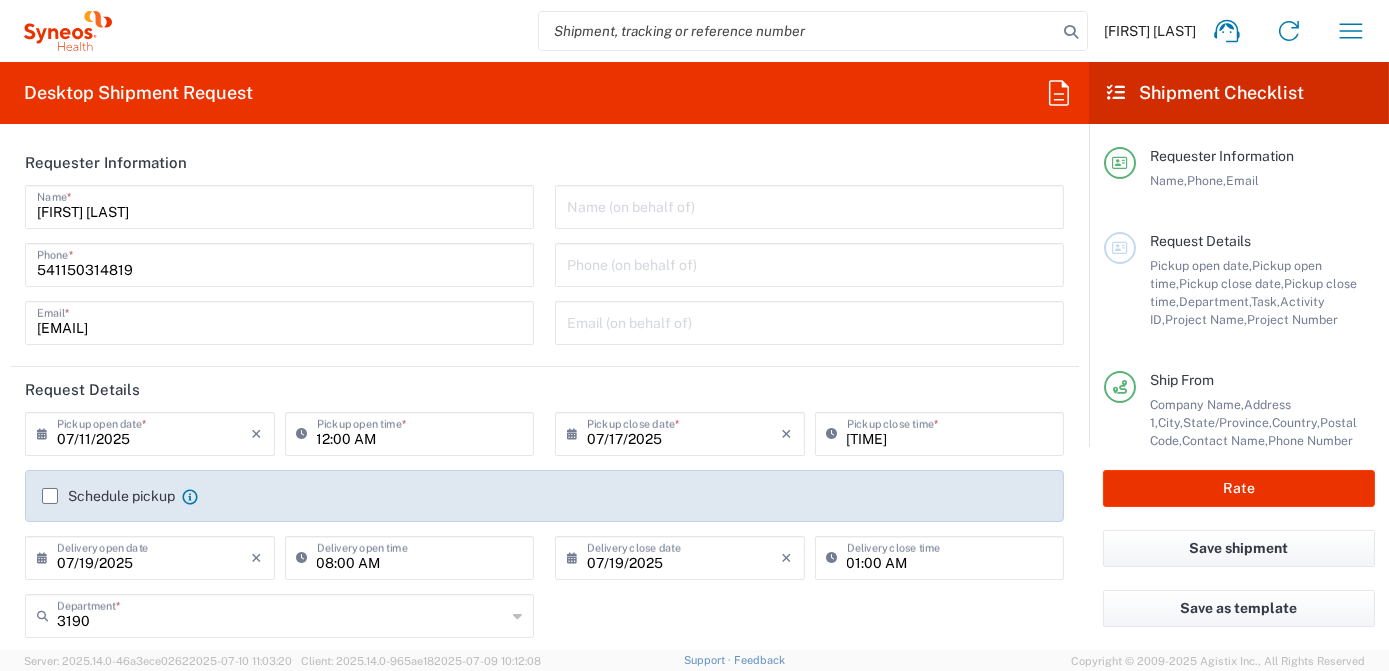 click on "07/11/2025" at bounding box center [154, 432] 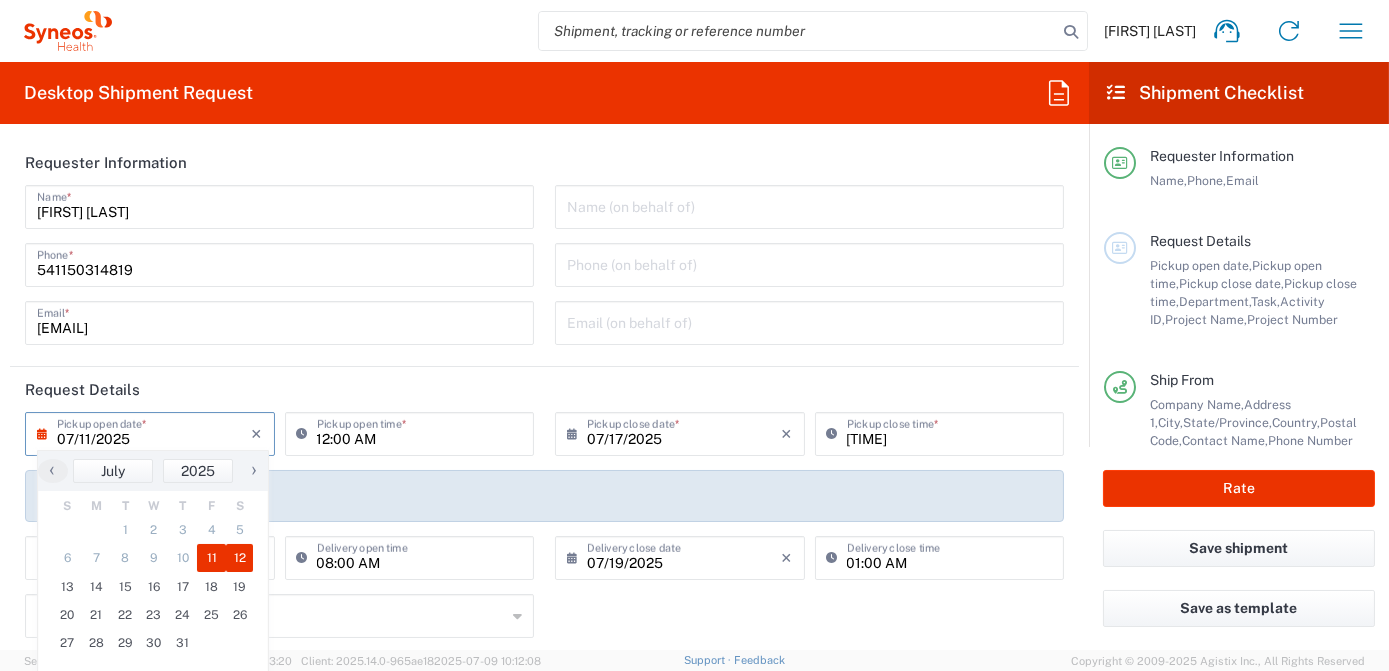 click on "12" 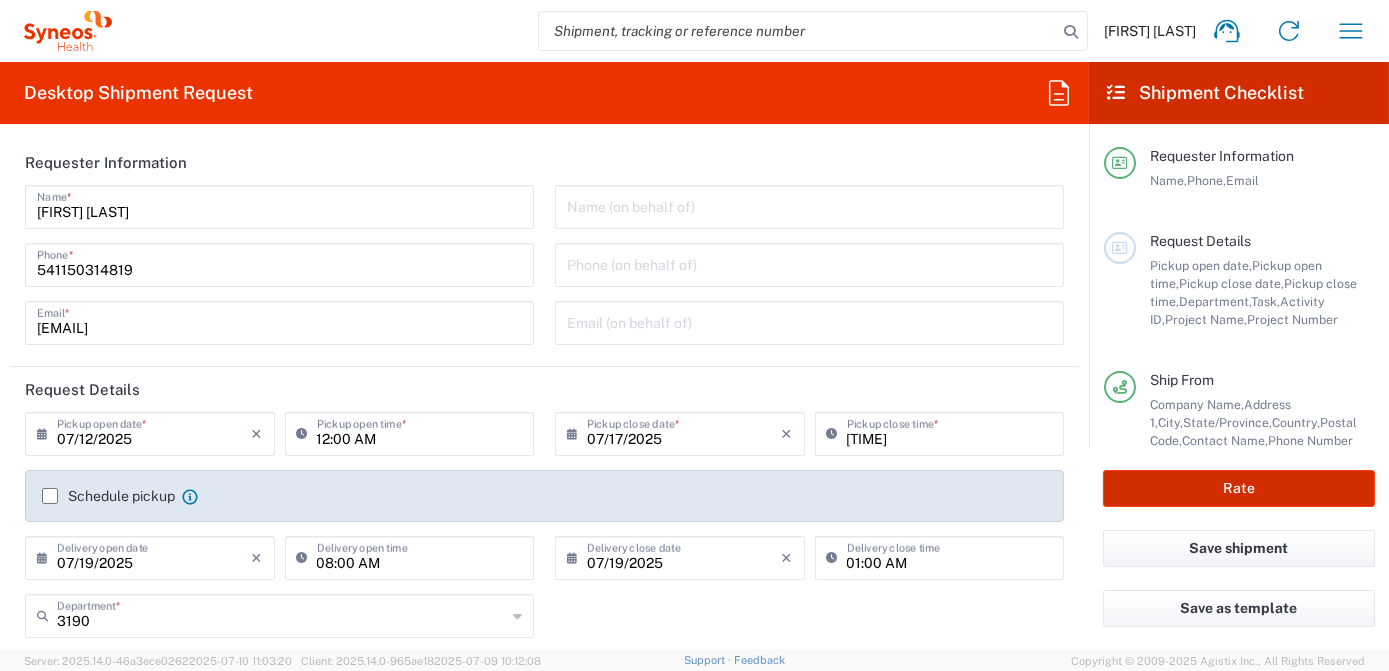 click on "Rate" 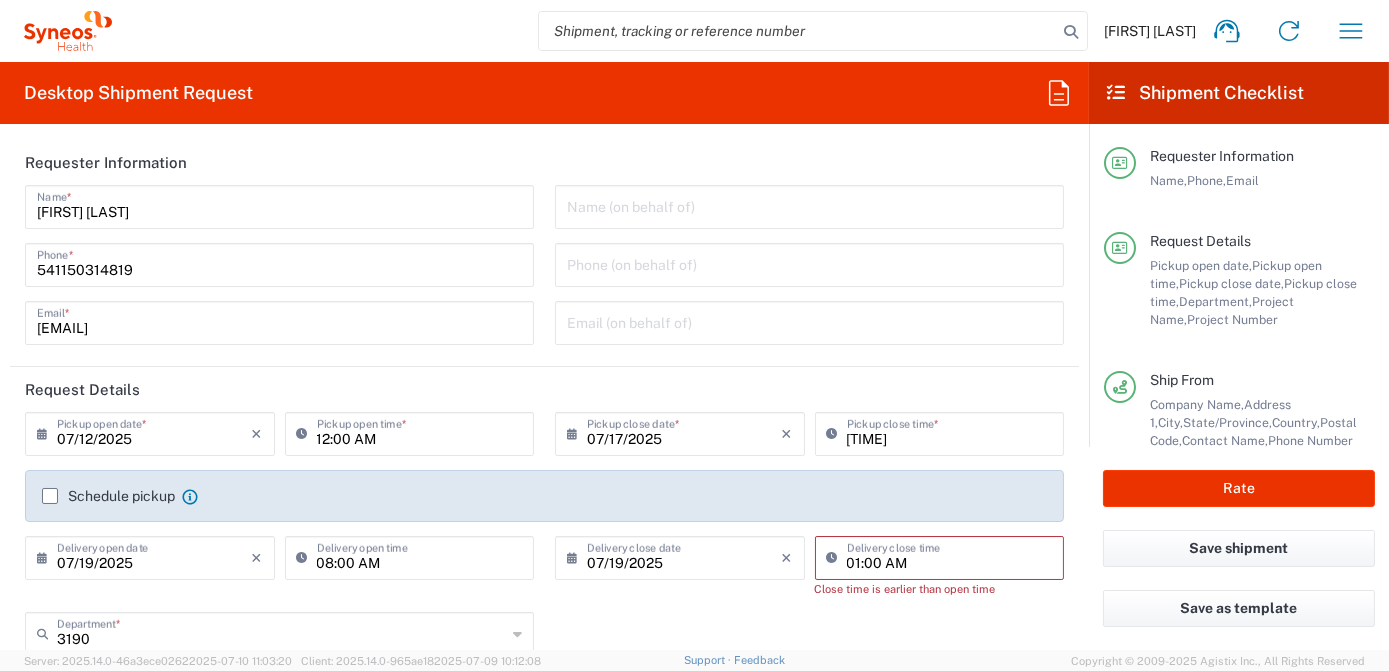click on "01:00 AM" at bounding box center (950, 556) 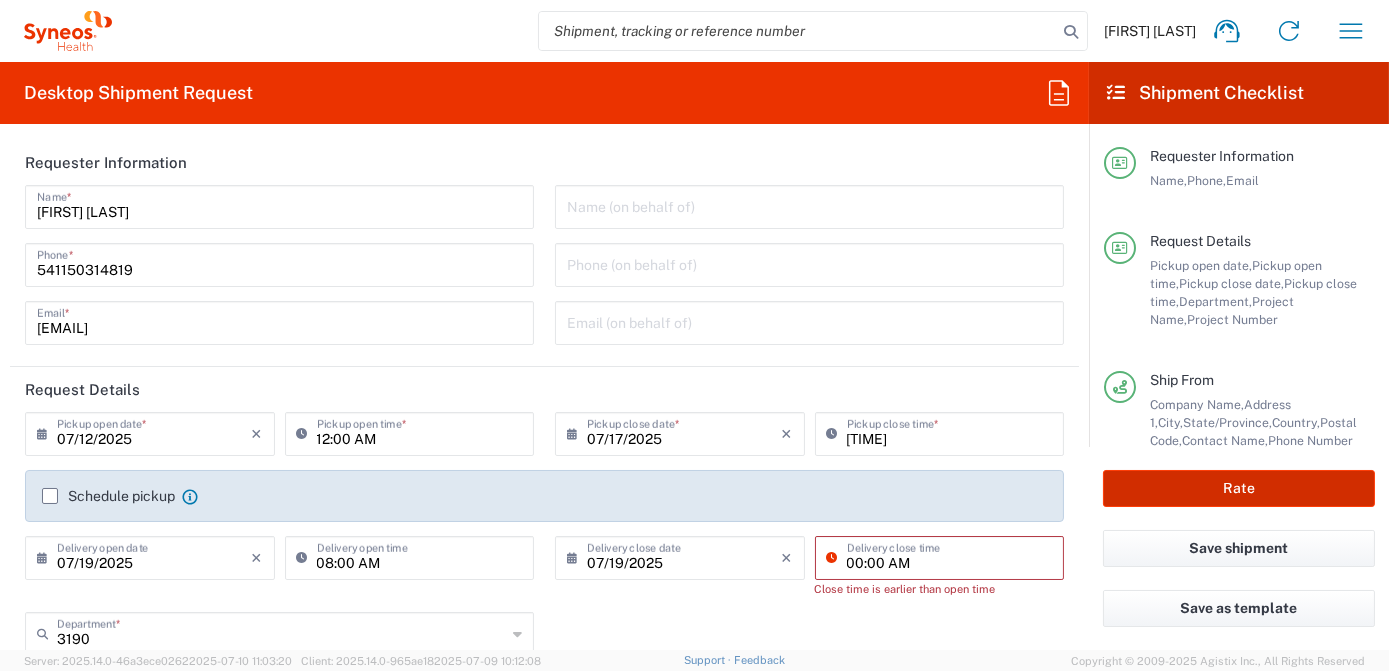 type on "00:00 AM" 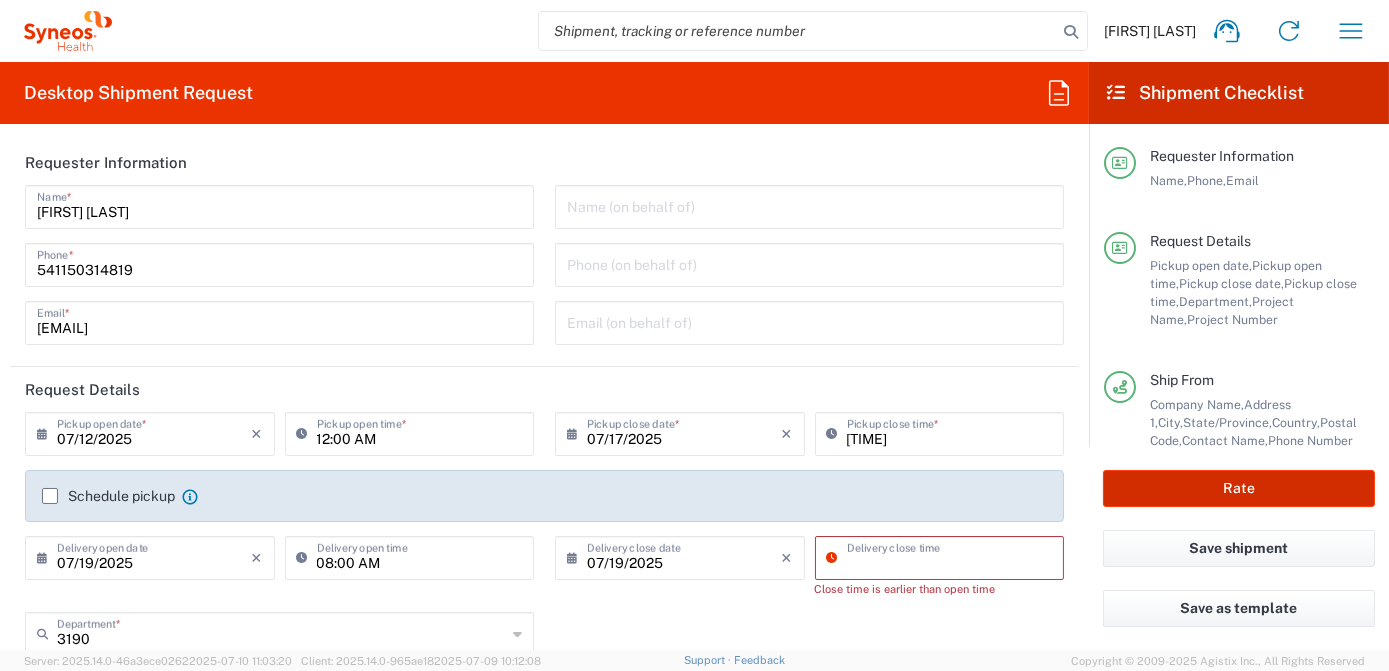 click on "Rate" 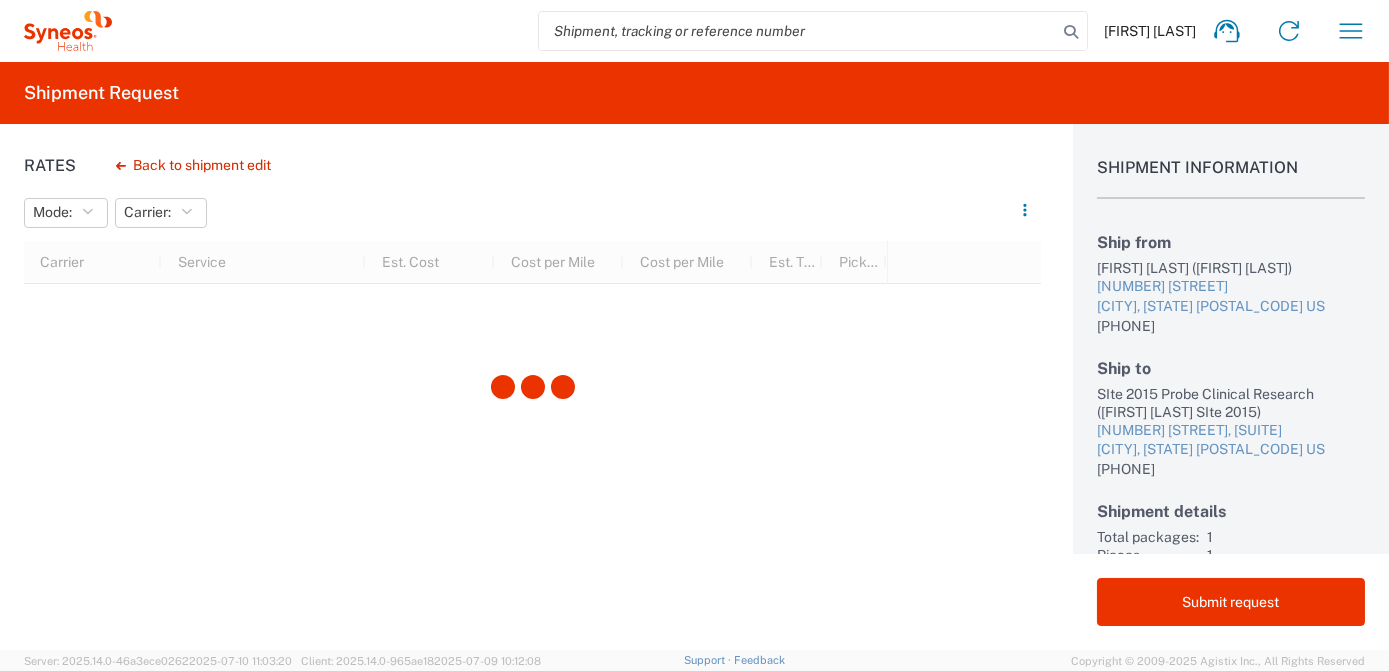 scroll, scrollTop: 81, scrollLeft: 0, axis: vertical 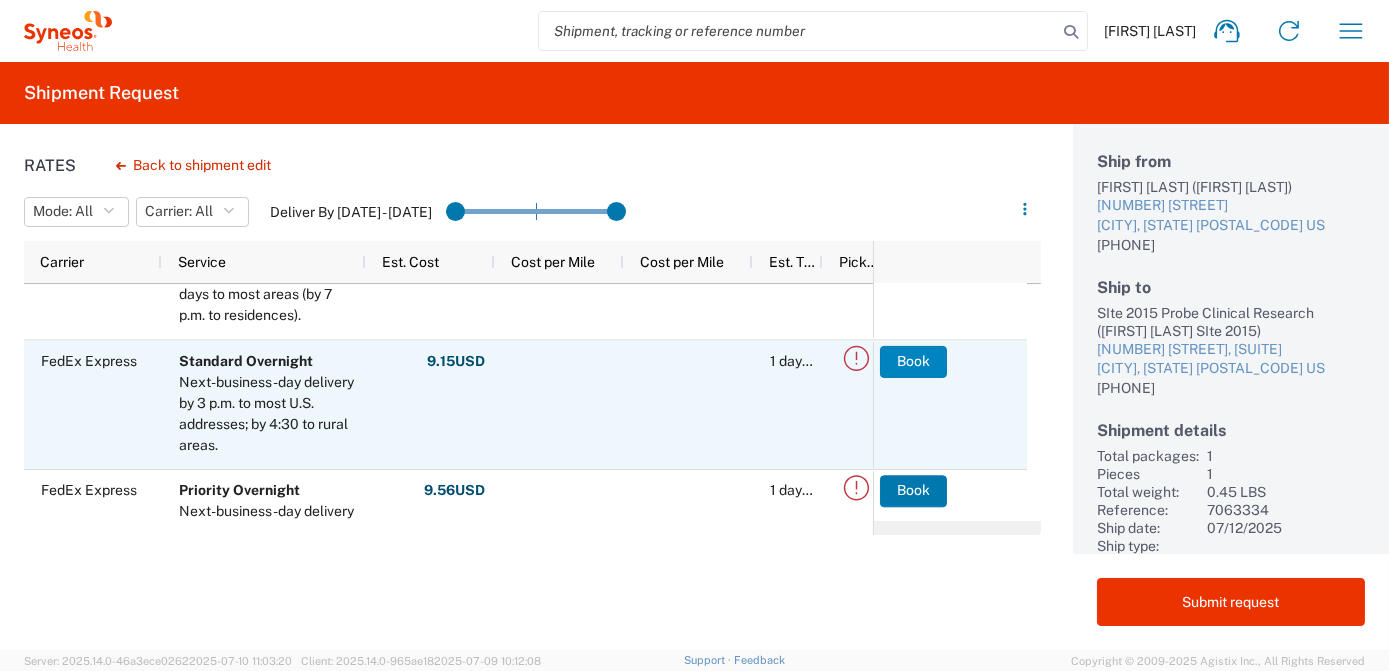 click on "Book" 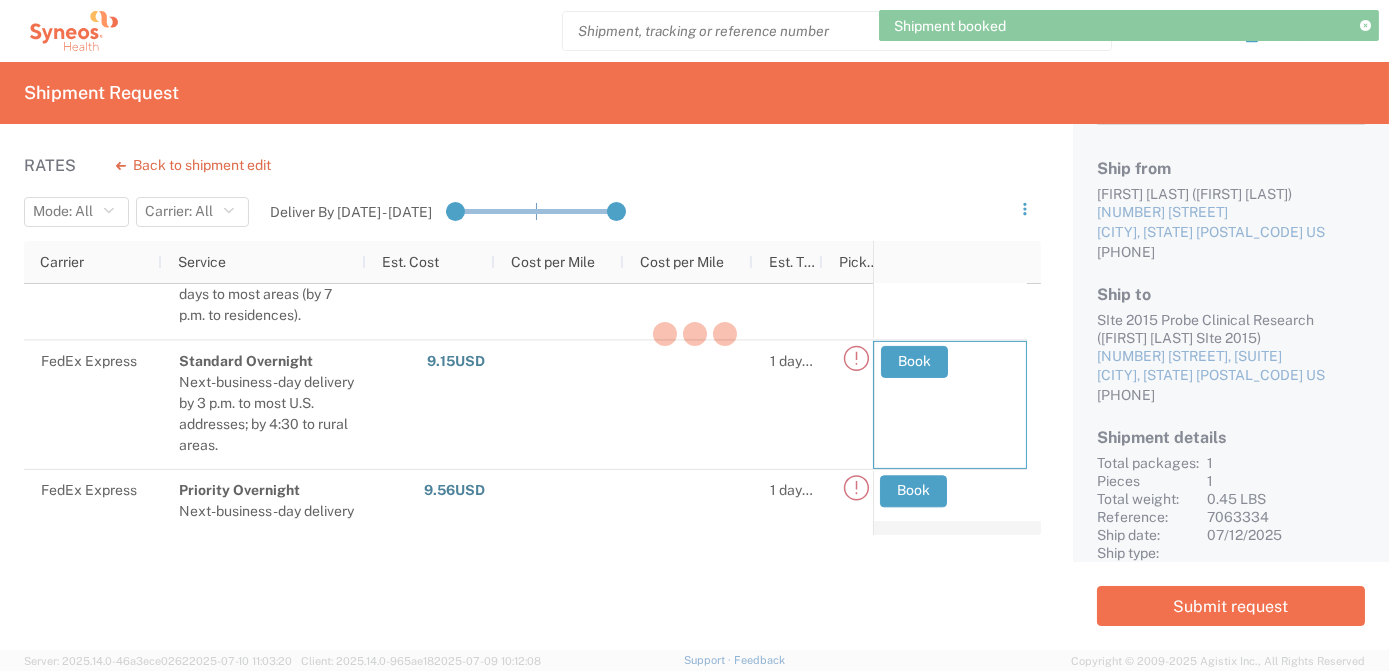 scroll, scrollTop: 73, scrollLeft: 0, axis: vertical 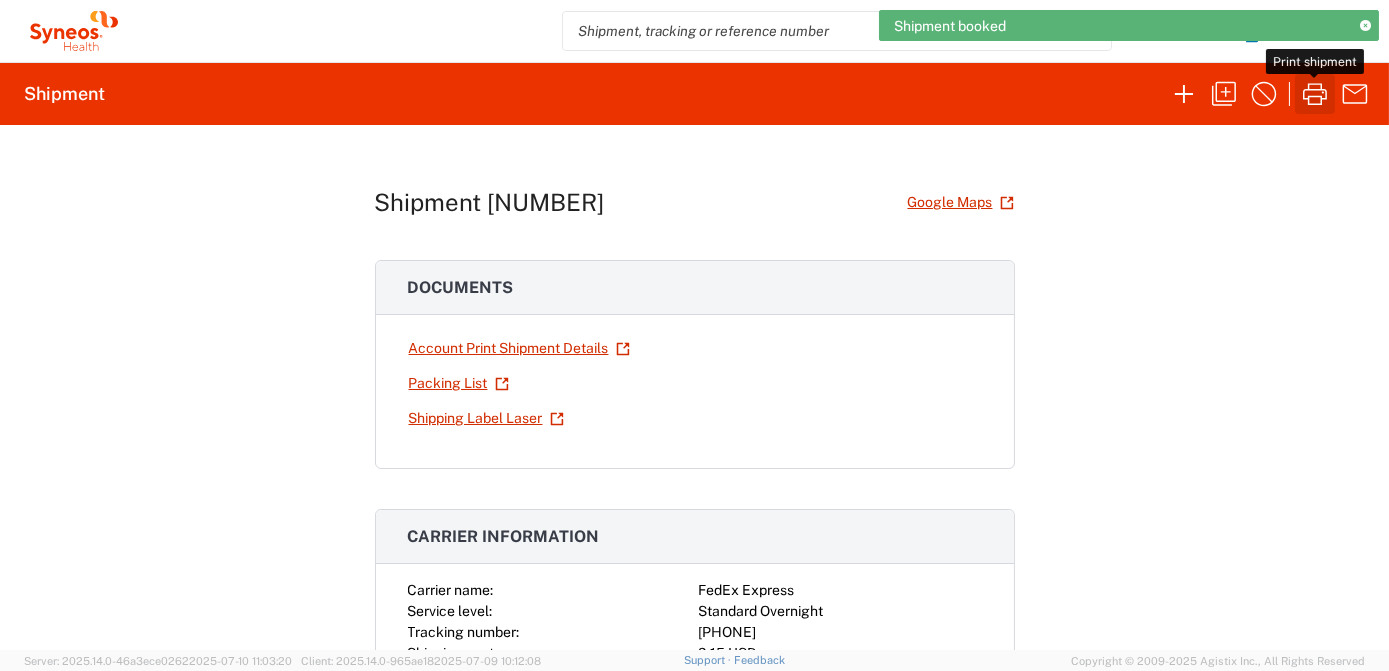 click 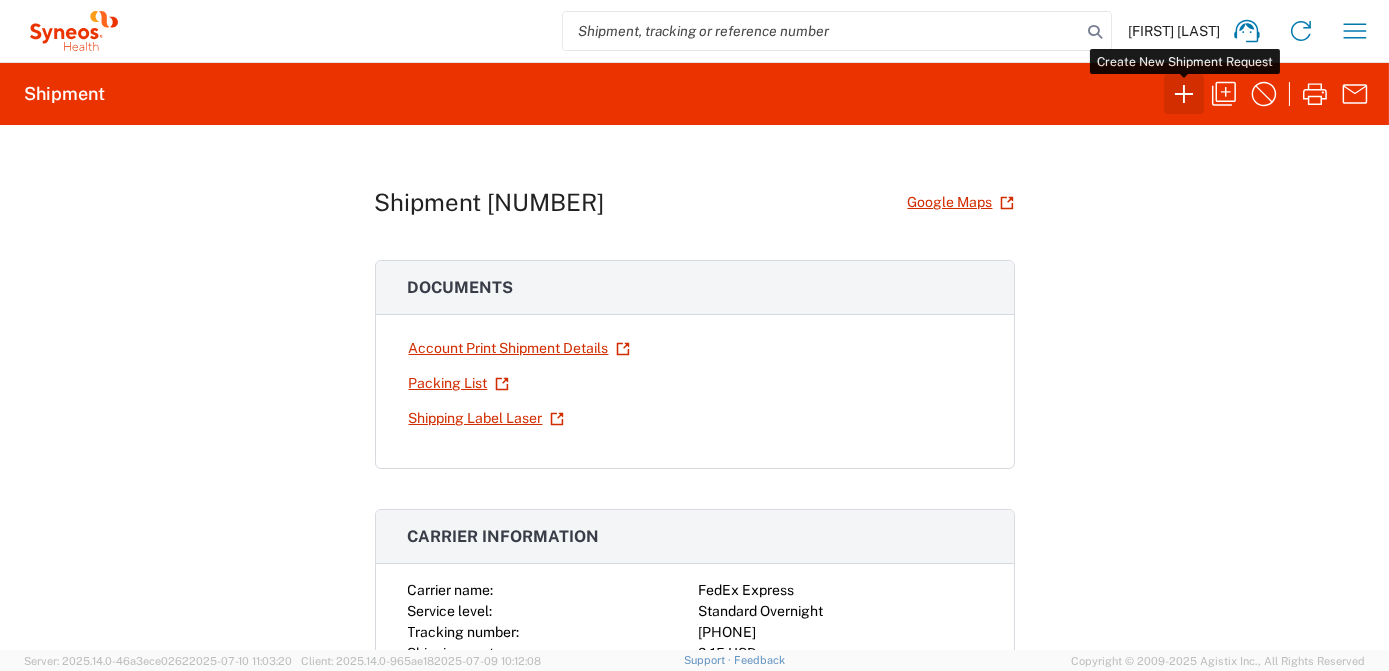 click 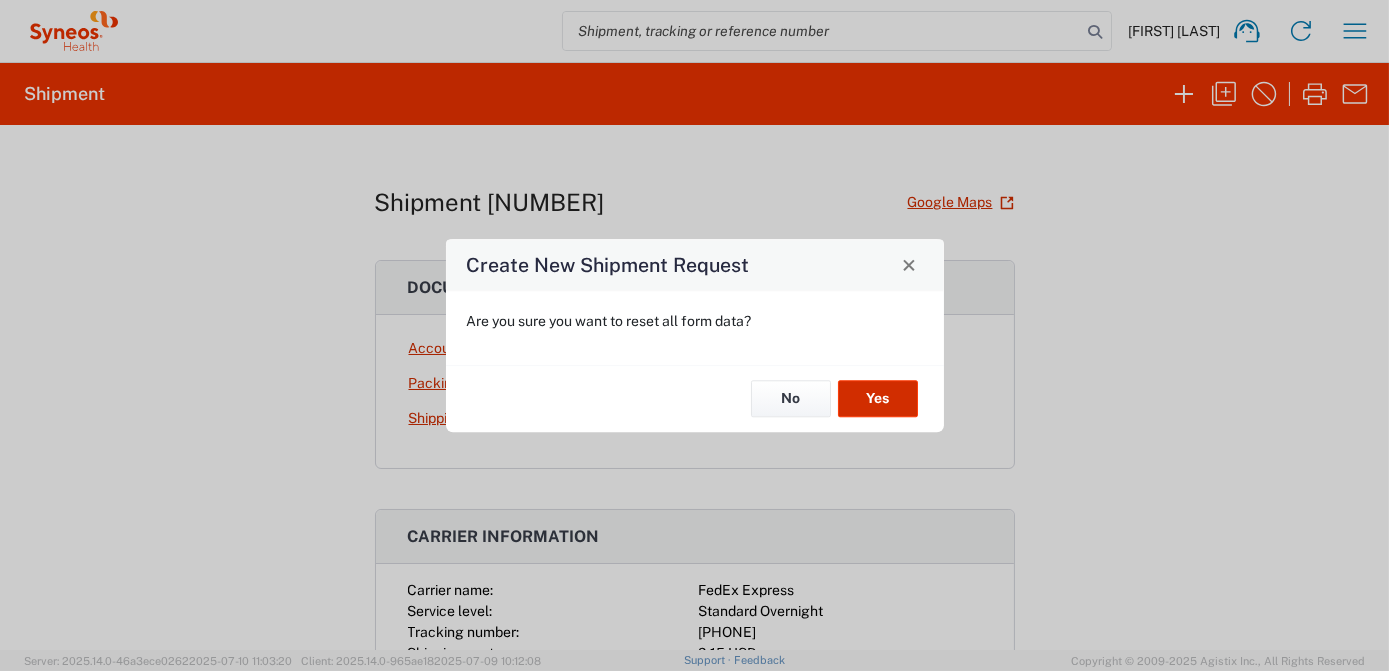 click on "Yes" 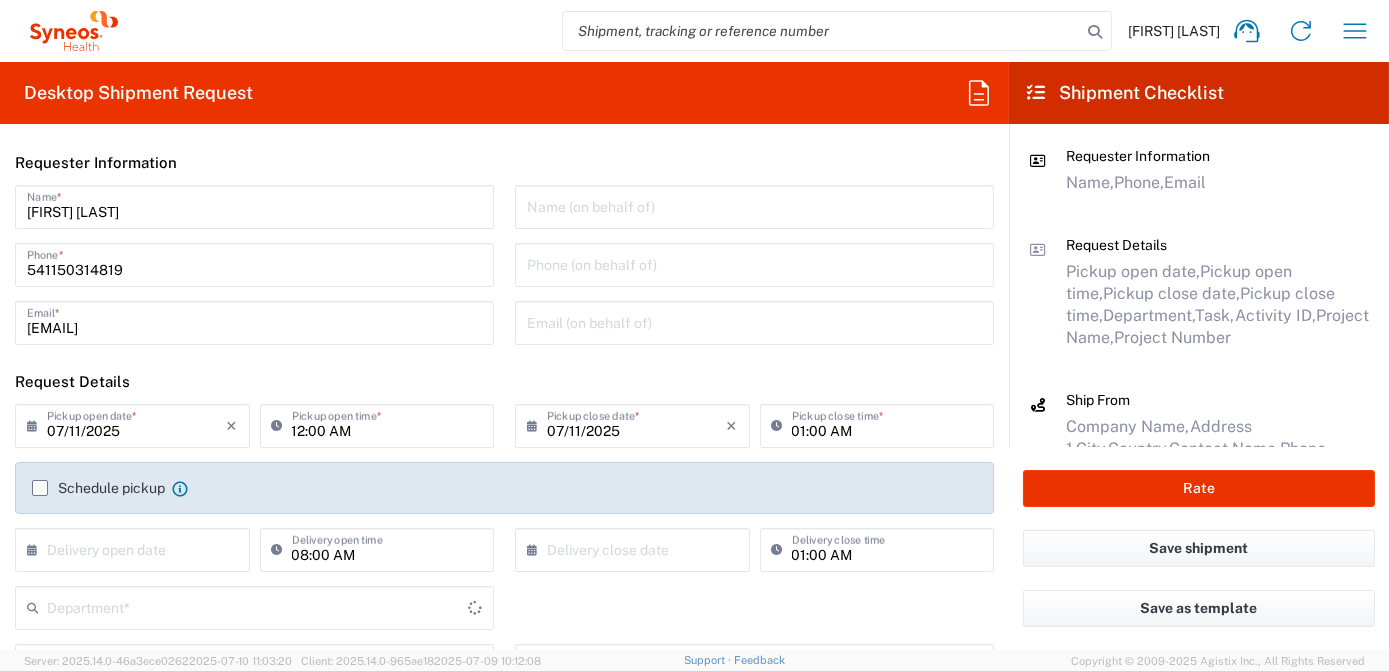 type on "Argentina" 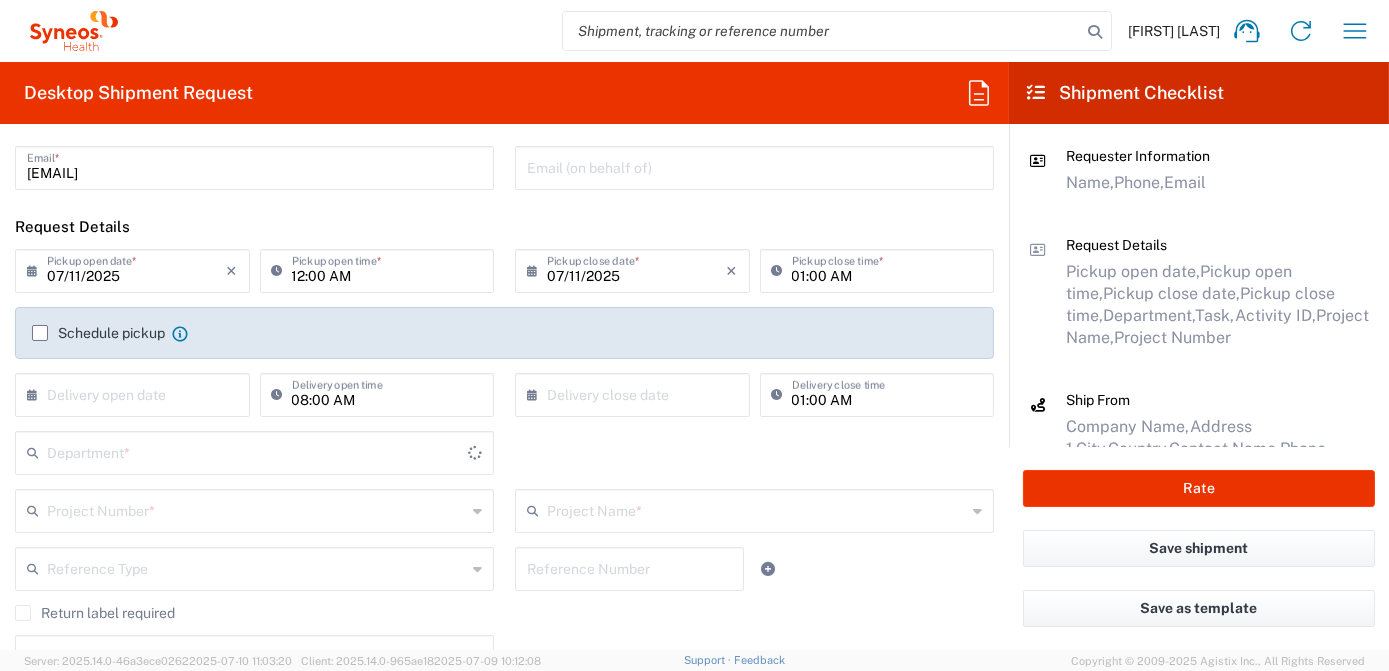 type on "3190" 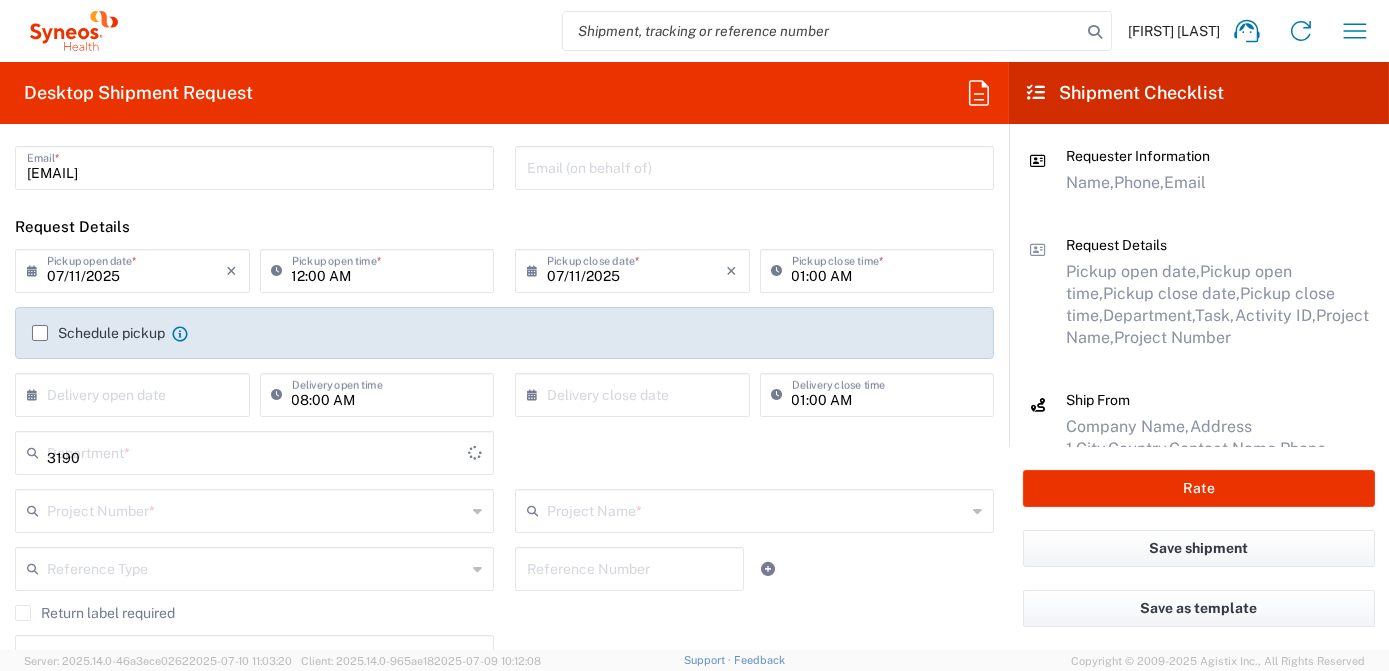 scroll, scrollTop: 181, scrollLeft: 0, axis: vertical 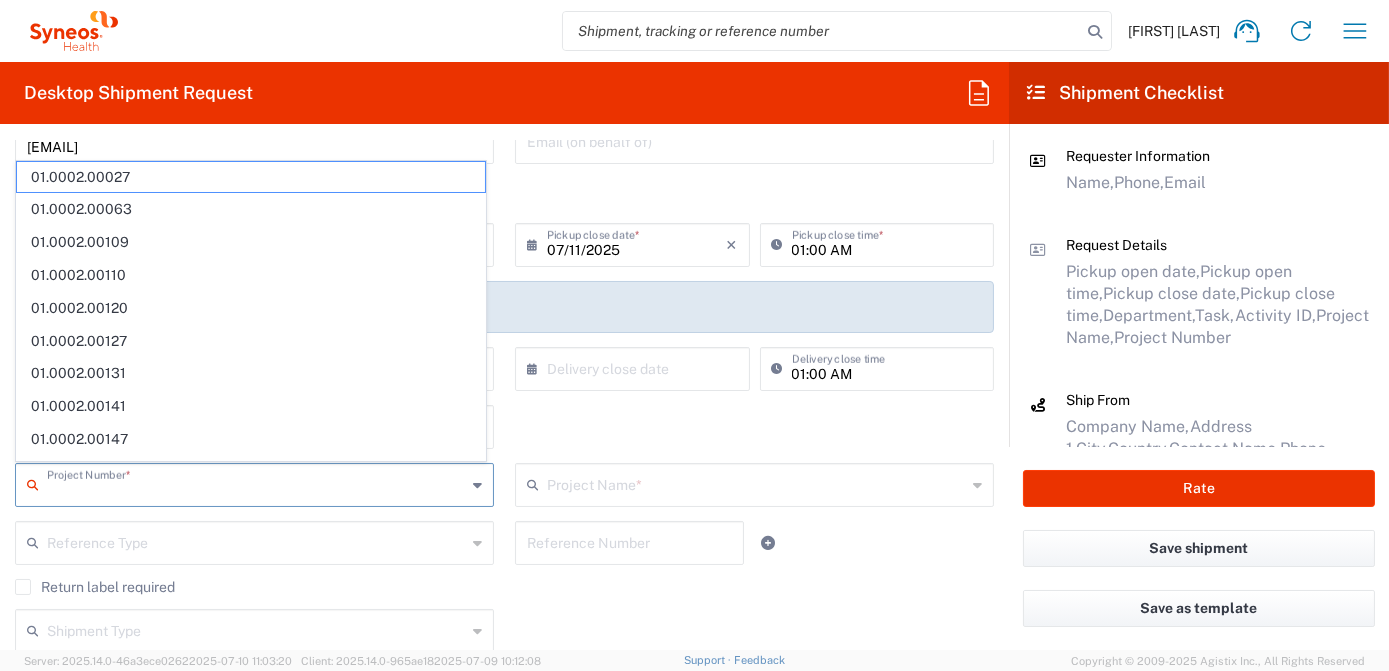 click at bounding box center (256, 483) 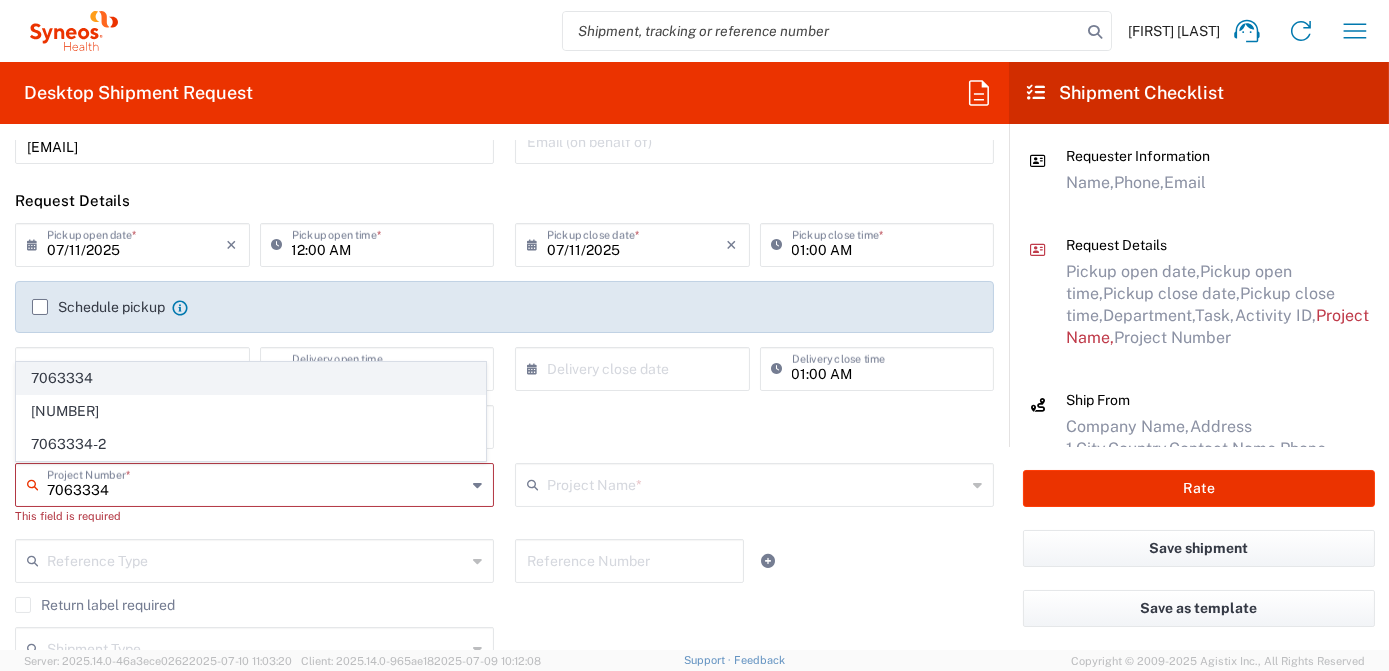 type on "7063334" 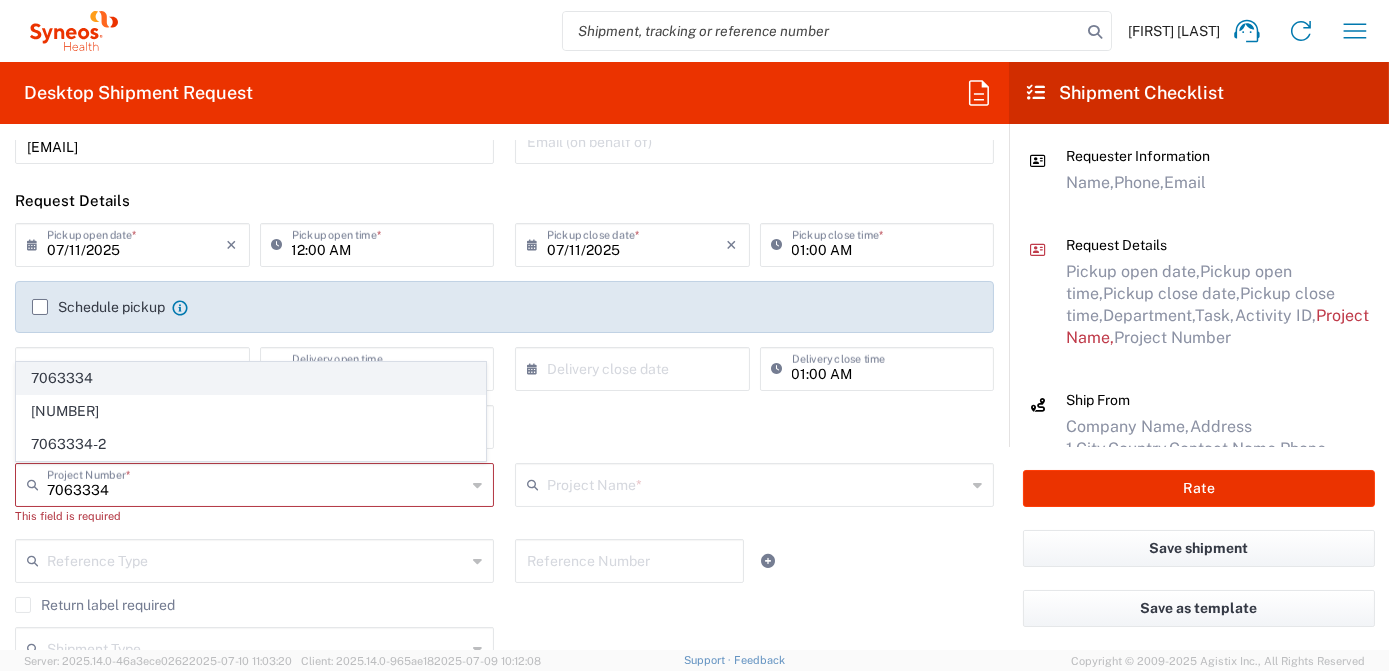 click on "7063334" 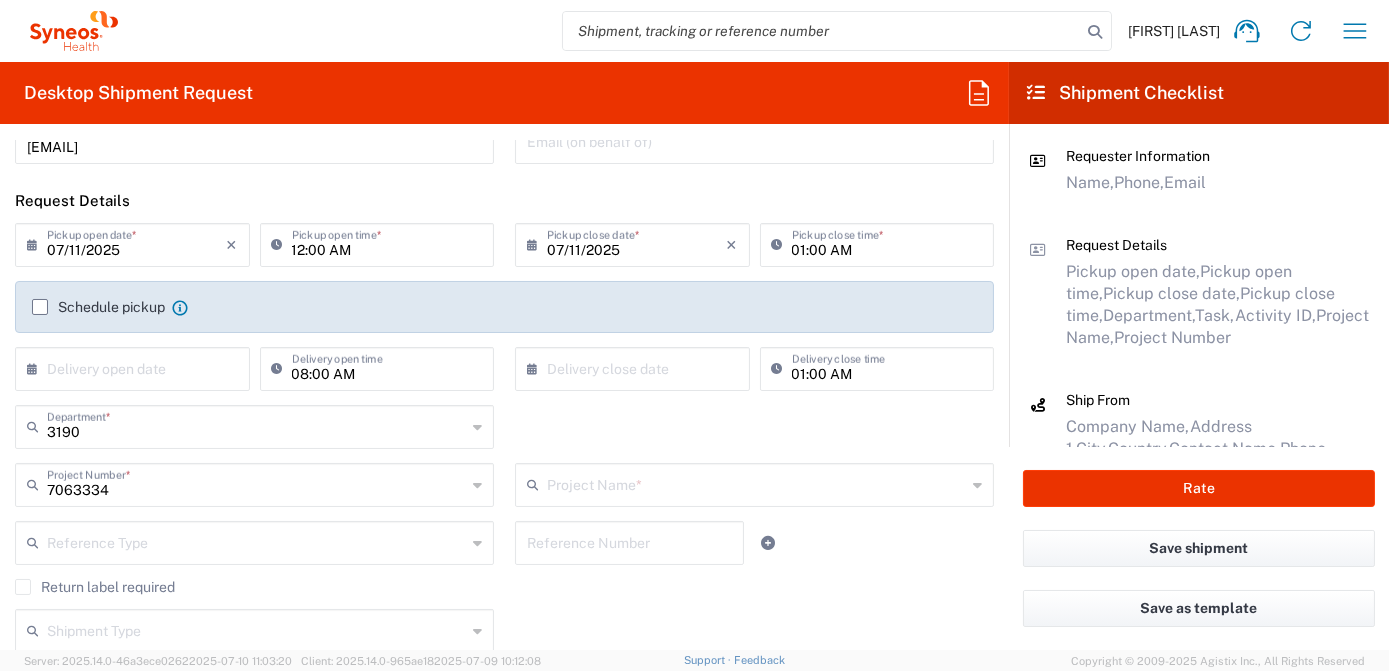 click at bounding box center (756, 483) 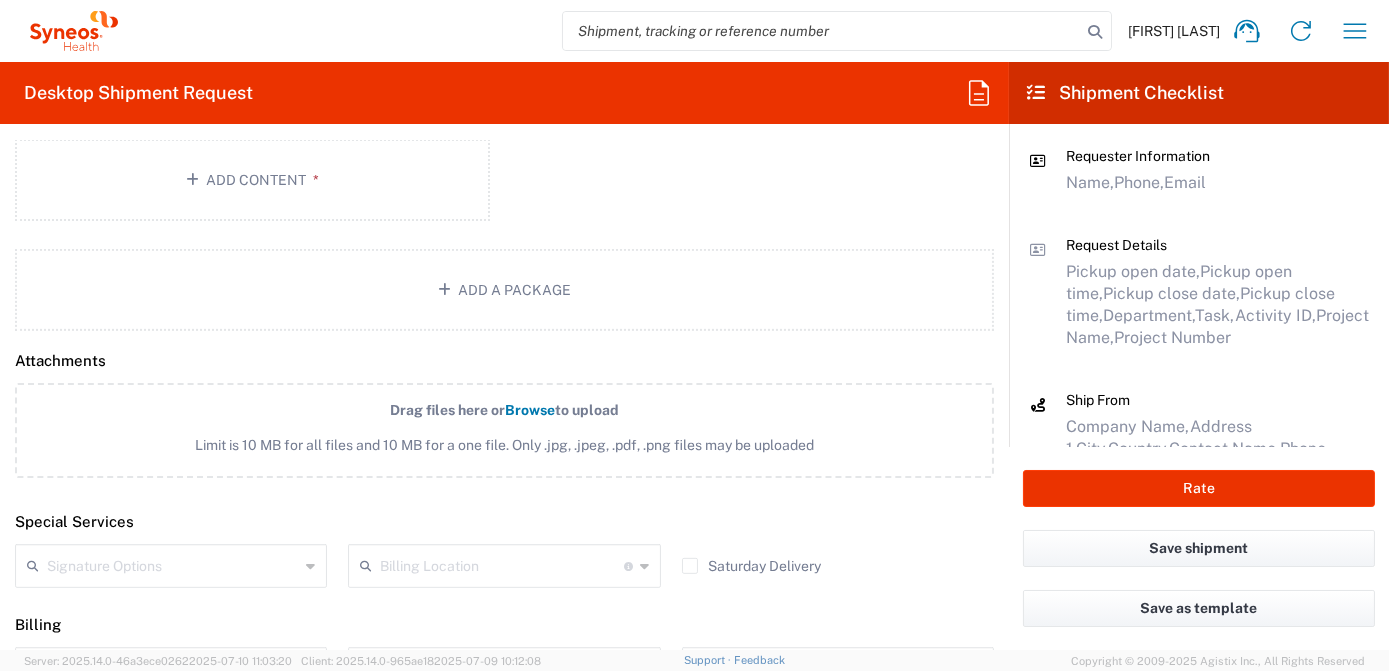 scroll, scrollTop: 2181, scrollLeft: 0, axis: vertical 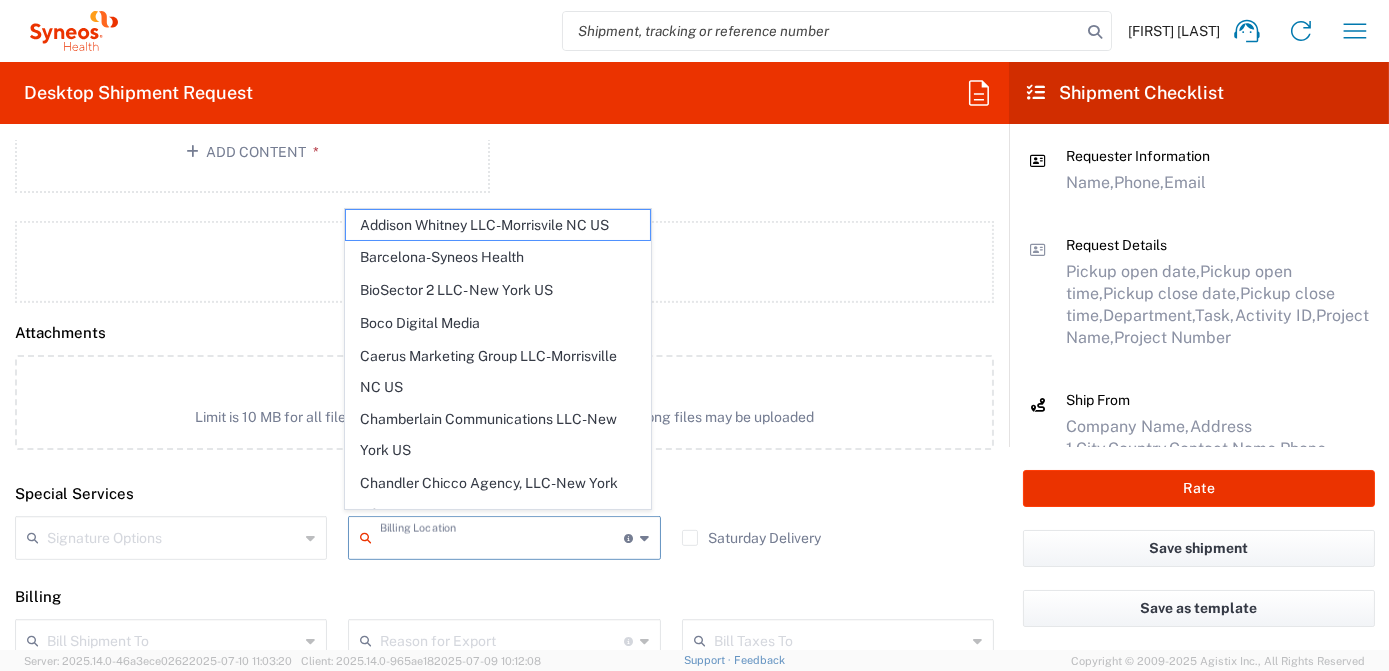 click at bounding box center (501, 536) 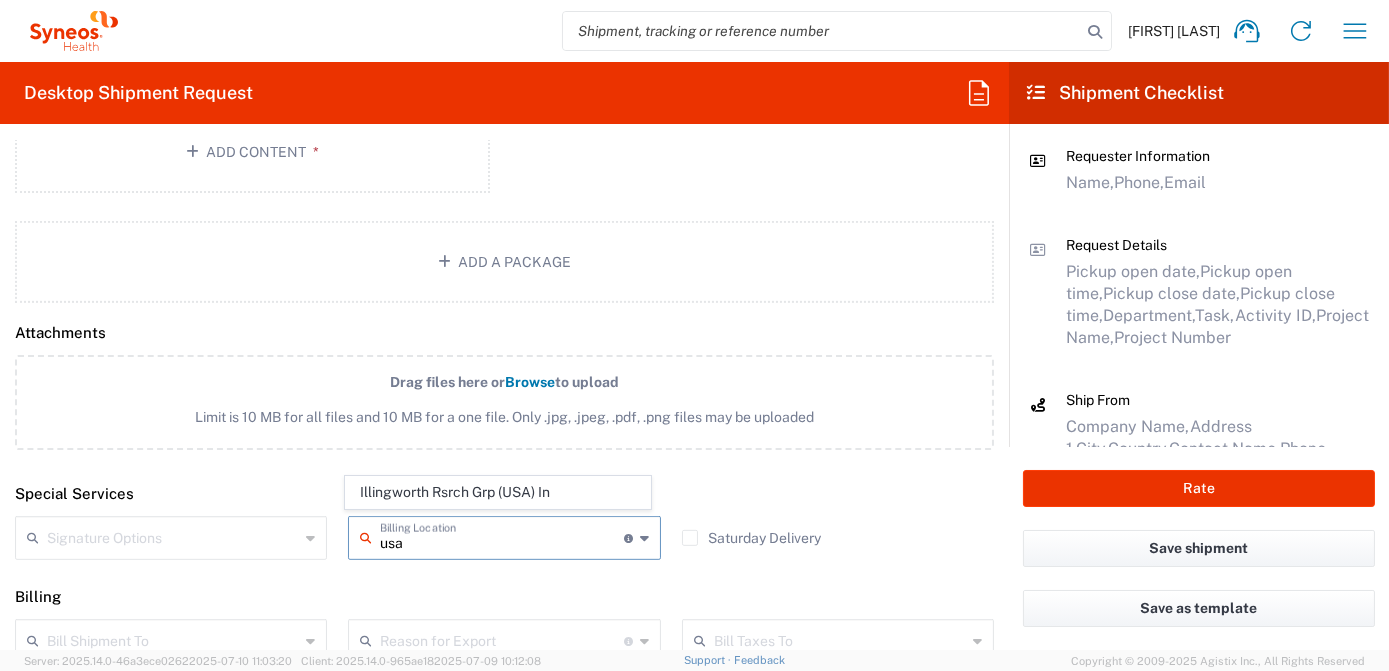 click on "Illingworth Rsrch Grp (USA) In" 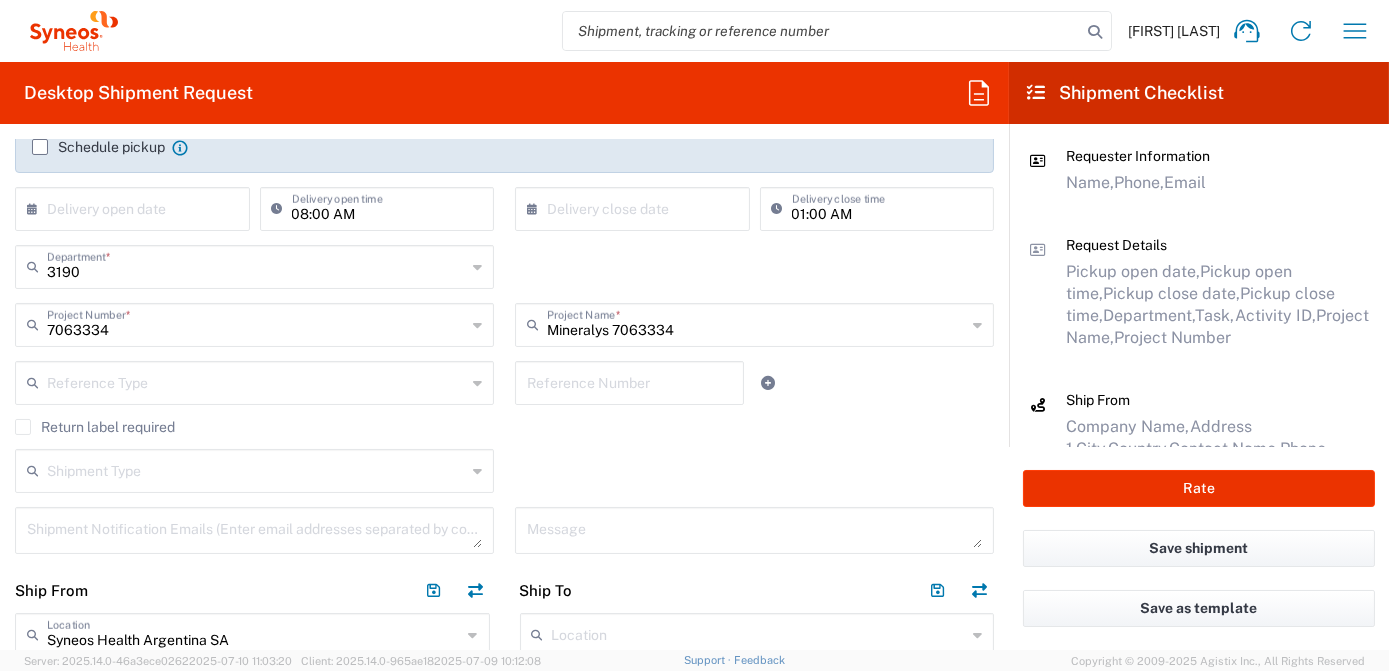 scroll, scrollTop: 545, scrollLeft: 0, axis: vertical 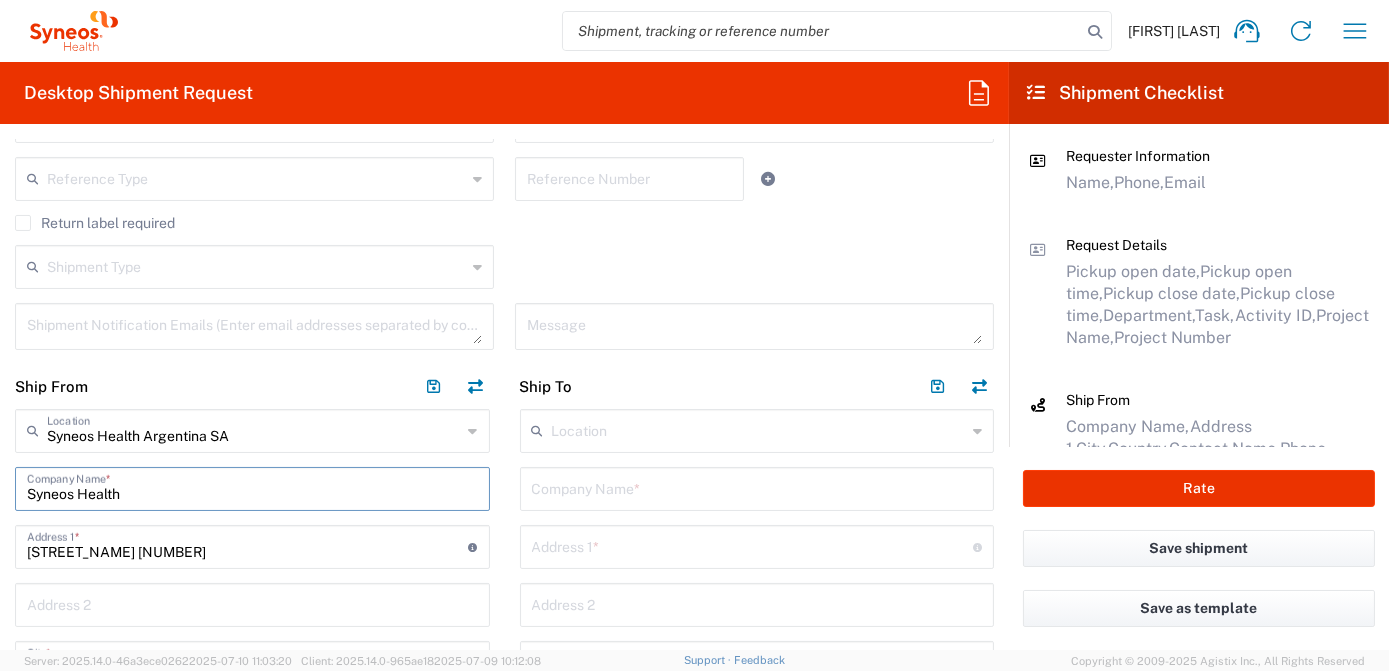 drag, startPoint x: 130, startPoint y: 497, endPoint x: 0, endPoint y: 489, distance: 130.24593 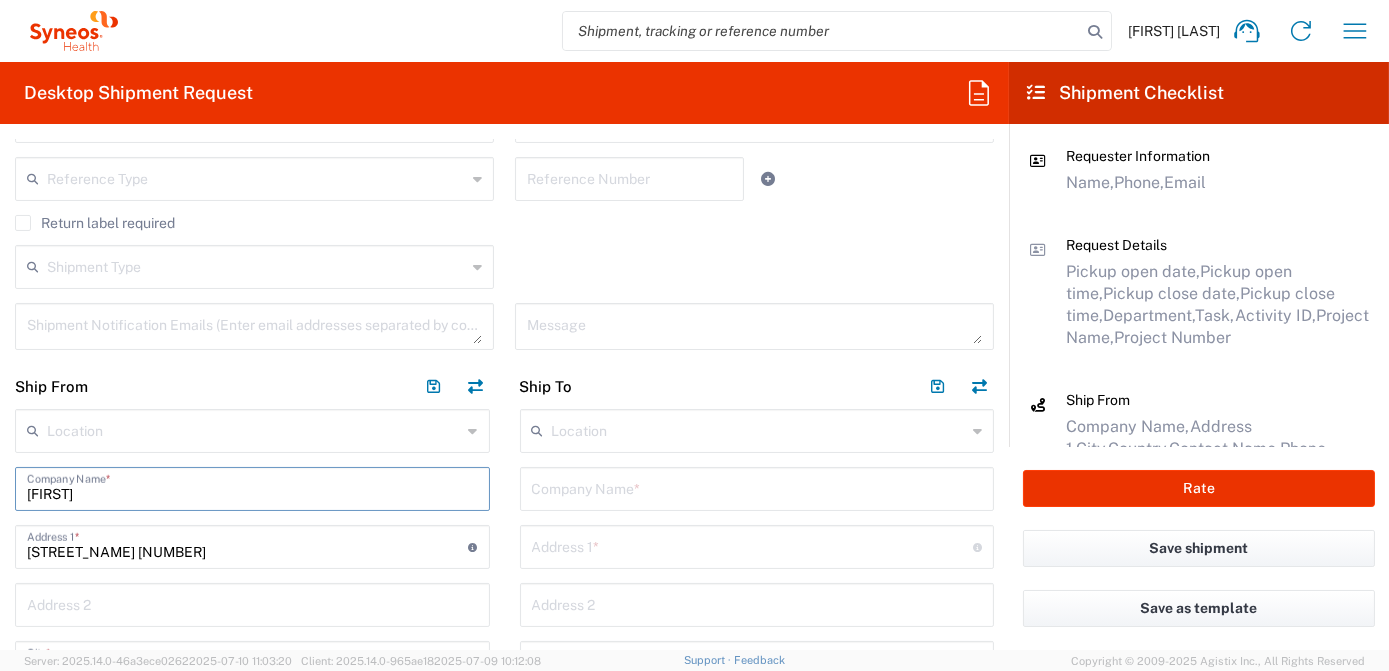 drag, startPoint x: 137, startPoint y: 495, endPoint x: 0, endPoint y: 482, distance: 137.6154 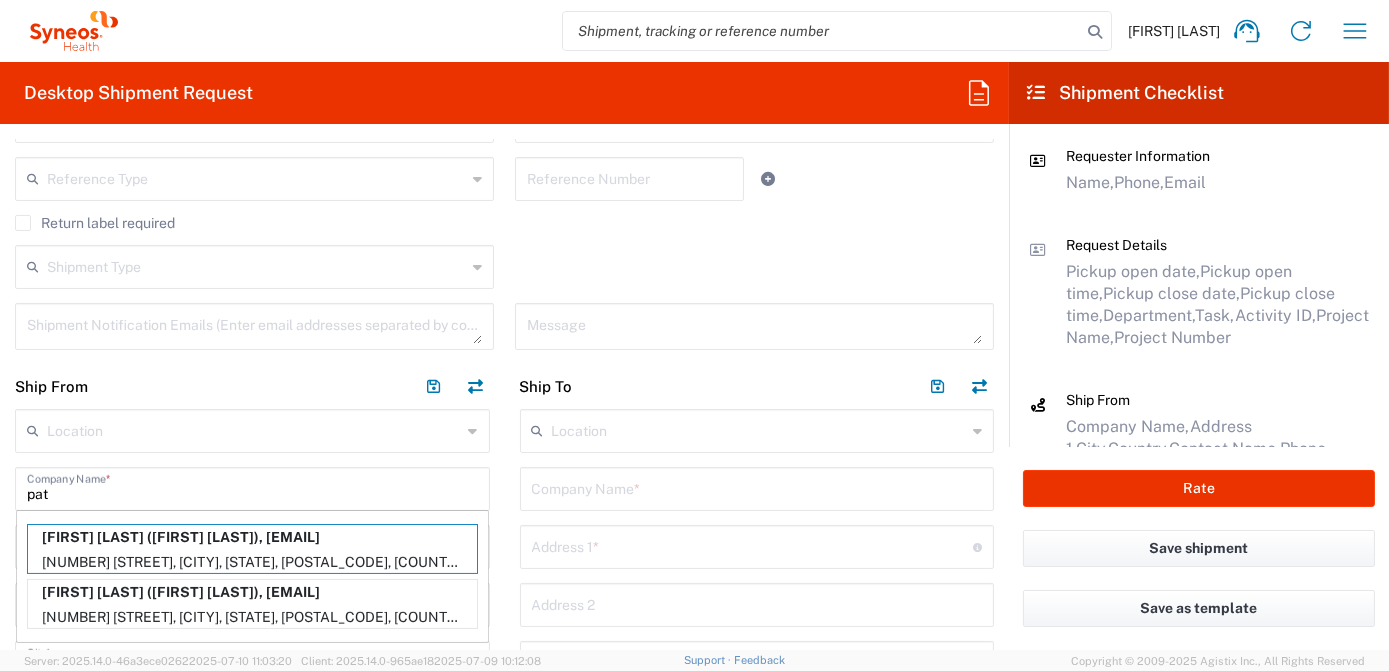 click on "[NUMBER] [STREET], [CITY], [STATE], [POSTAL_CODE], [COUNTRY]" at bounding box center (252, 562) 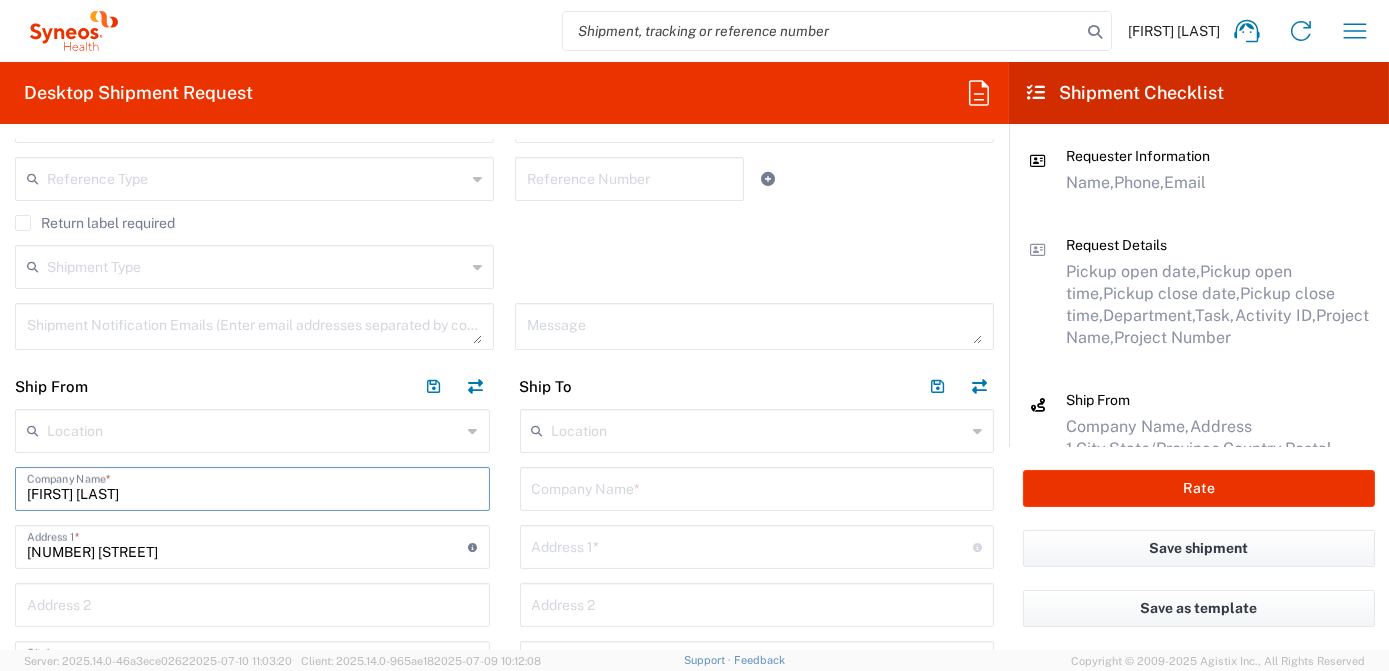 type on "New Jersey" 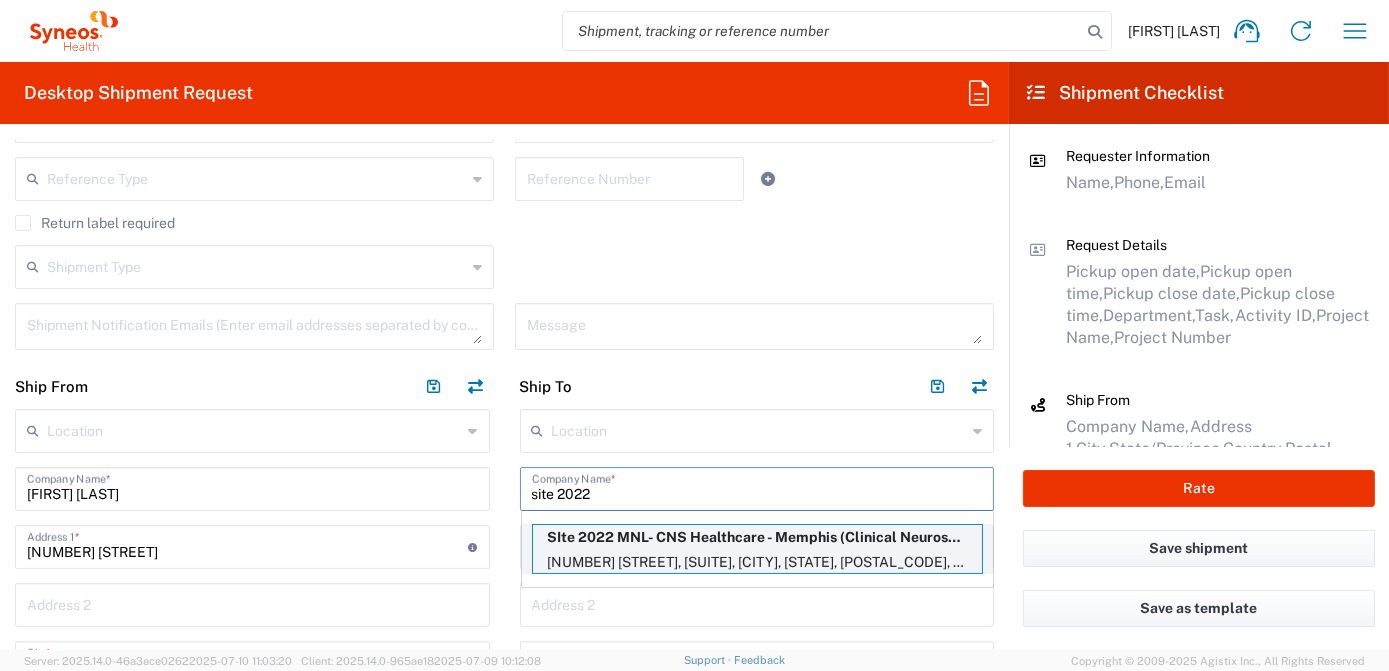 click on "SIte 2022 MNL- CNS Healthcare - Memphis (Clinical Neuroscience Solutions - Memphis) ([FIRST] [LAST])" at bounding box center (757, 537) 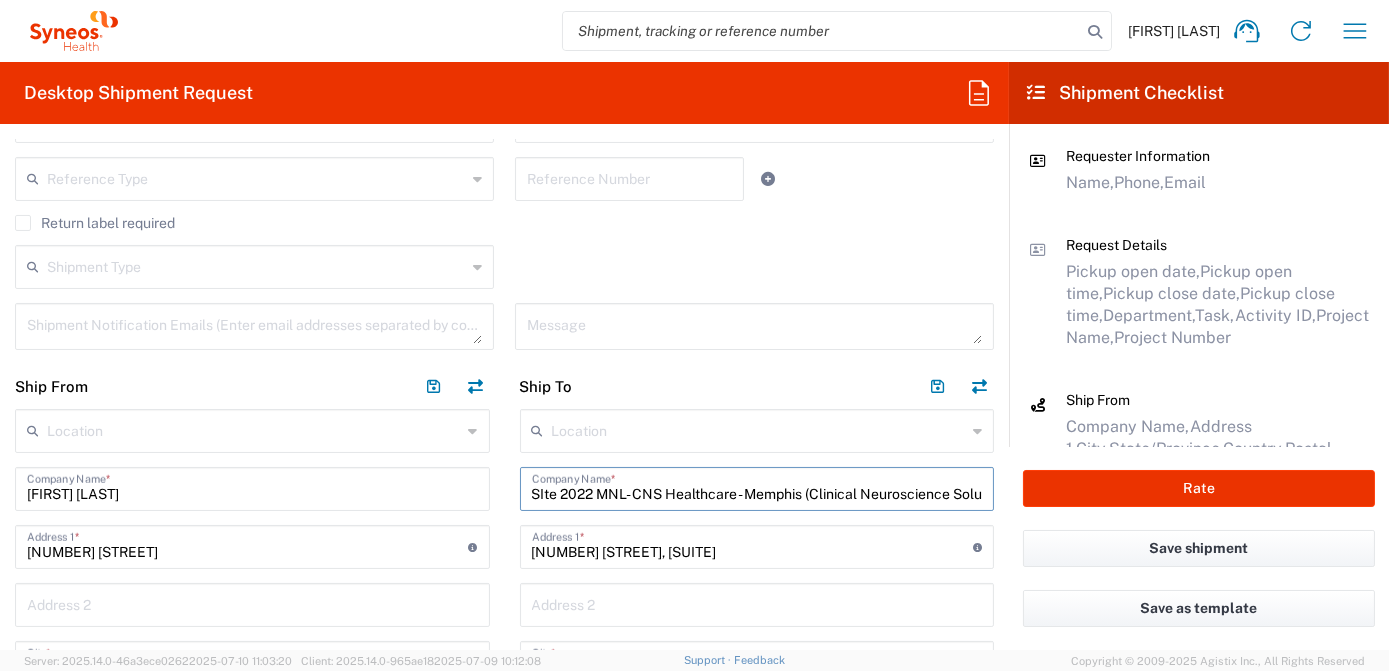 scroll, scrollTop: 0, scrollLeft: 119, axis: horizontal 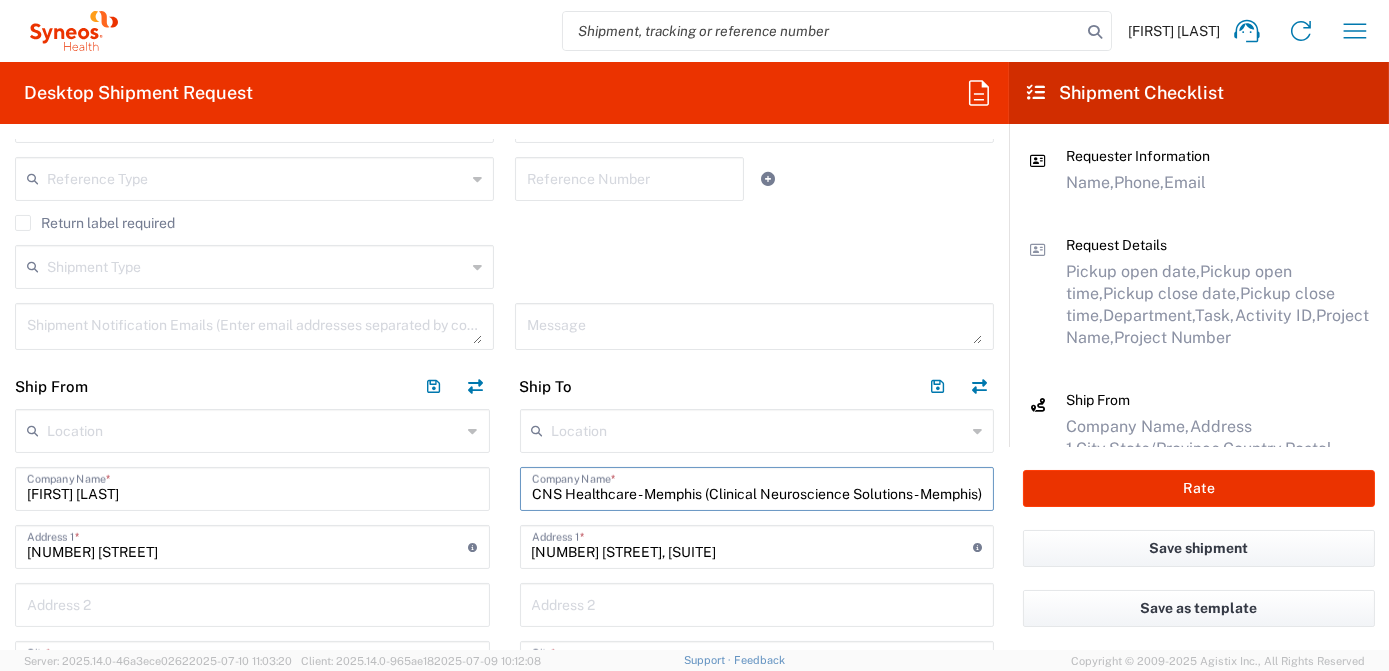 type on "Tennessee" 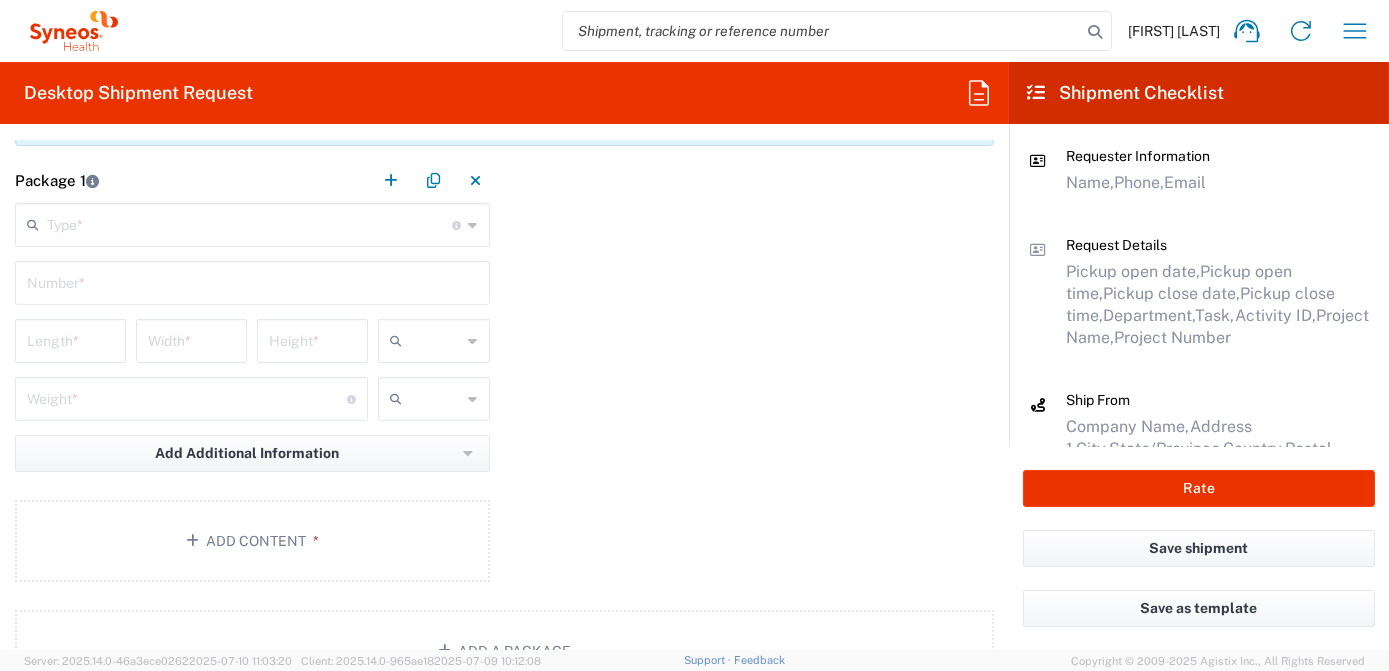 scroll, scrollTop: 1636, scrollLeft: 0, axis: vertical 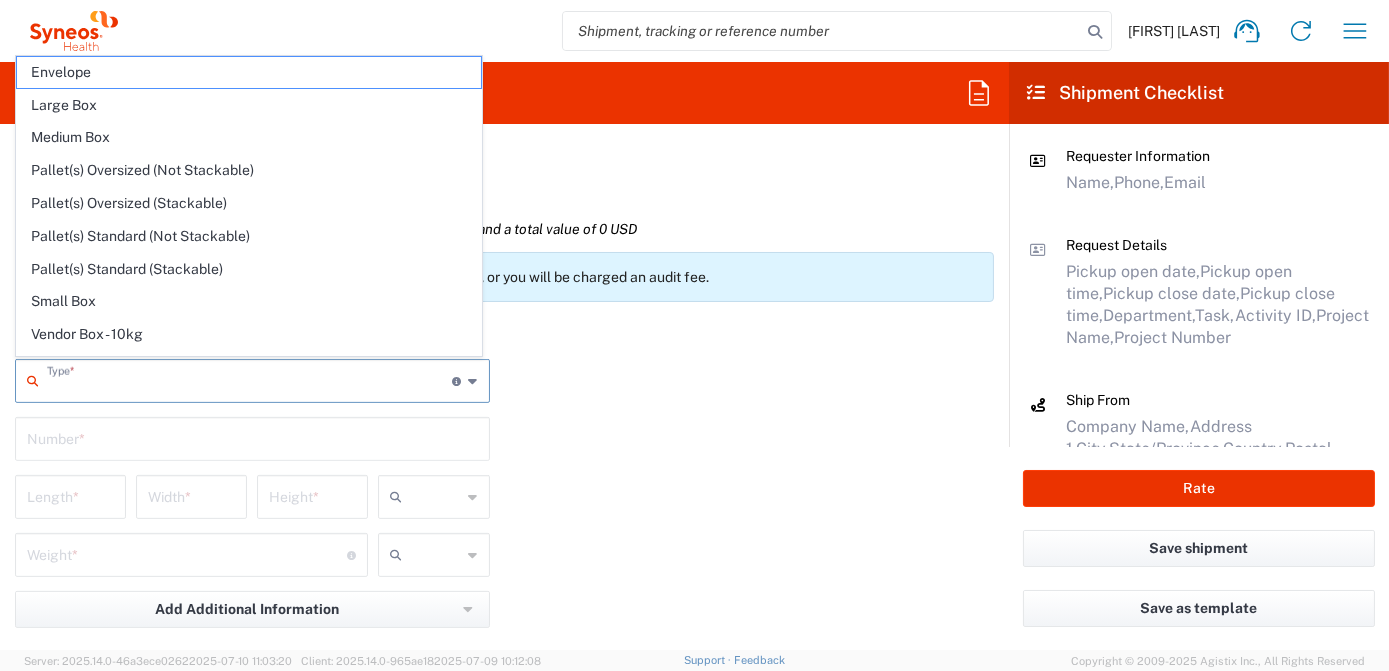 click at bounding box center [250, 379] 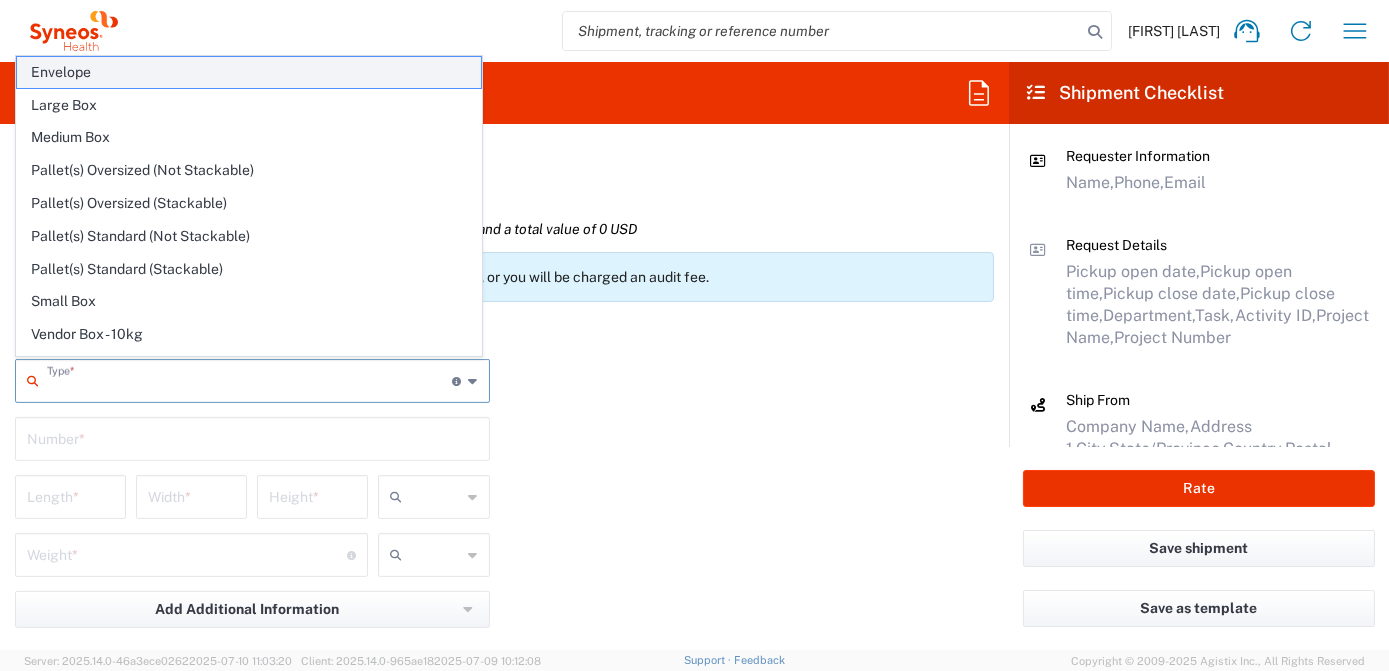 click on "Envelope" 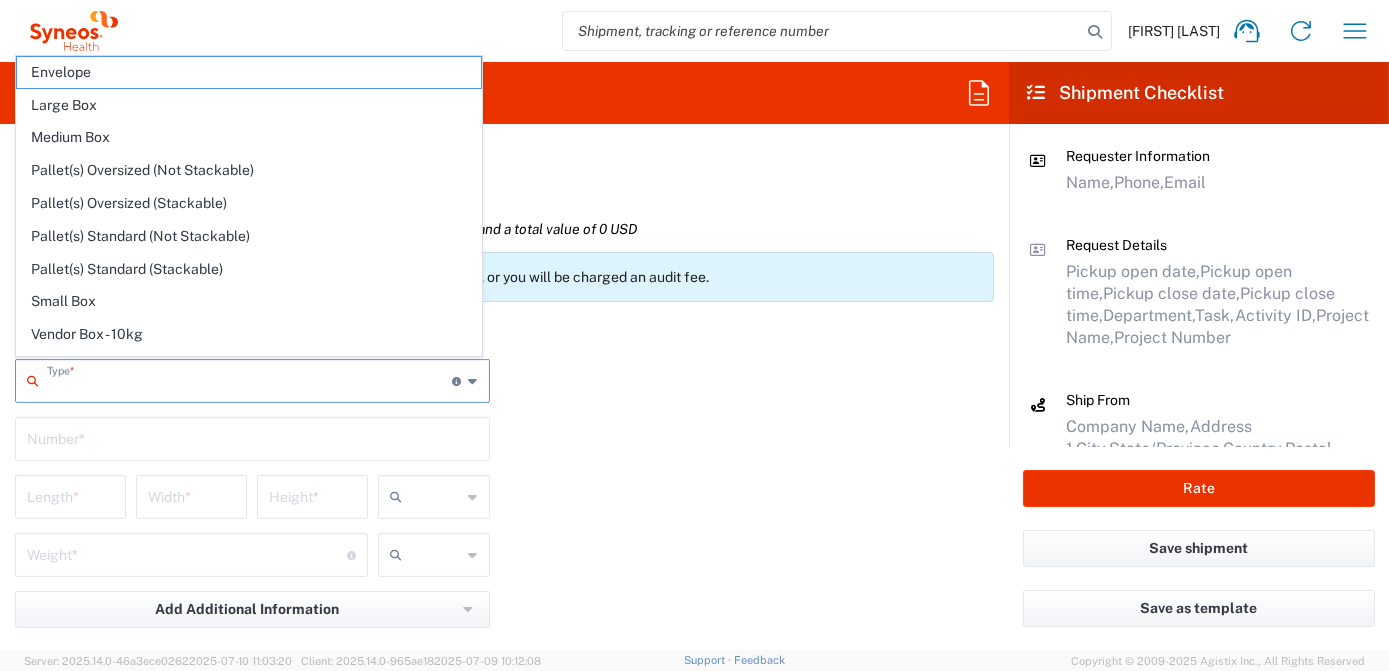 type on "Envelope" 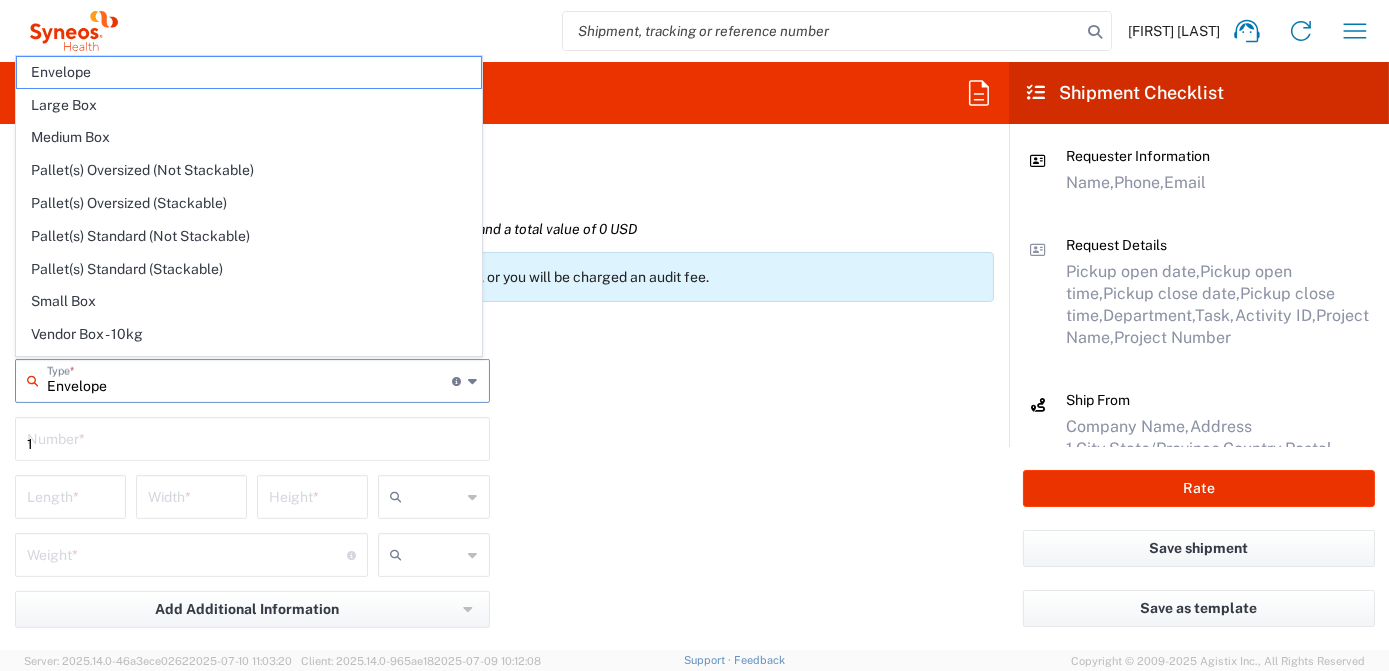 type on "9.5" 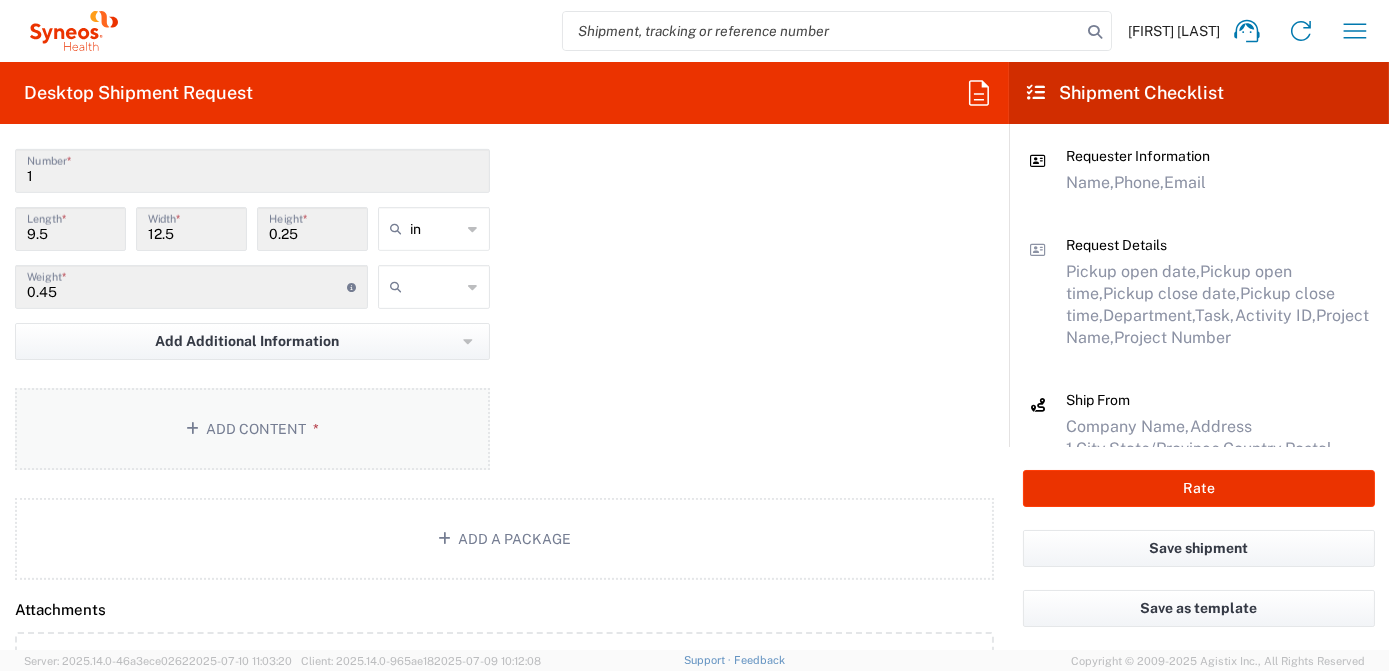 scroll, scrollTop: 1909, scrollLeft: 0, axis: vertical 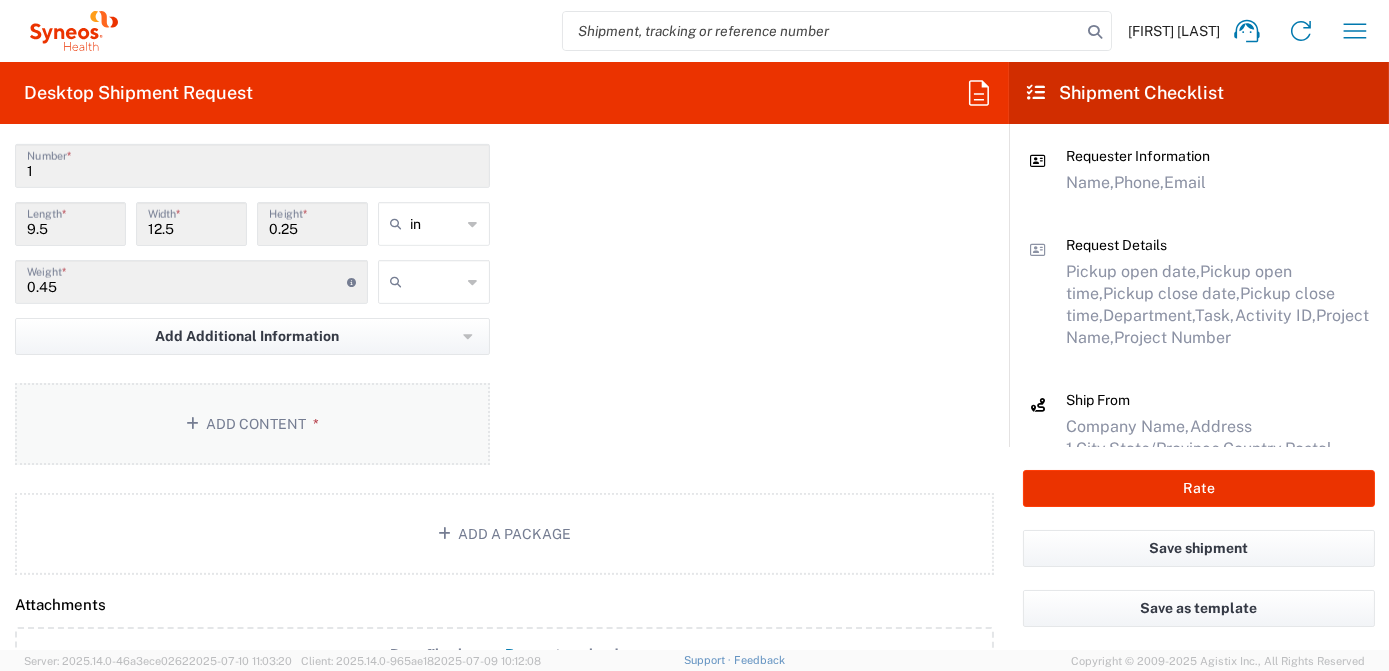 click 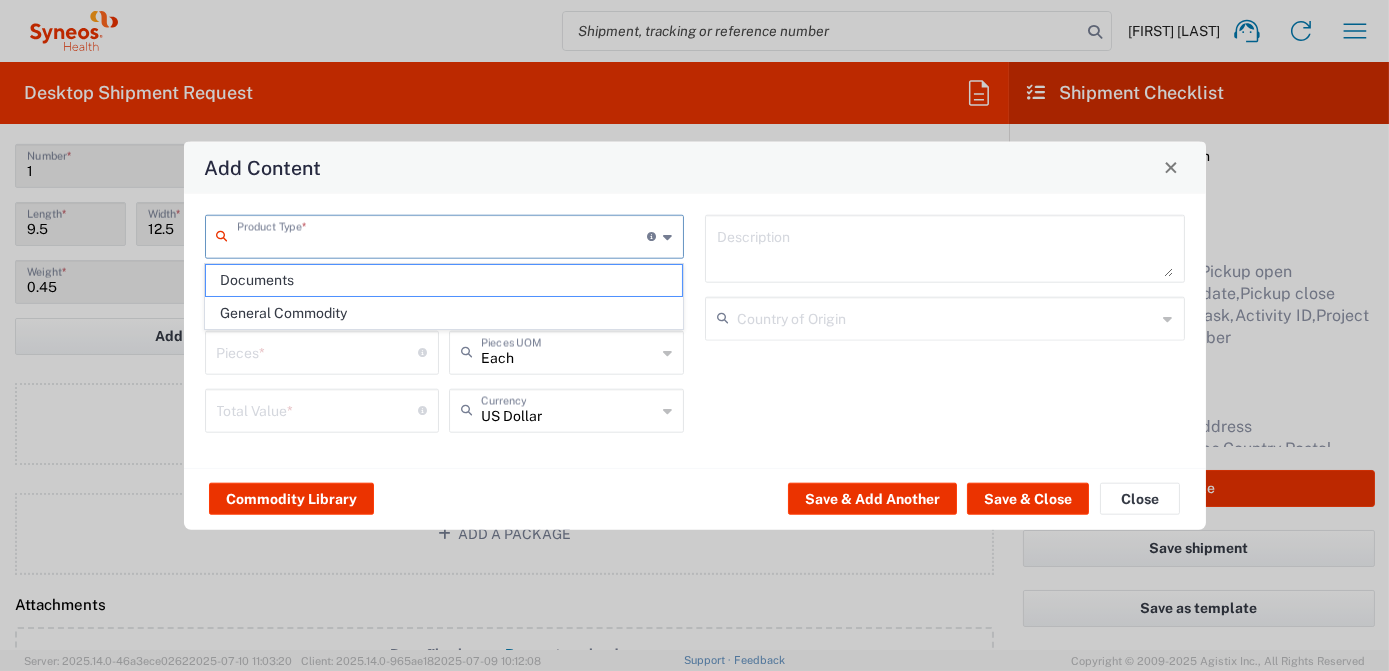 click at bounding box center (442, 234) 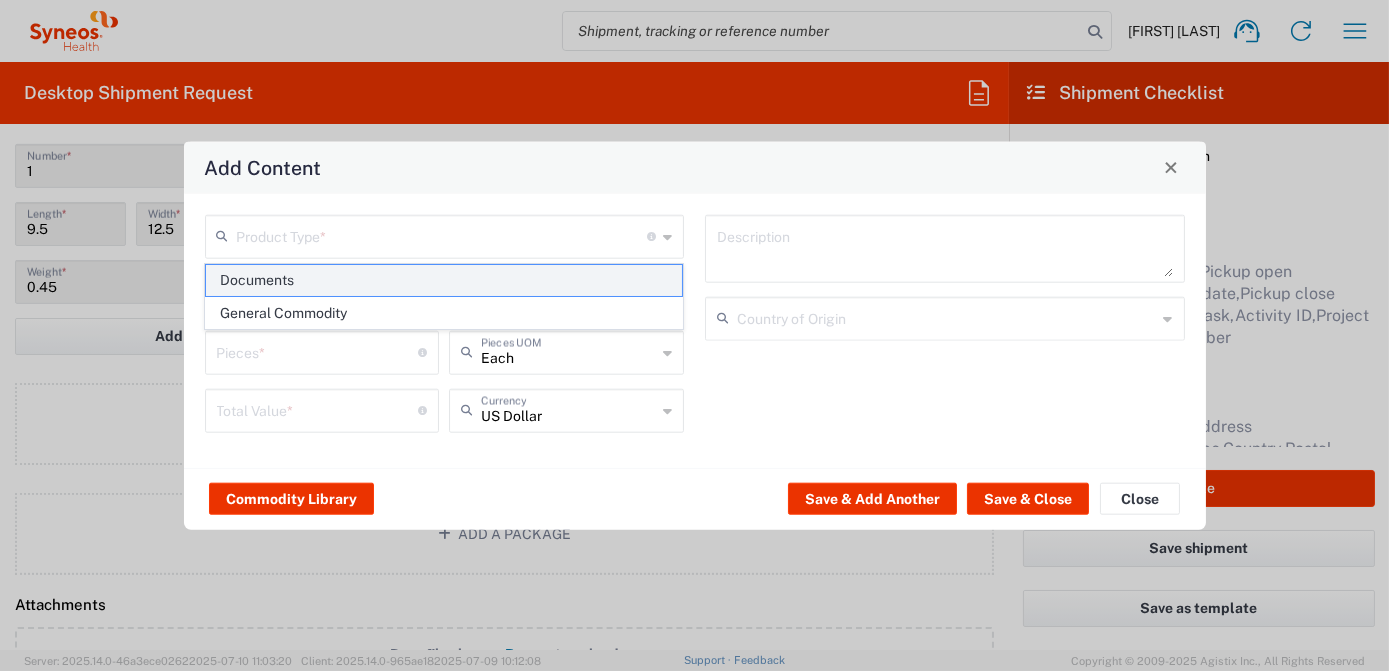 click on "Documents" 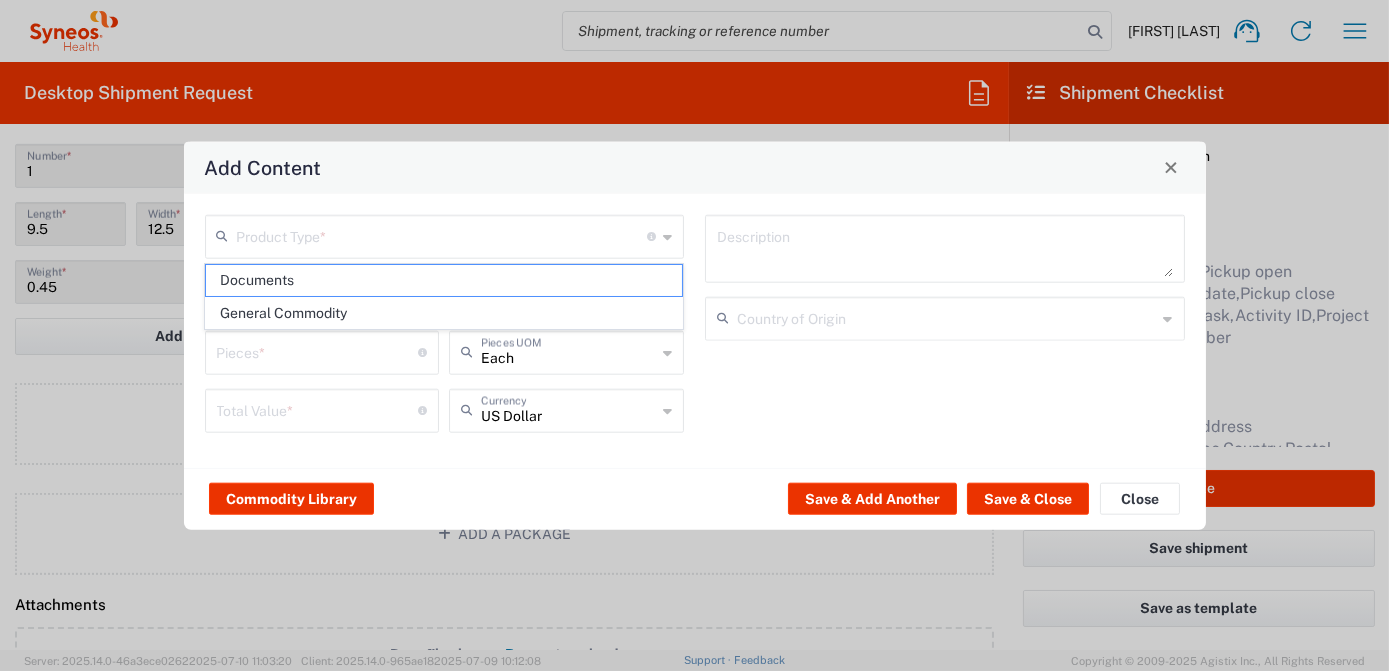 type on "Documents" 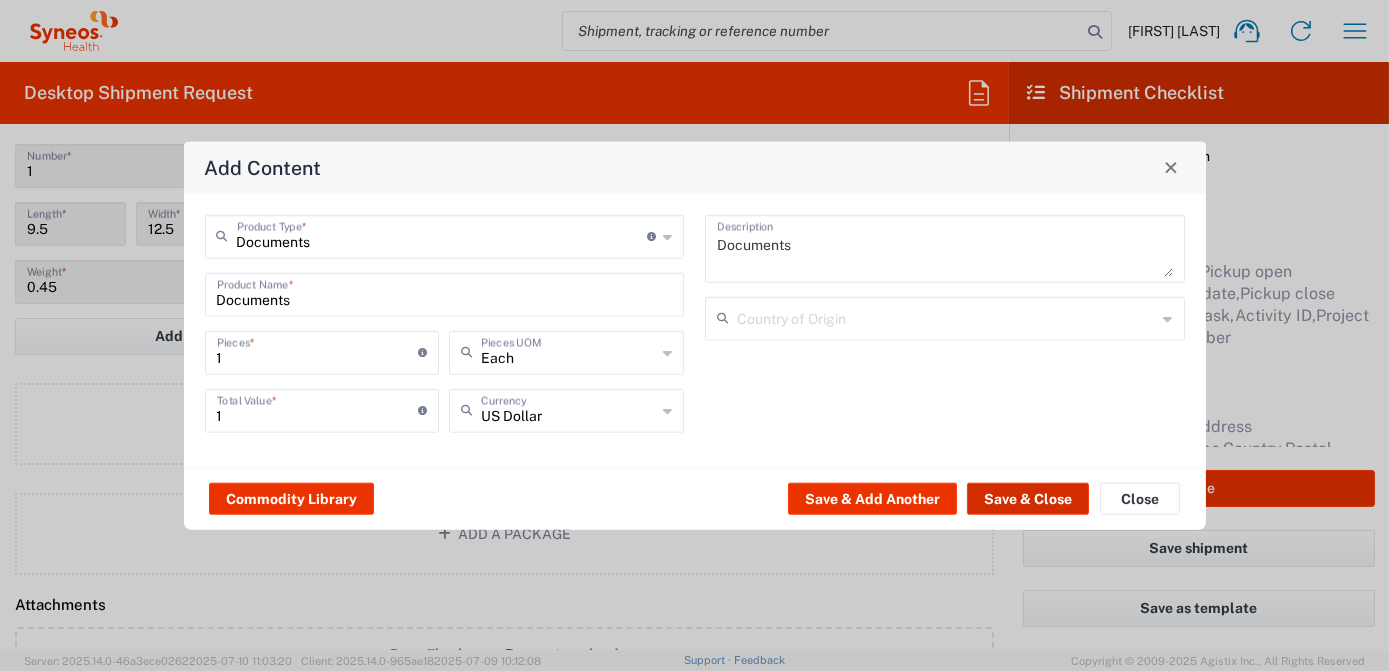 click on "Save & Close" 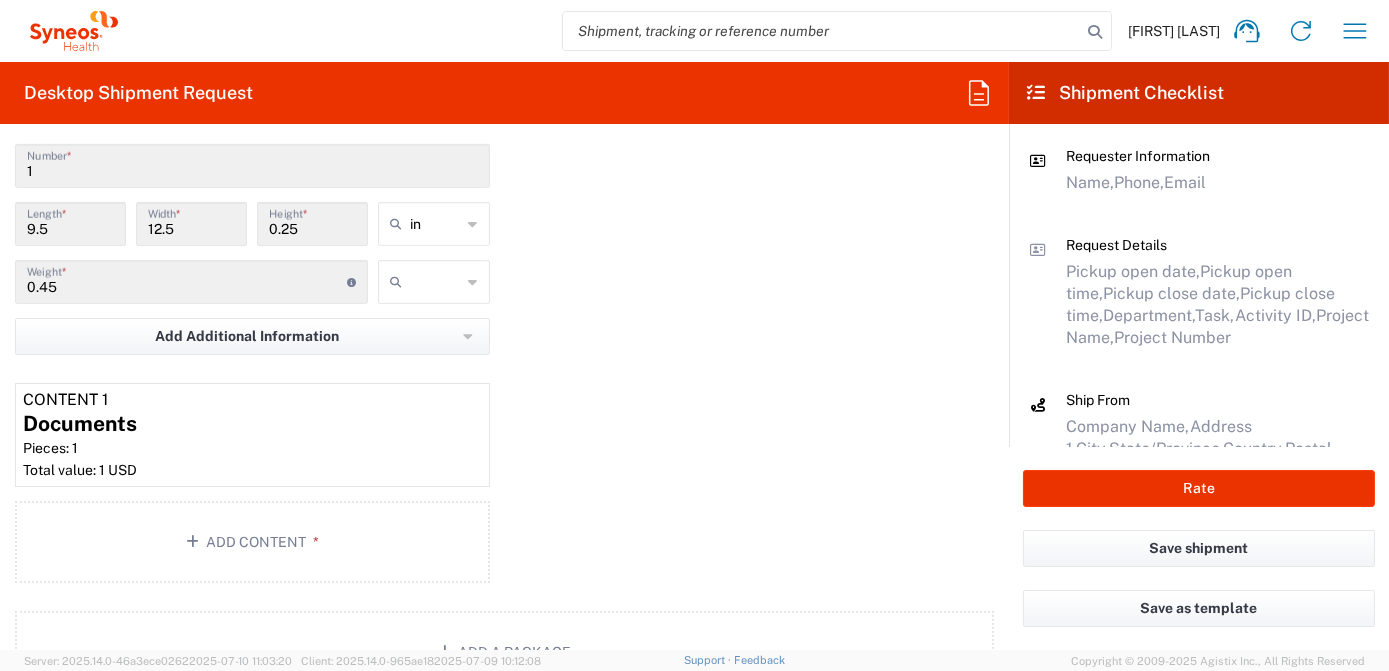 click at bounding box center (435, 282) 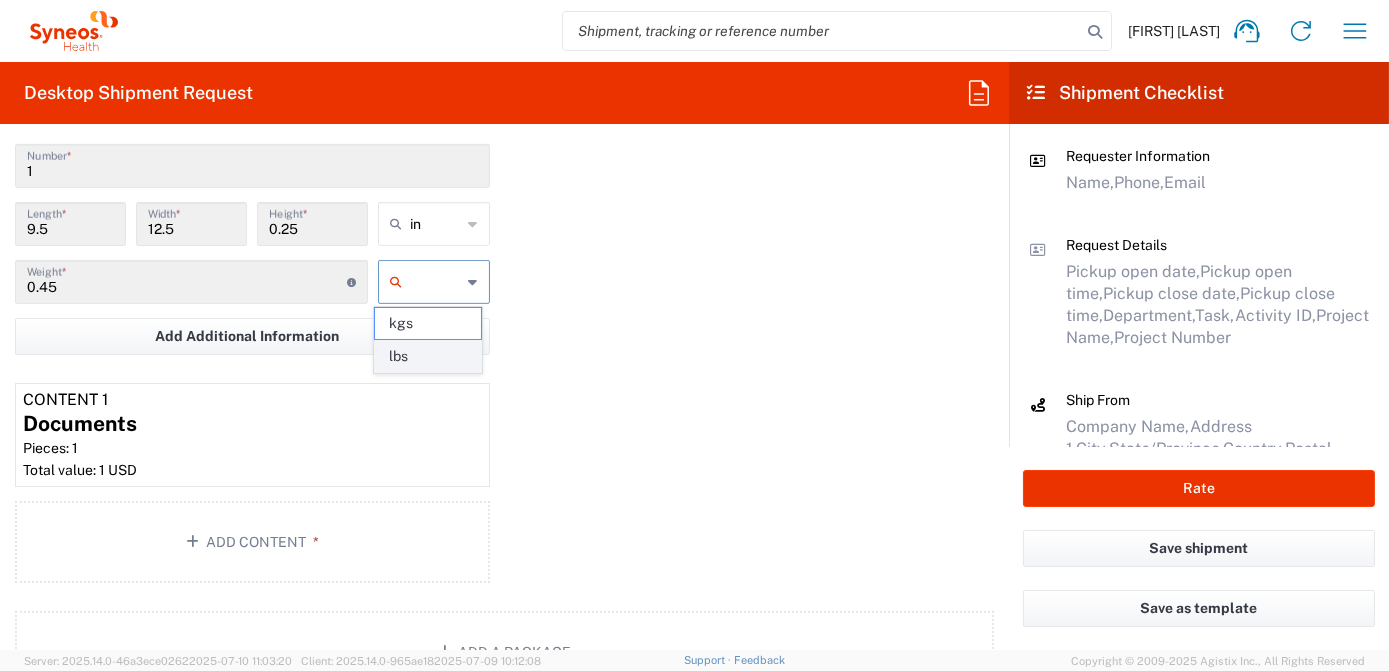 click on "lbs" 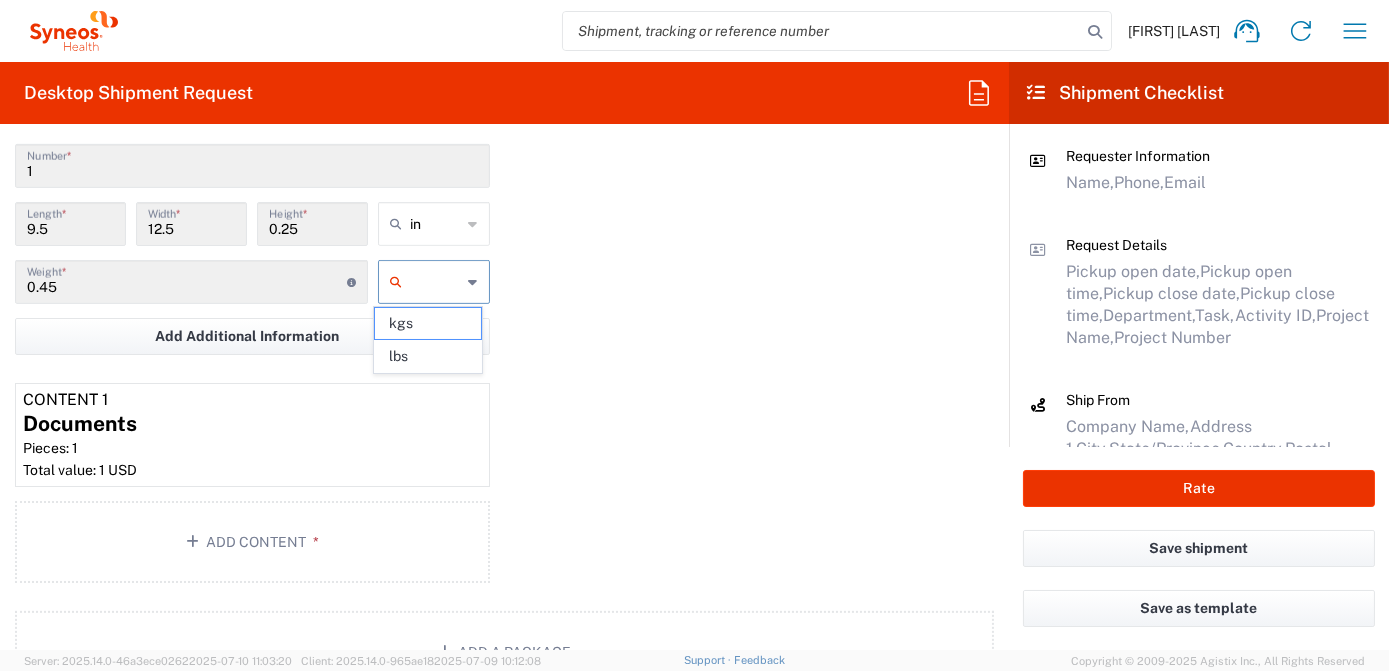 type on "lbs" 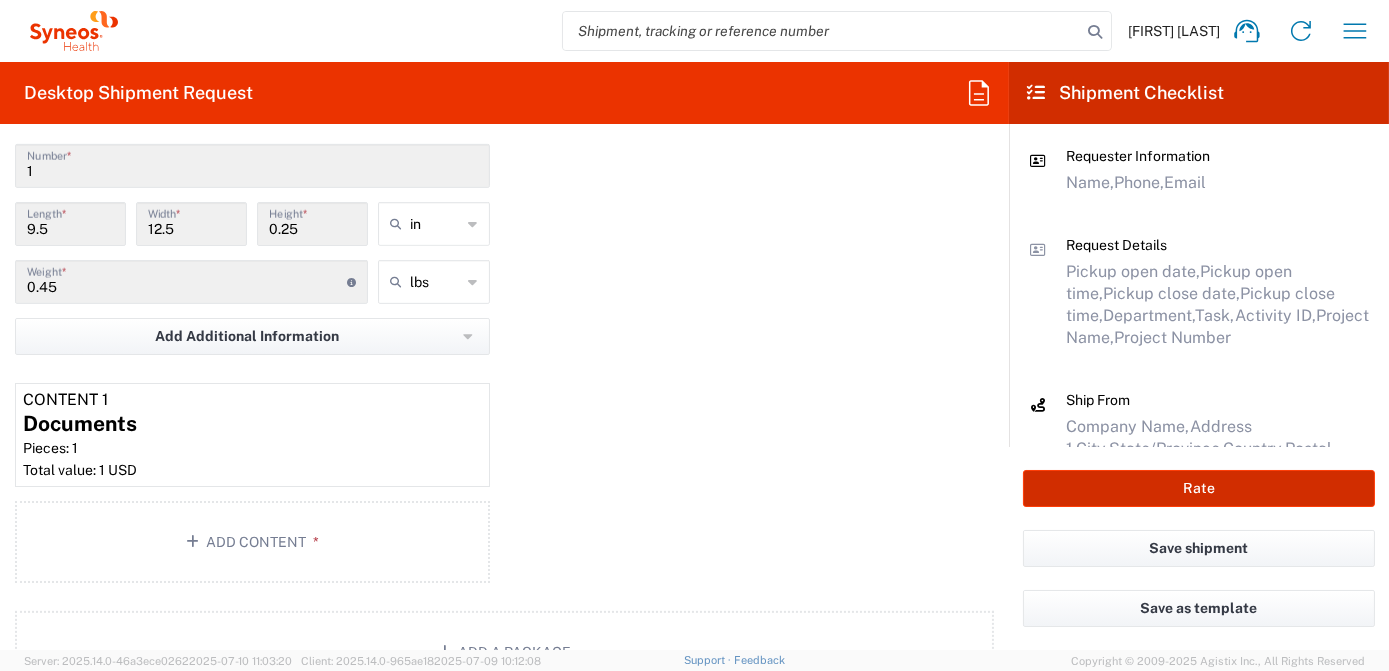 click on "Rate" 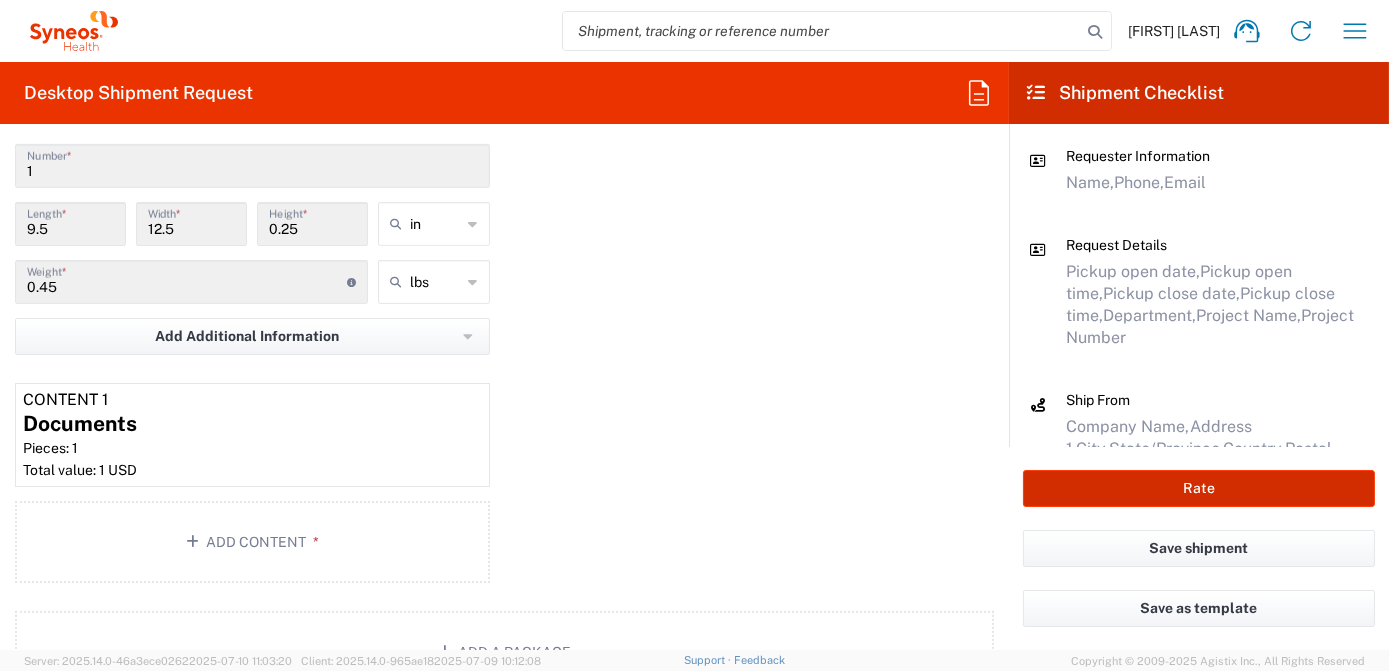 type on "7063334" 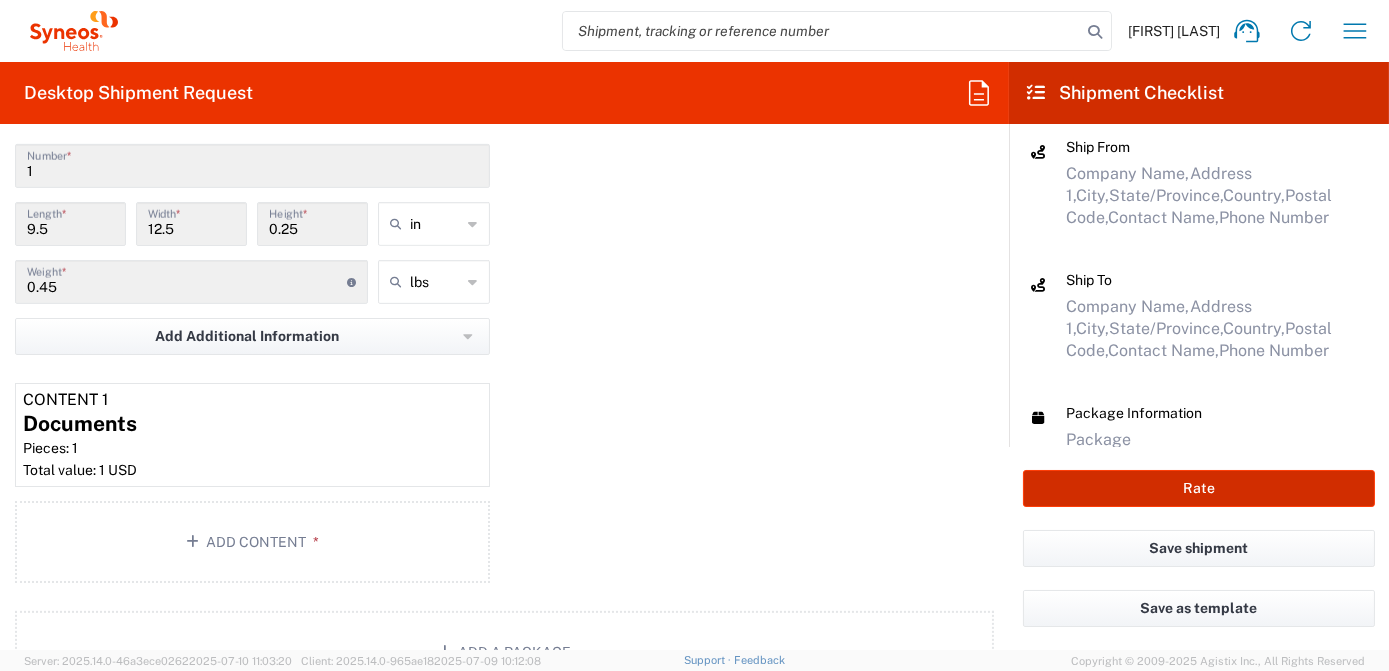 scroll, scrollTop: 362, scrollLeft: 0, axis: vertical 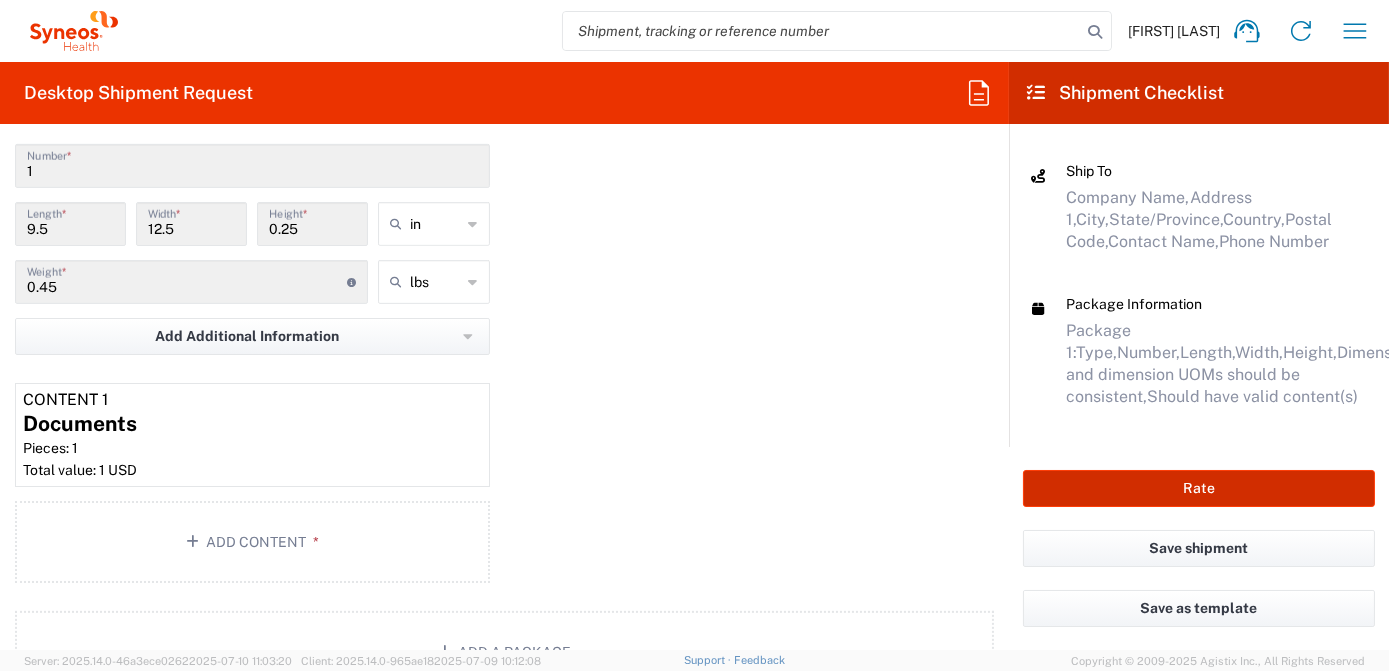 click on "Rate" 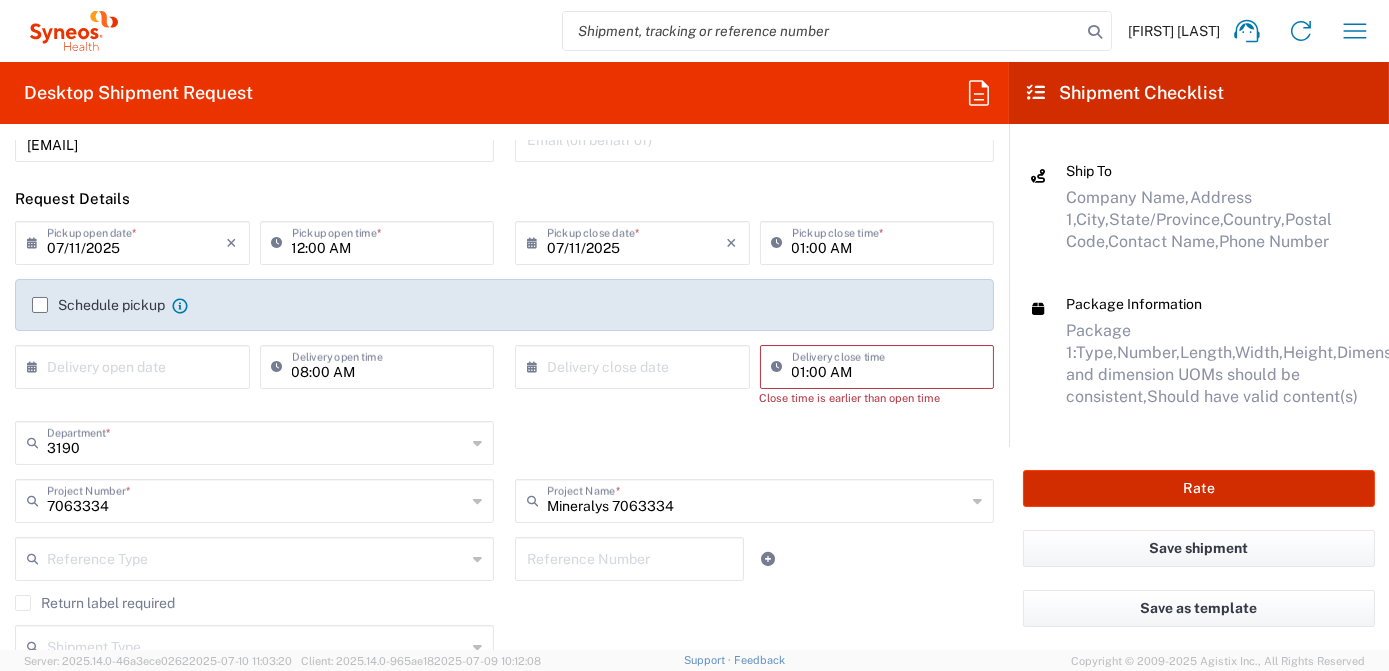 scroll, scrollTop: 109, scrollLeft: 0, axis: vertical 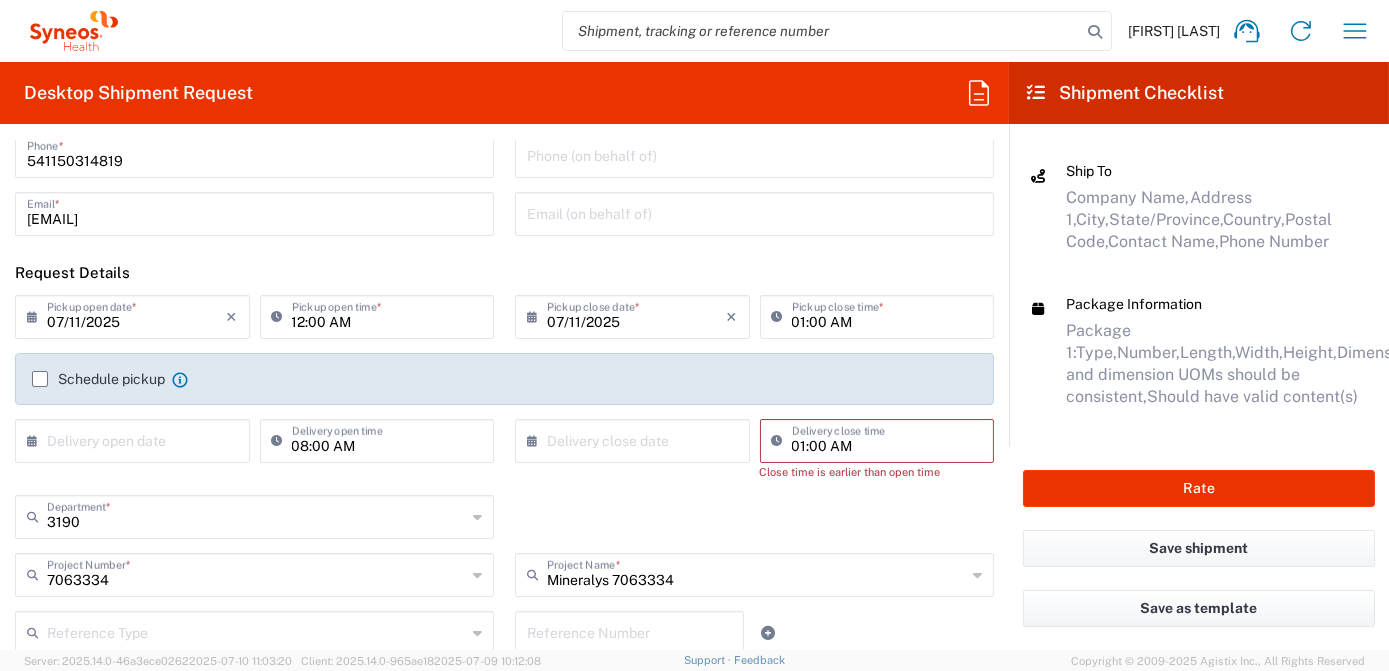 click on "01:00 AM" at bounding box center [887, 439] 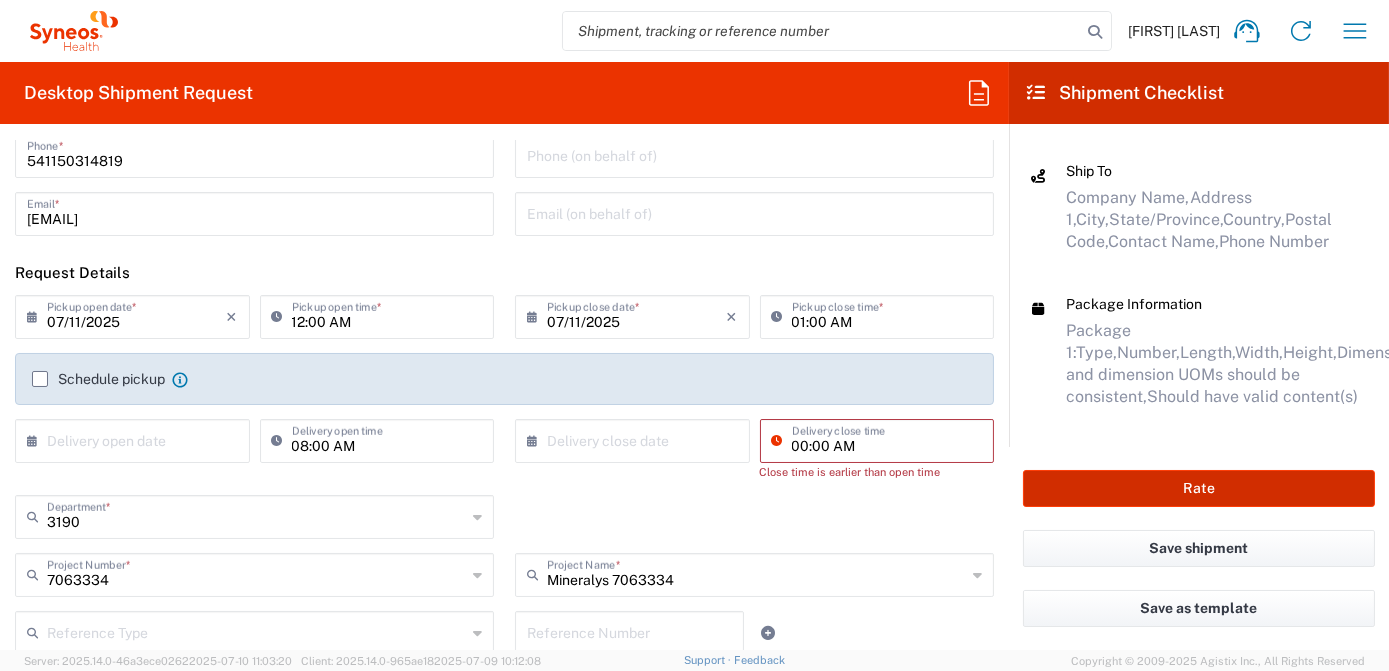 type on "00:00 AM" 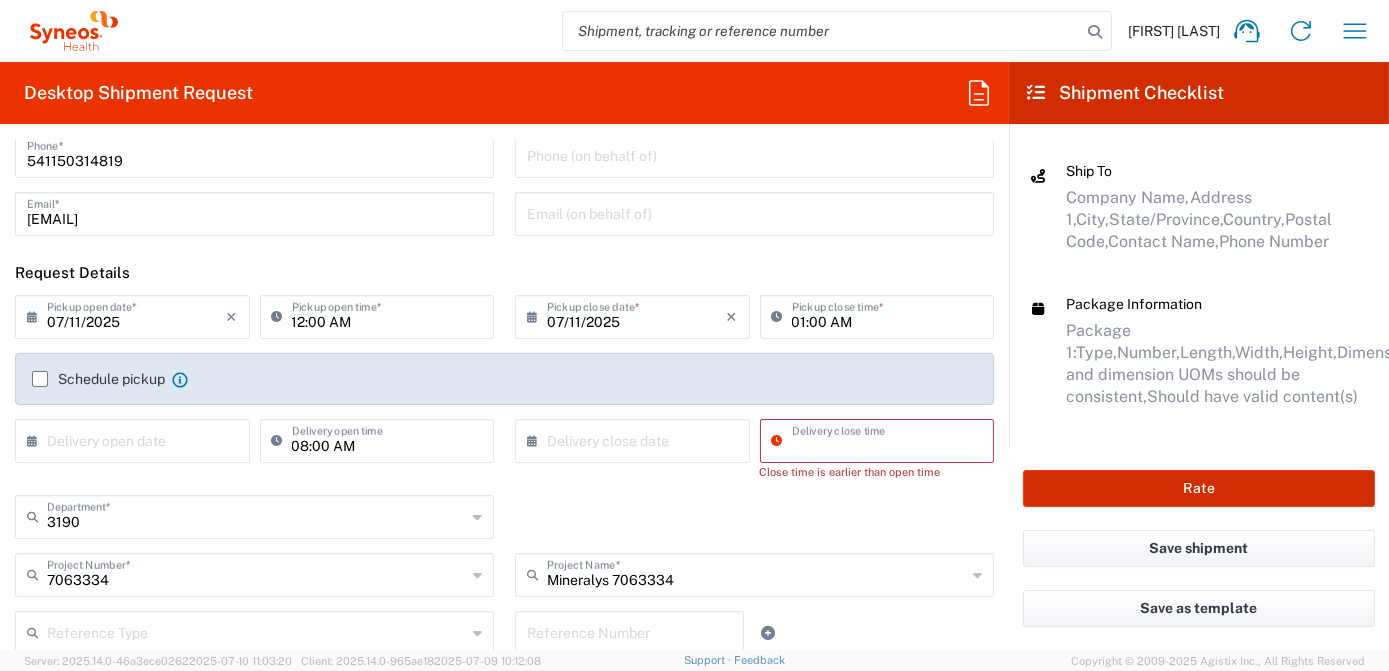 click on "Rate" 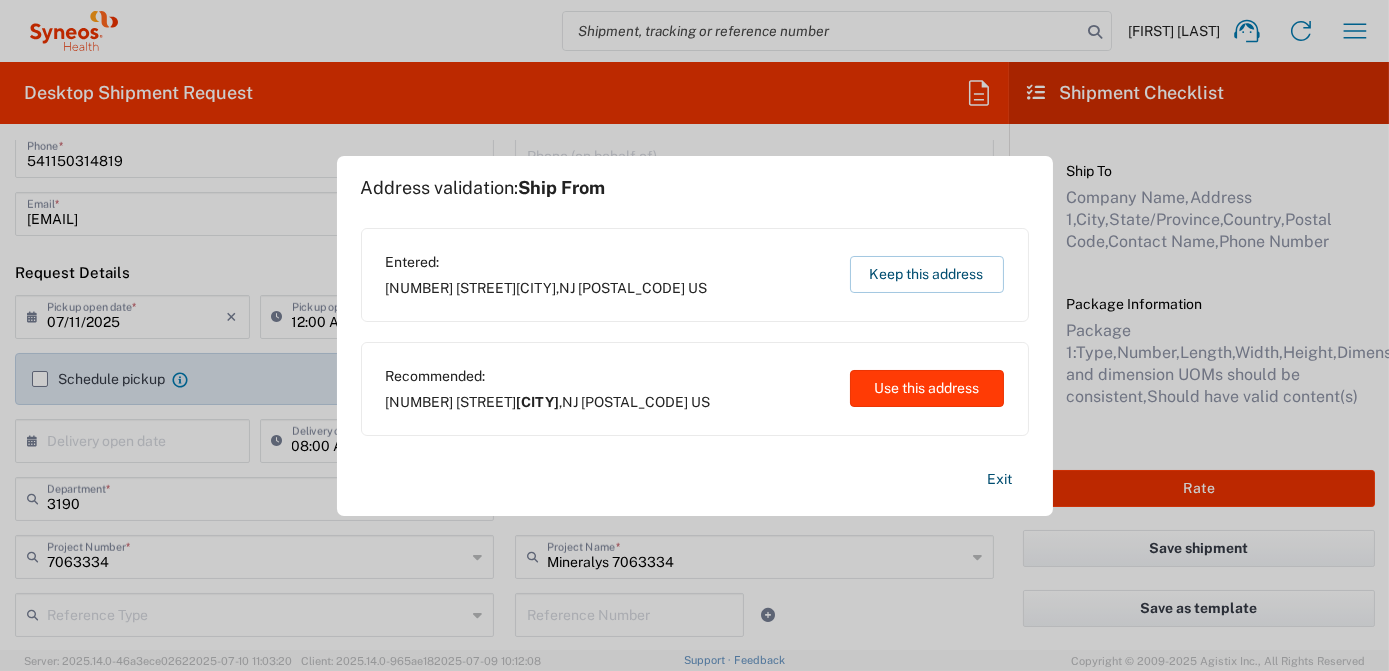 click on "Use this address" 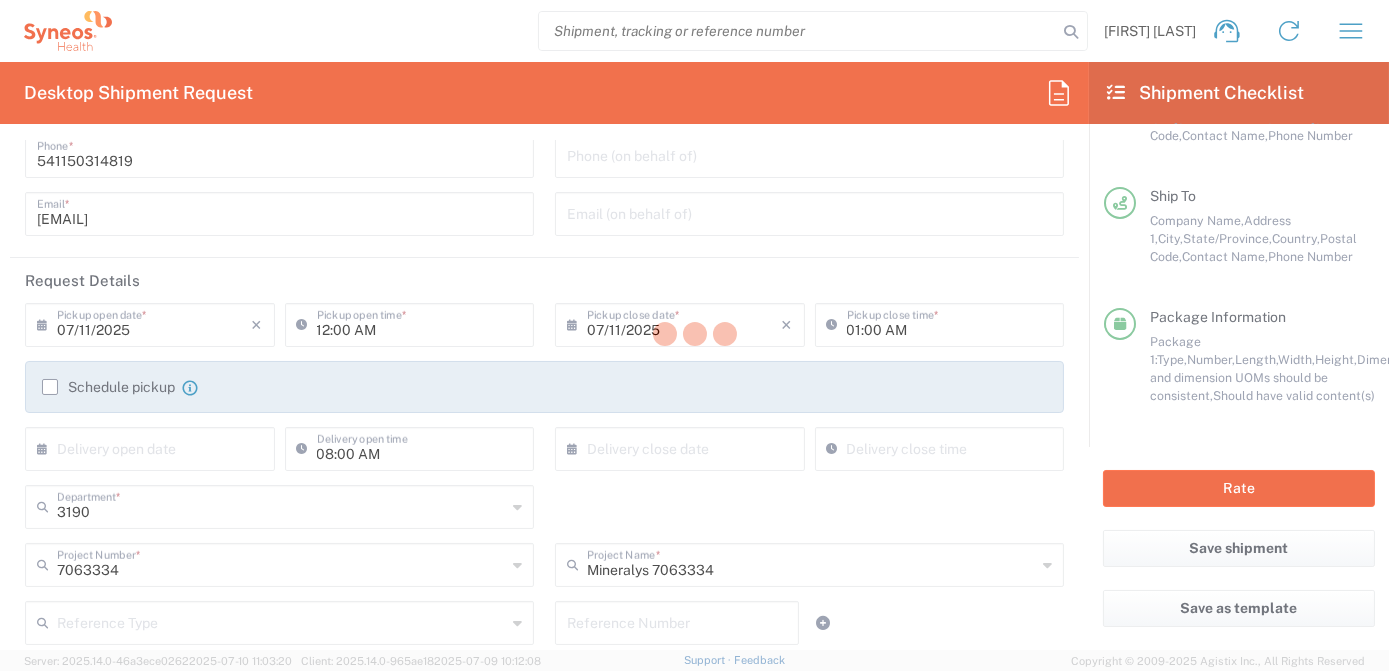 scroll, scrollTop: 320, scrollLeft: 0, axis: vertical 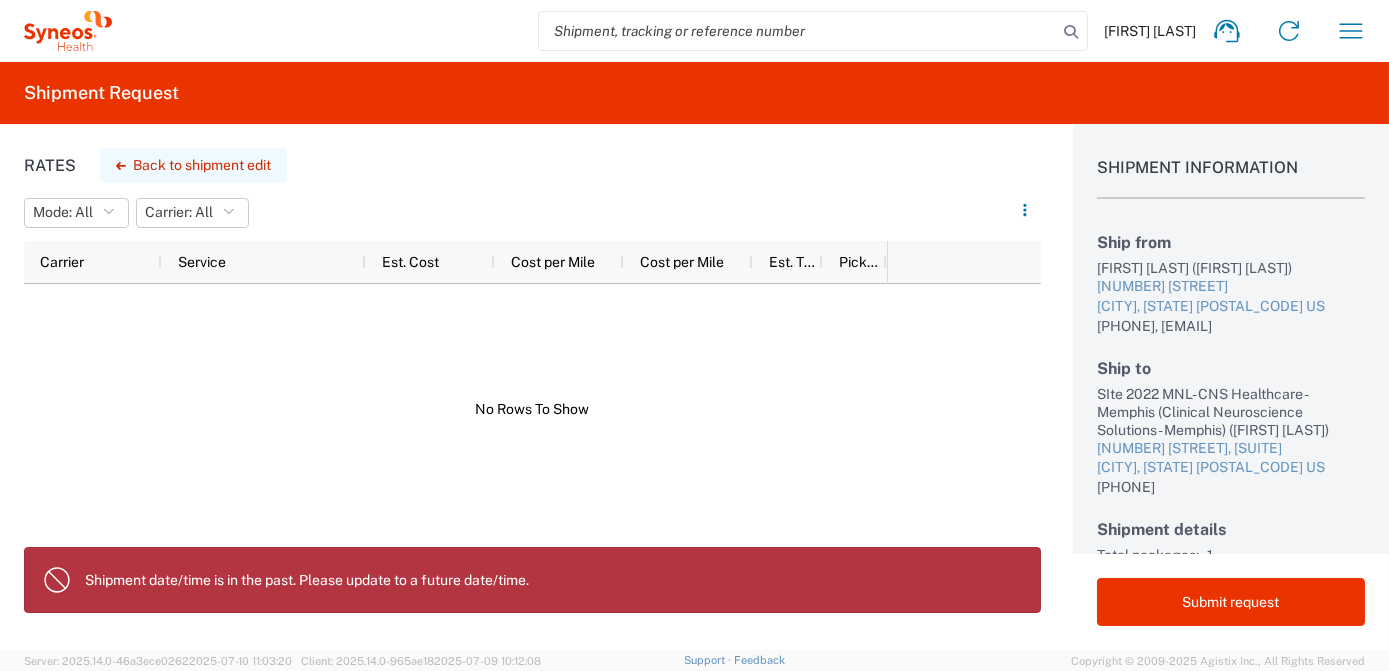 click on "Back to shipment edit" 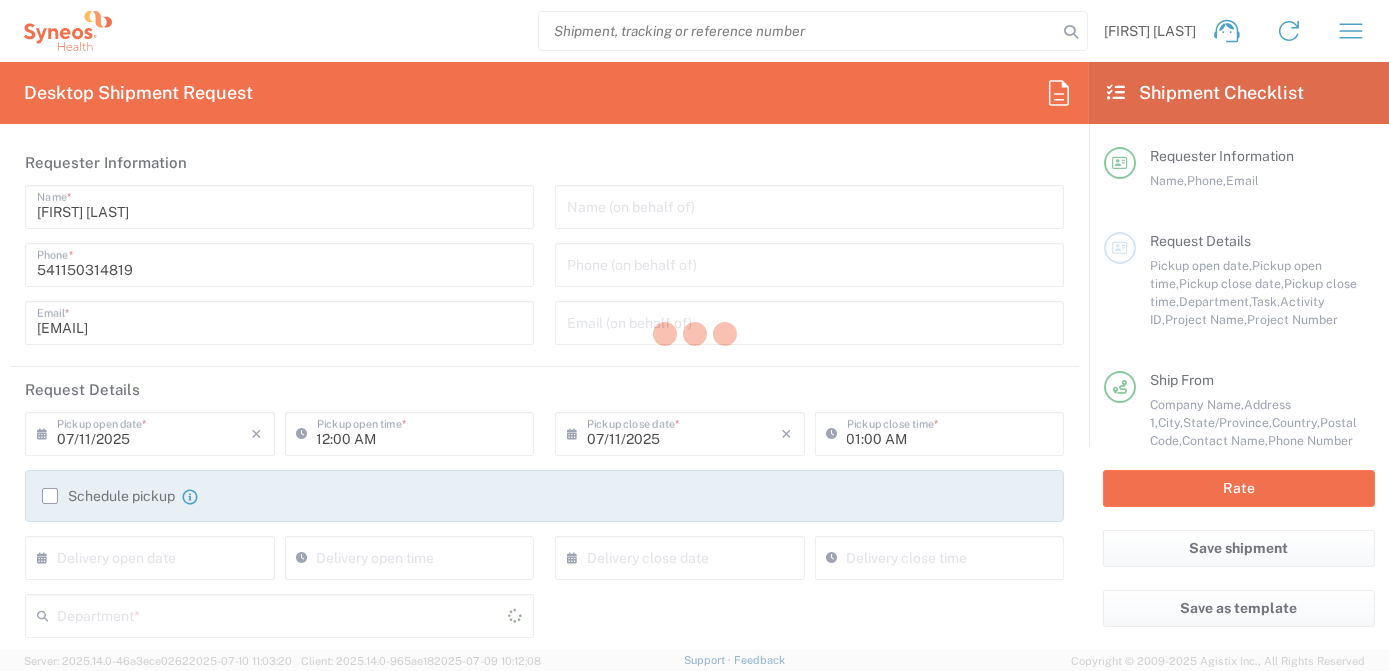 type on "3190" 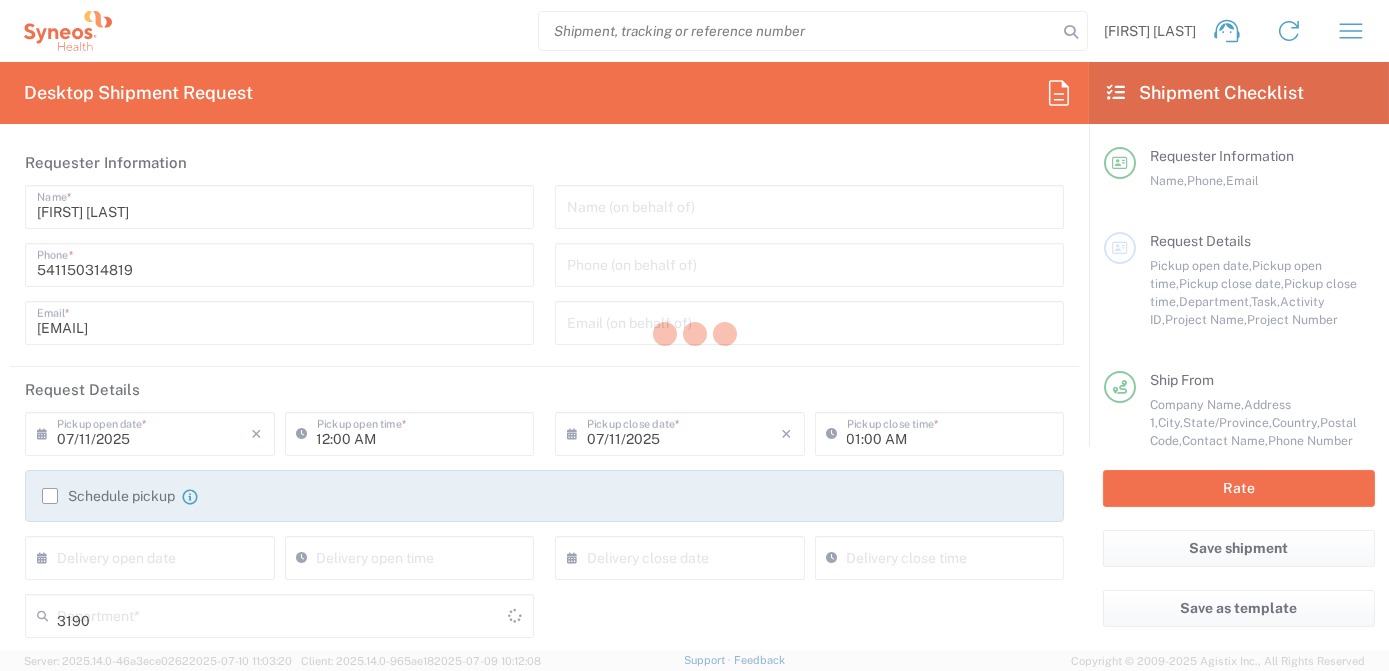 type on "7063334" 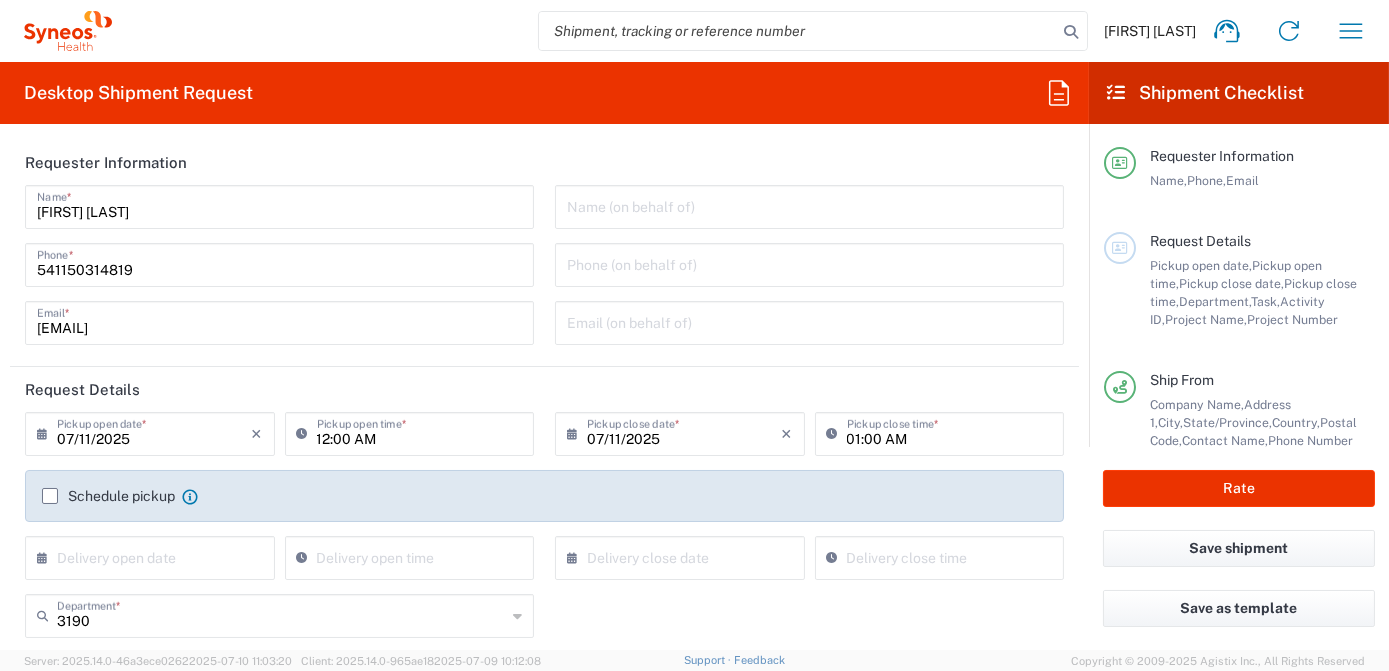 click on "07/11/2025" at bounding box center (154, 432) 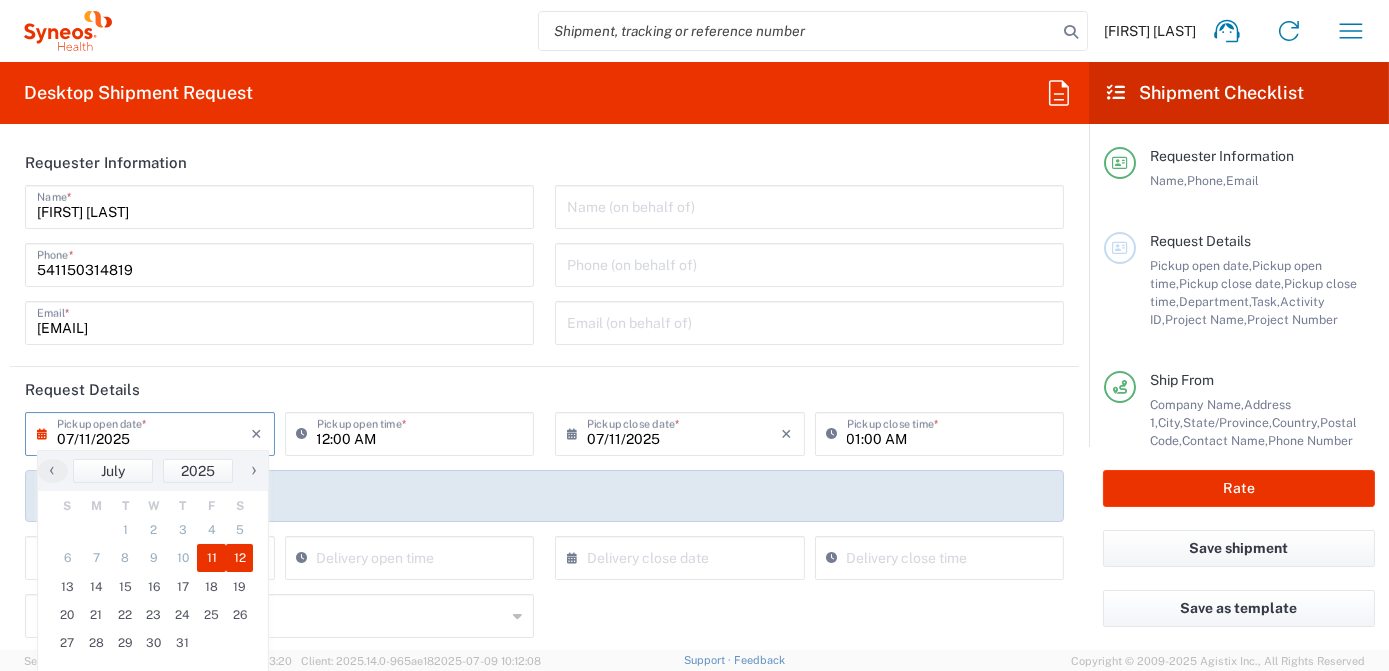 click on "12" 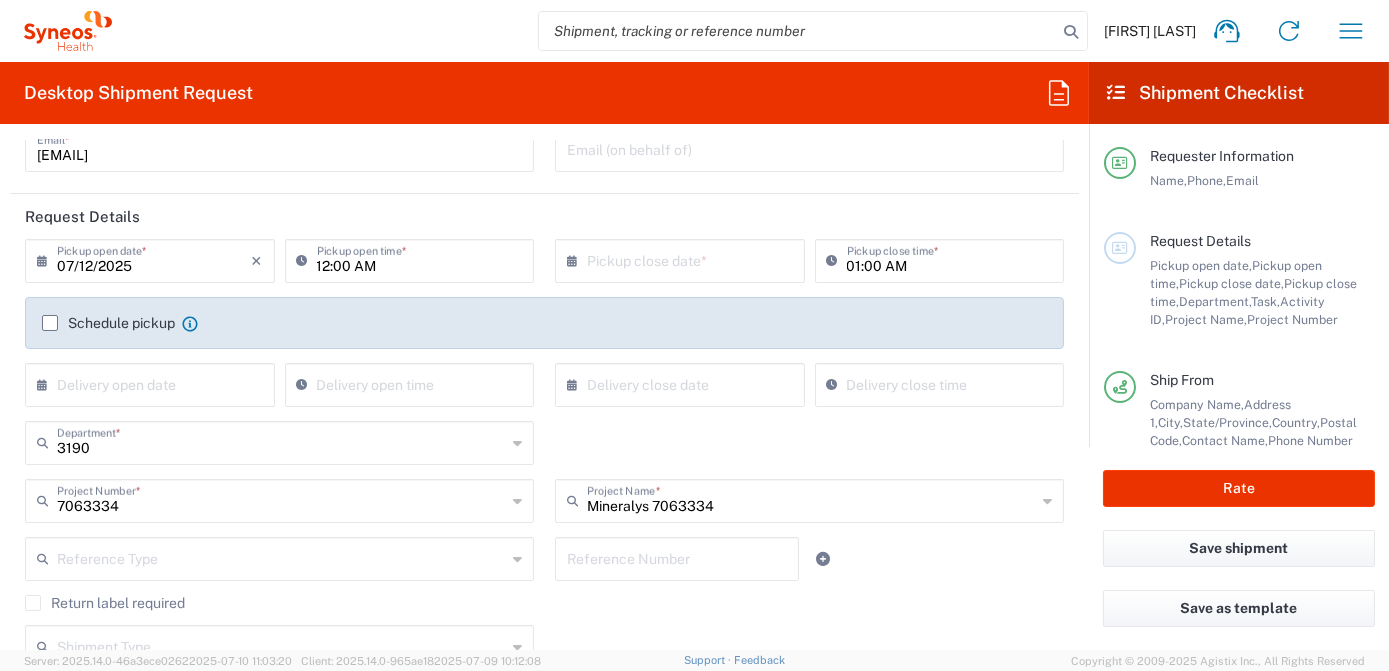 scroll, scrollTop: 181, scrollLeft: 0, axis: vertical 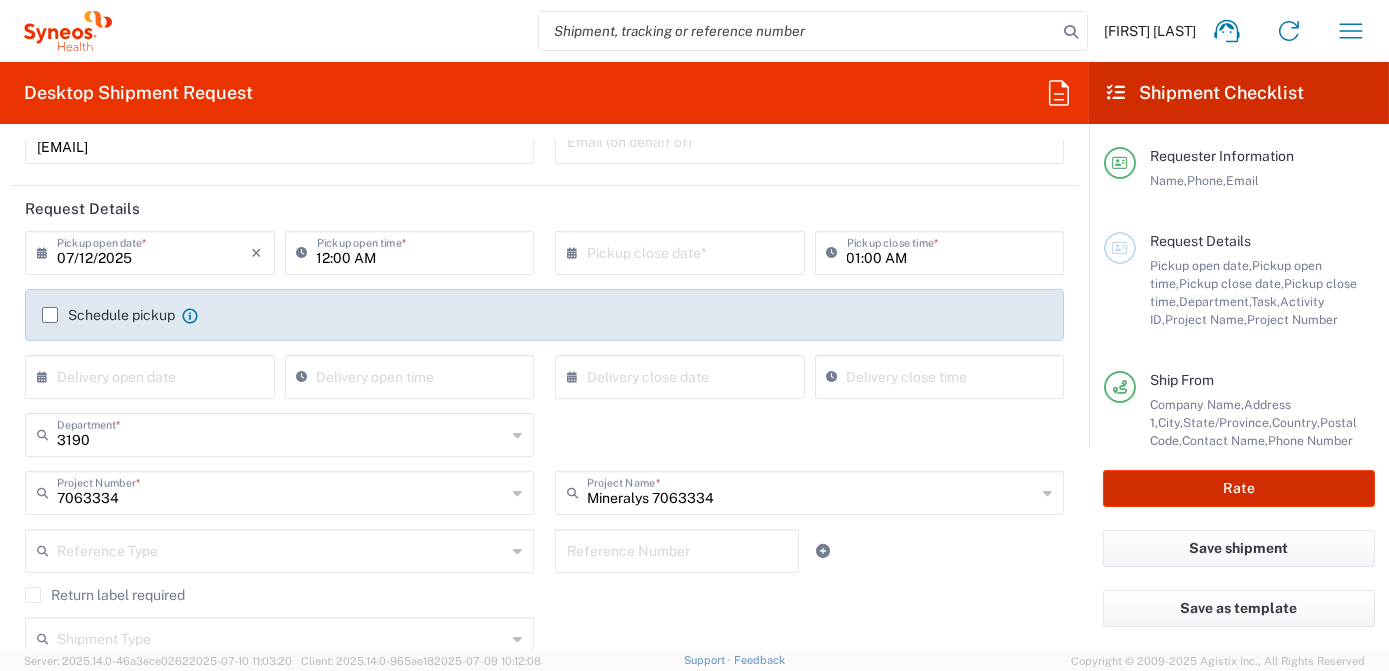 click on "Rate" 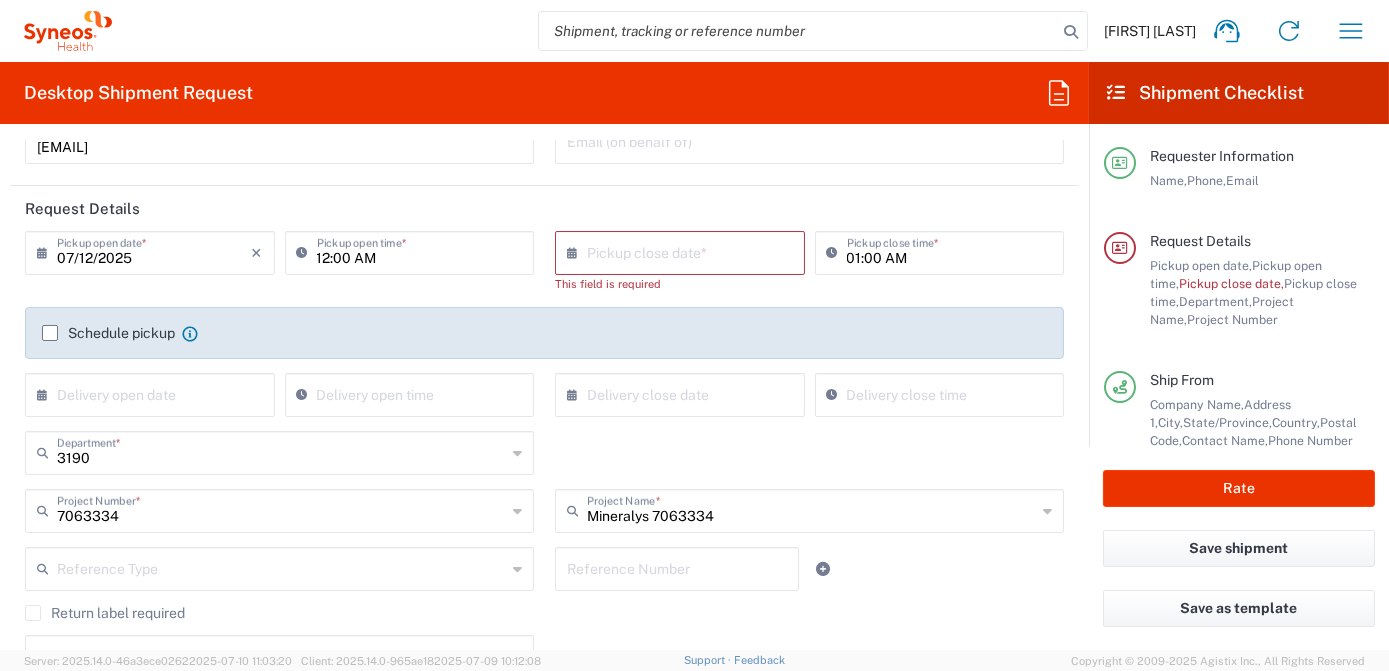 click at bounding box center [684, 251] 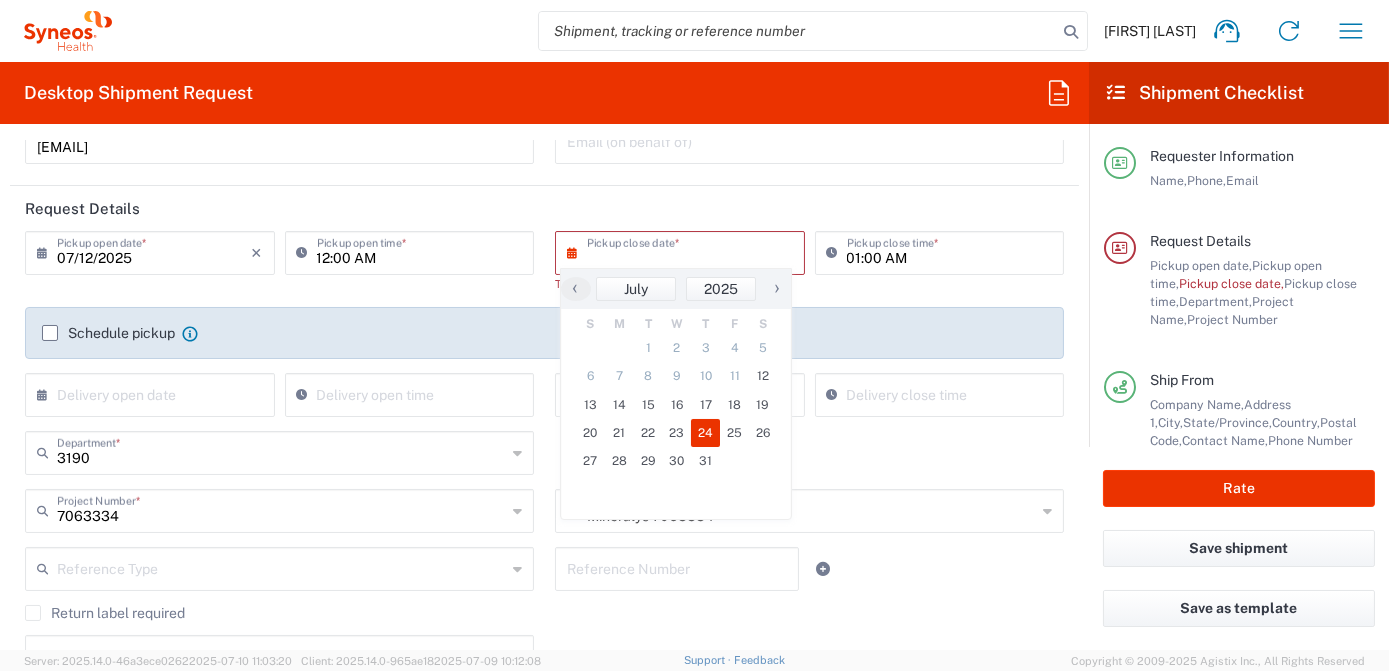 click on "24" 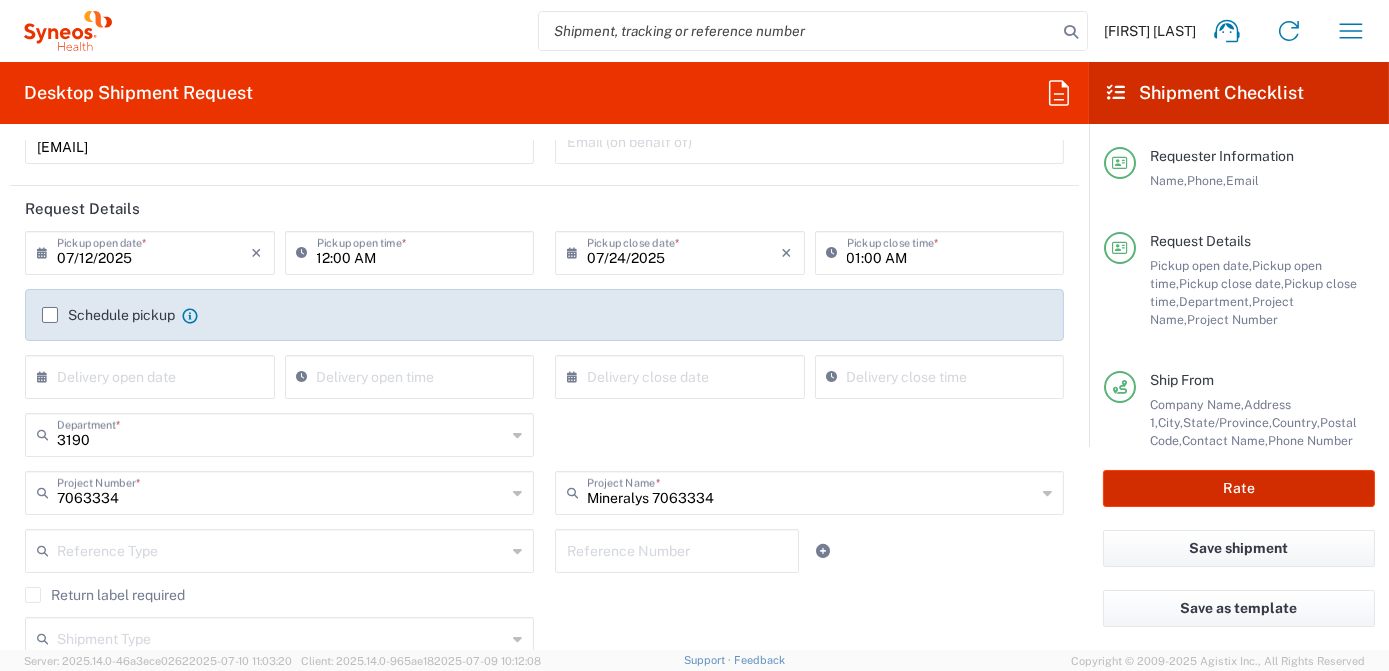 click on "Rate" 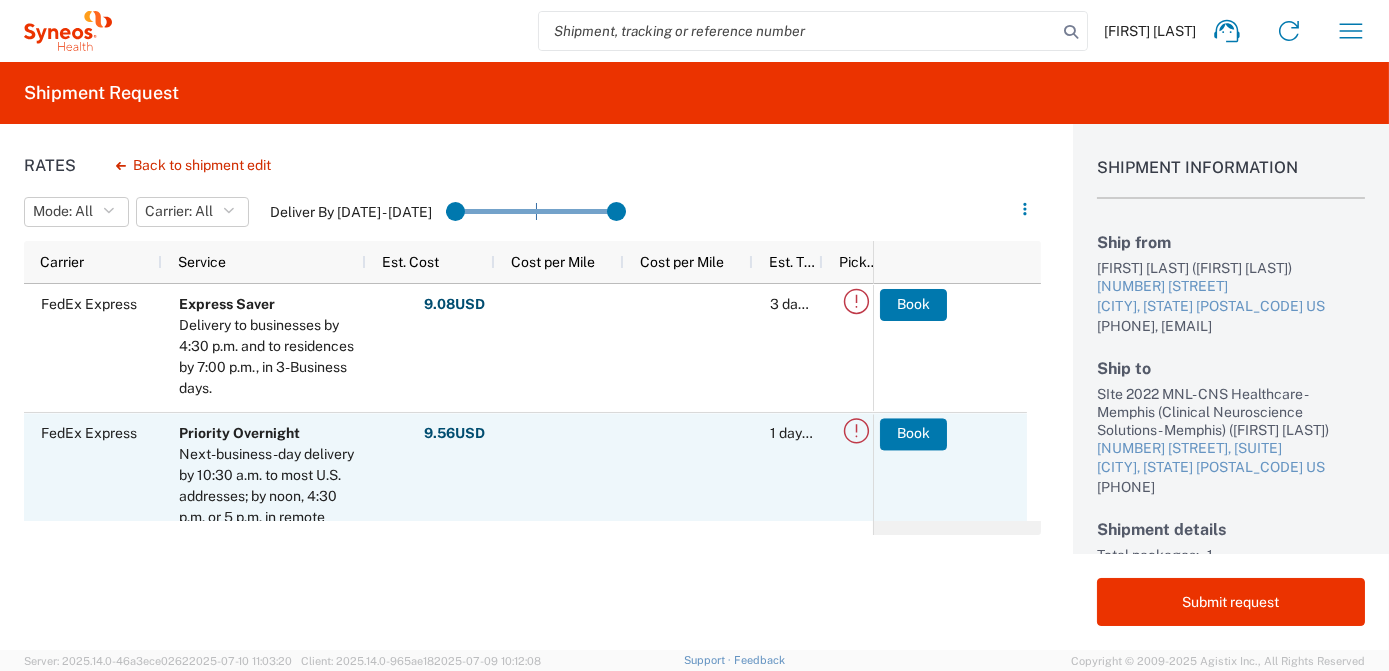 scroll, scrollTop: 48, scrollLeft: 0, axis: vertical 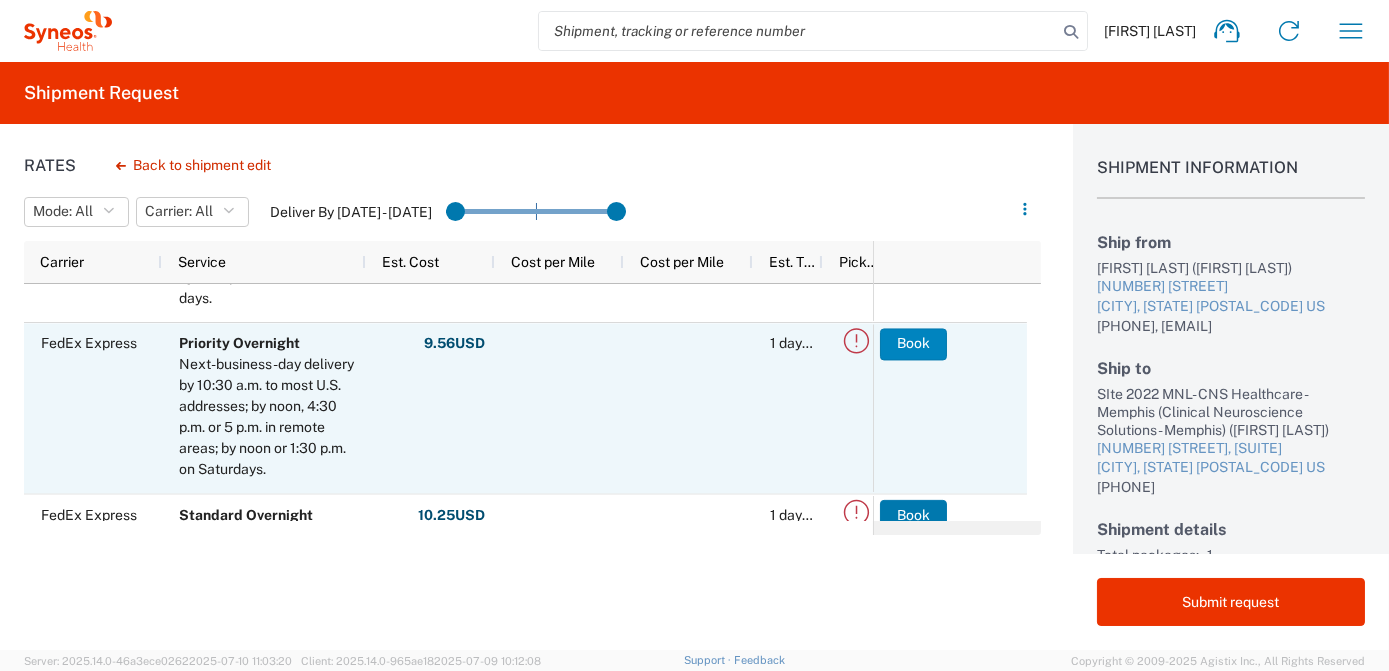 click on "Book" 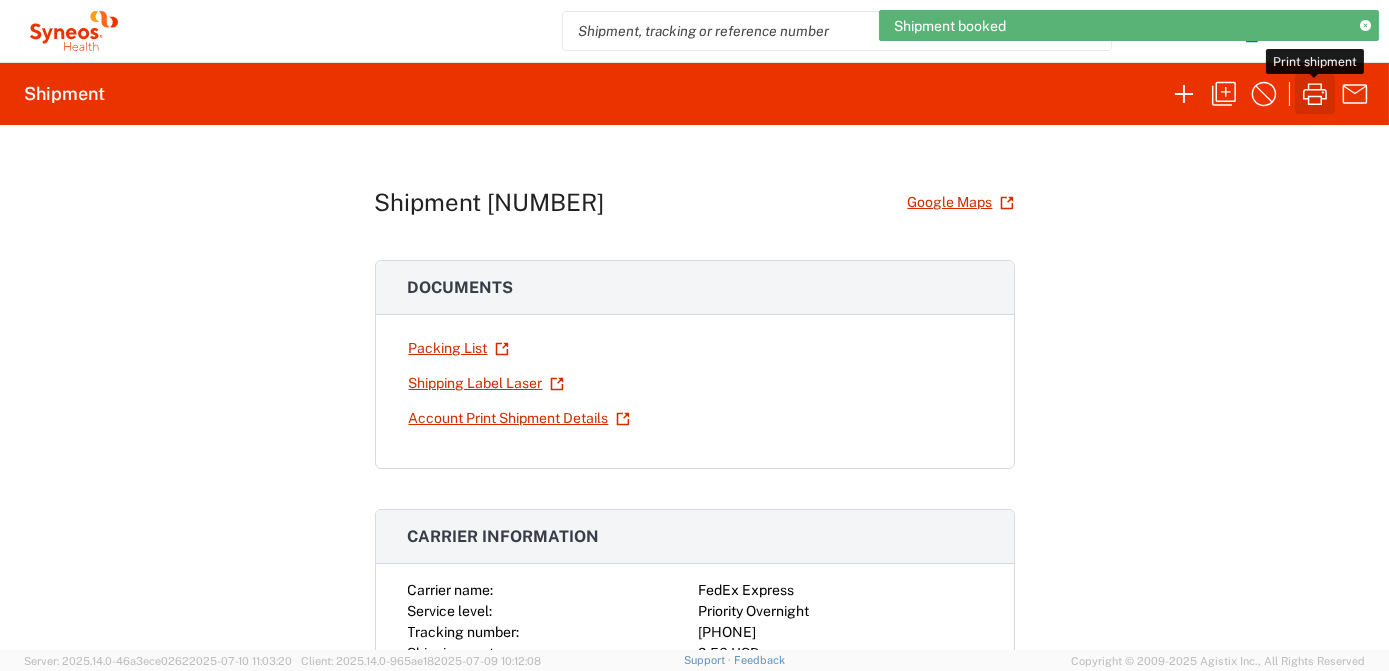 click 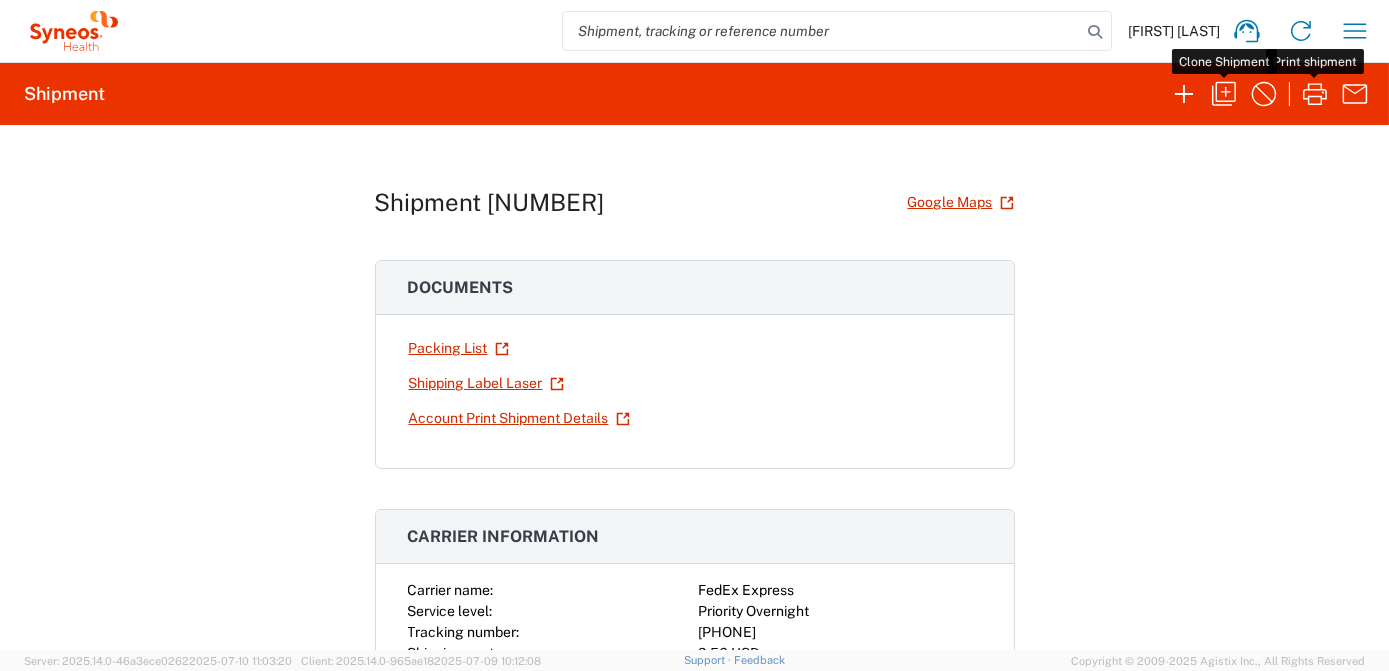 click 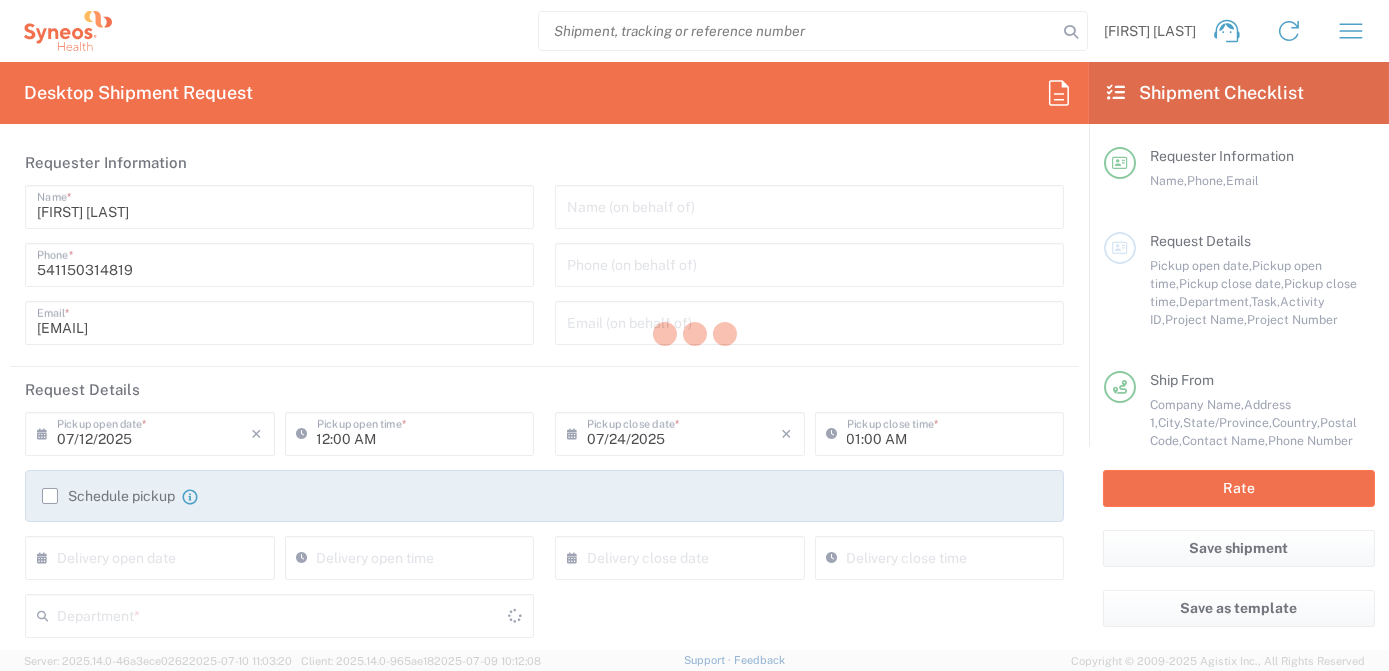 type on "Tennessee" 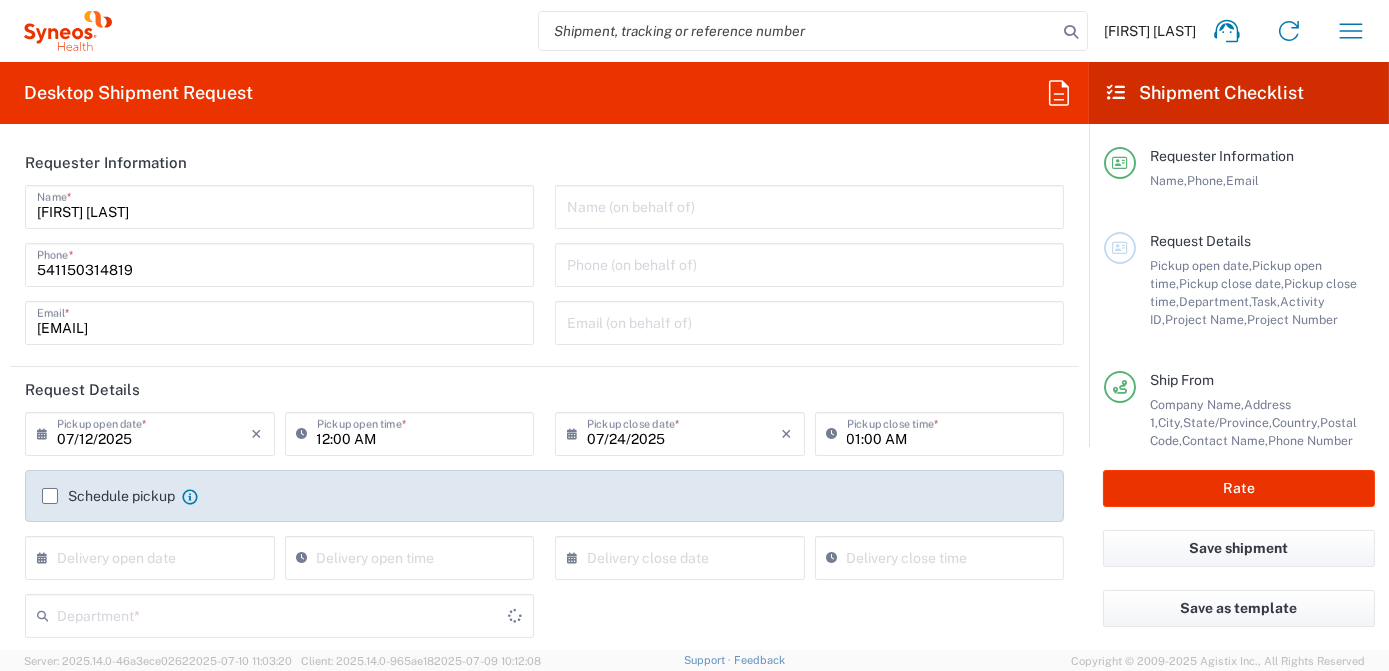 type on "Mineralys 7063334" 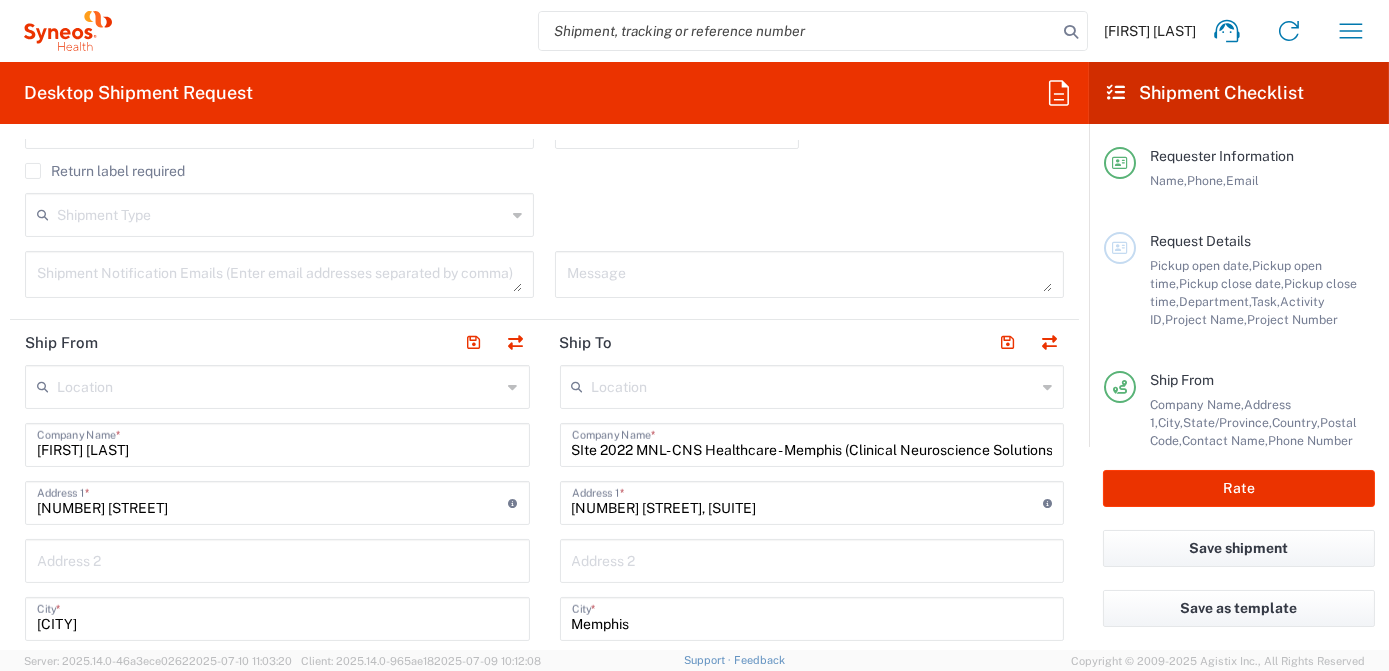 scroll, scrollTop: 727, scrollLeft: 0, axis: vertical 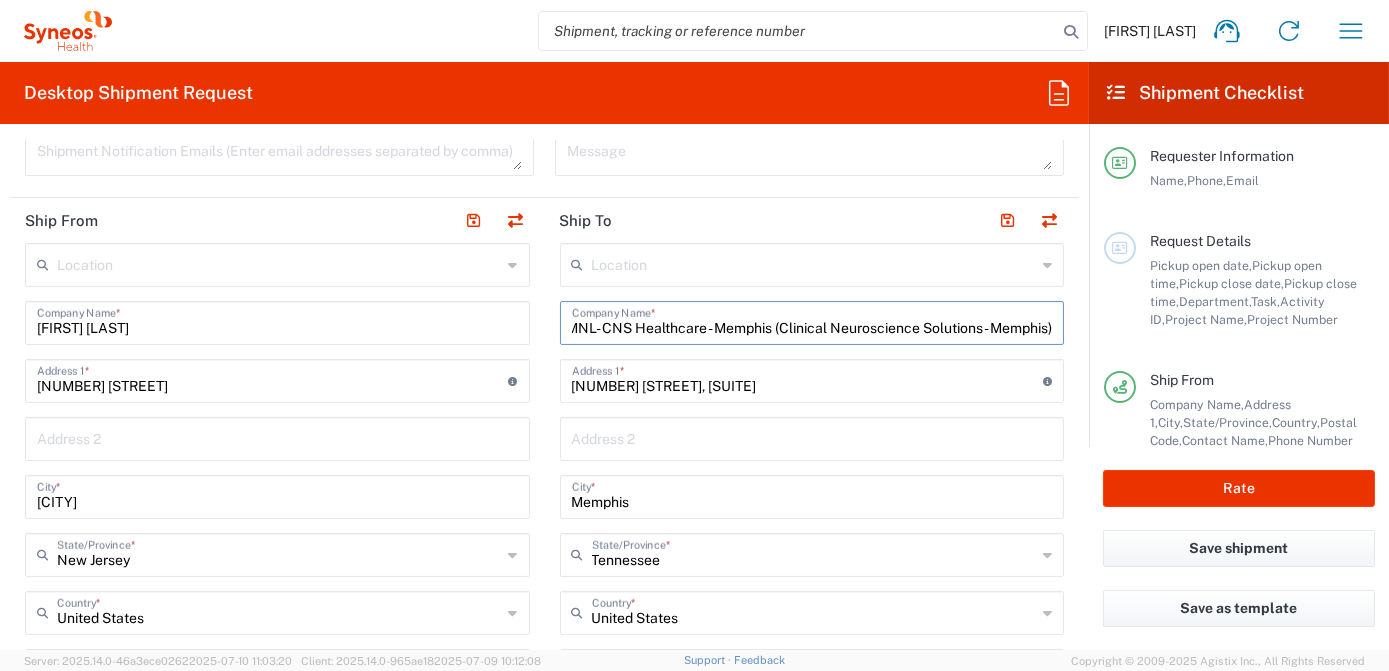 drag, startPoint x: 567, startPoint y: 328, endPoint x: 1162, endPoint y: 341, distance: 595.142 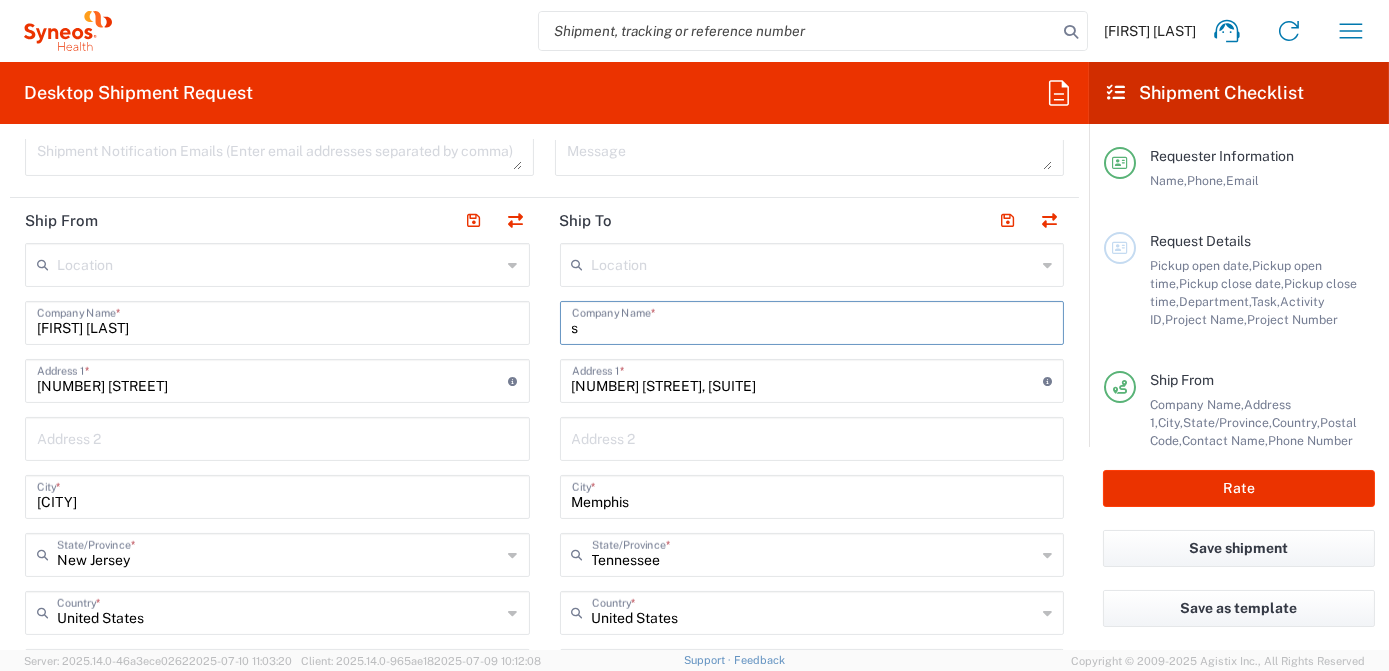 scroll, scrollTop: 0, scrollLeft: 0, axis: both 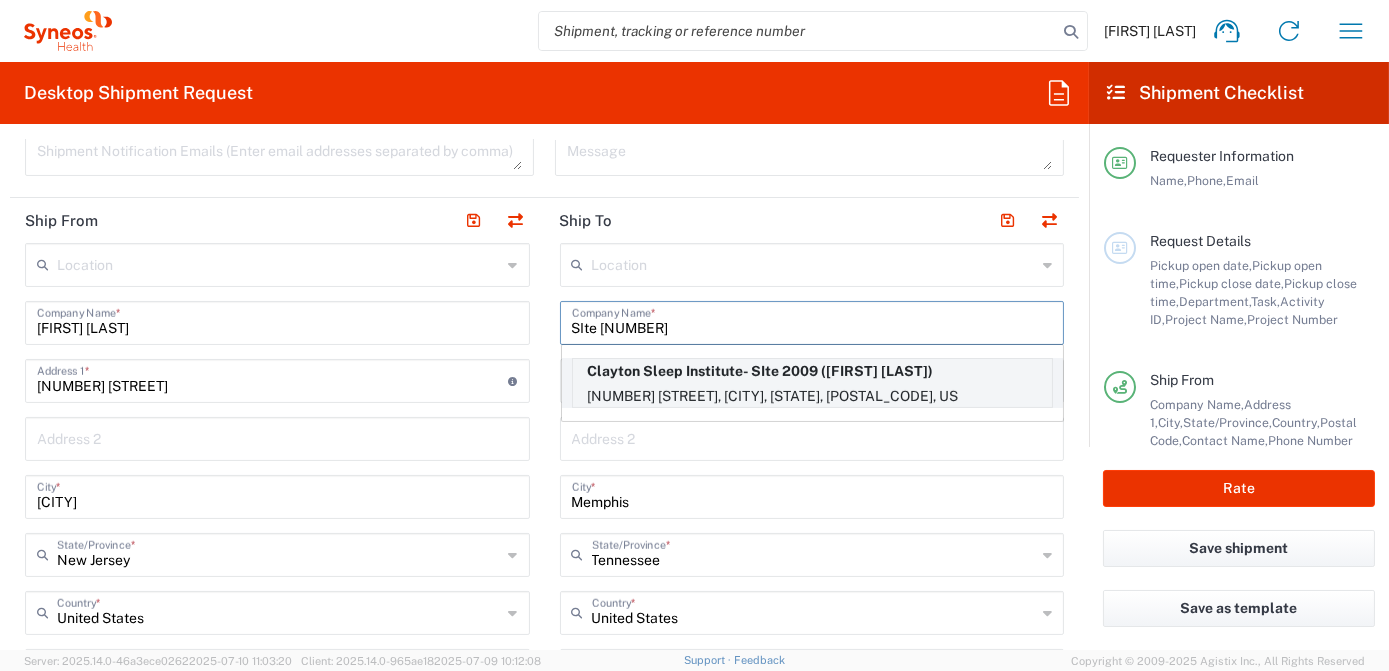 click on "[NUMBER] [STREET], [CITY], [STATE], [POSTAL_CODE], US" at bounding box center (812, 396) 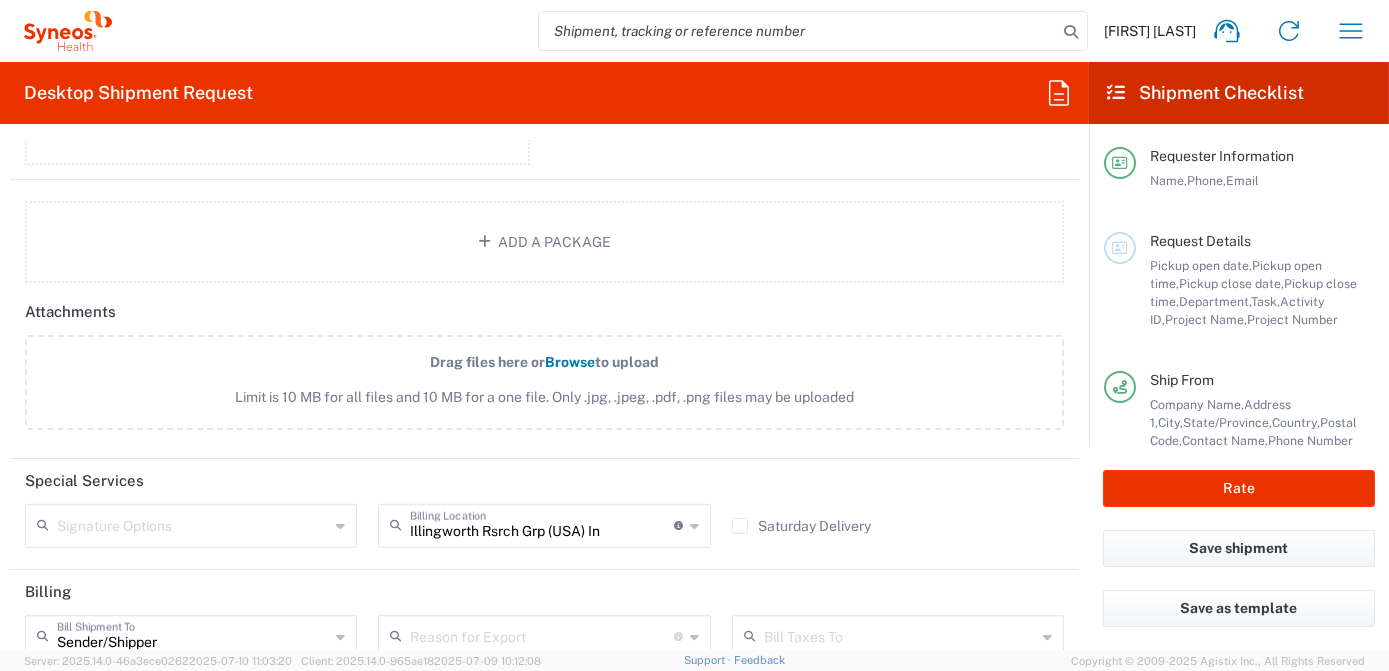 scroll, scrollTop: 2363, scrollLeft: 0, axis: vertical 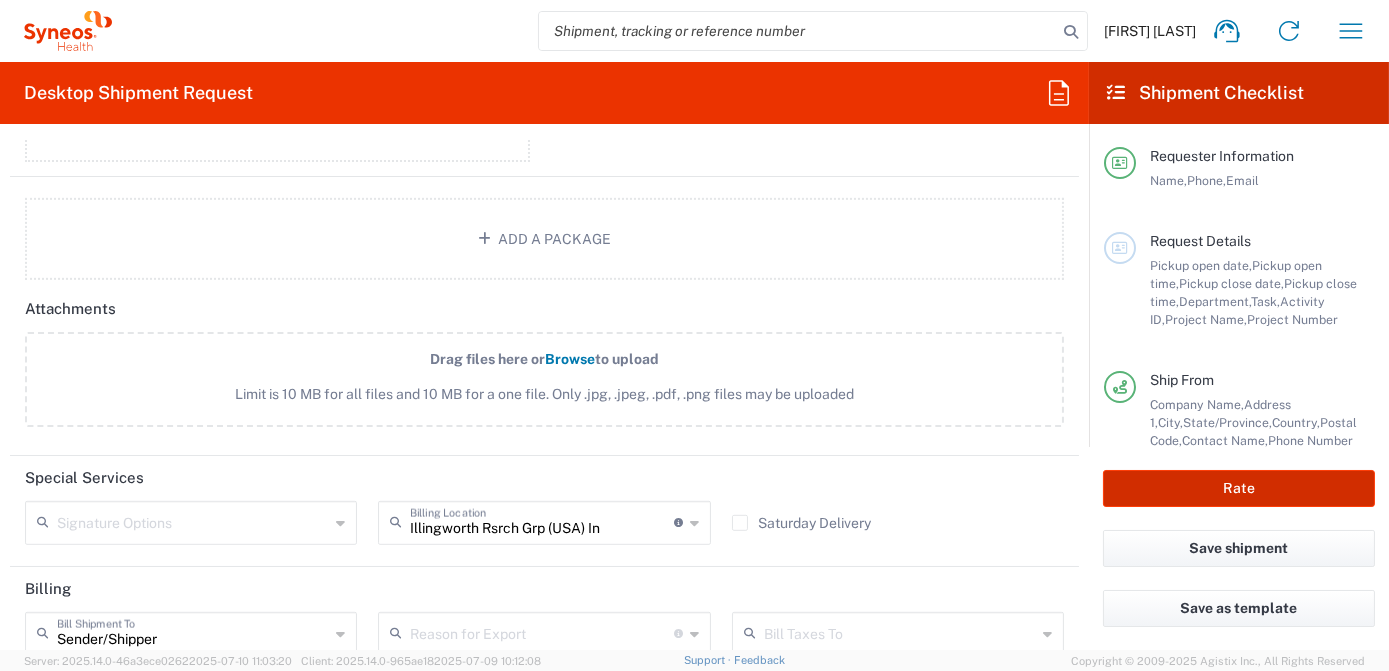 click on "Rate" 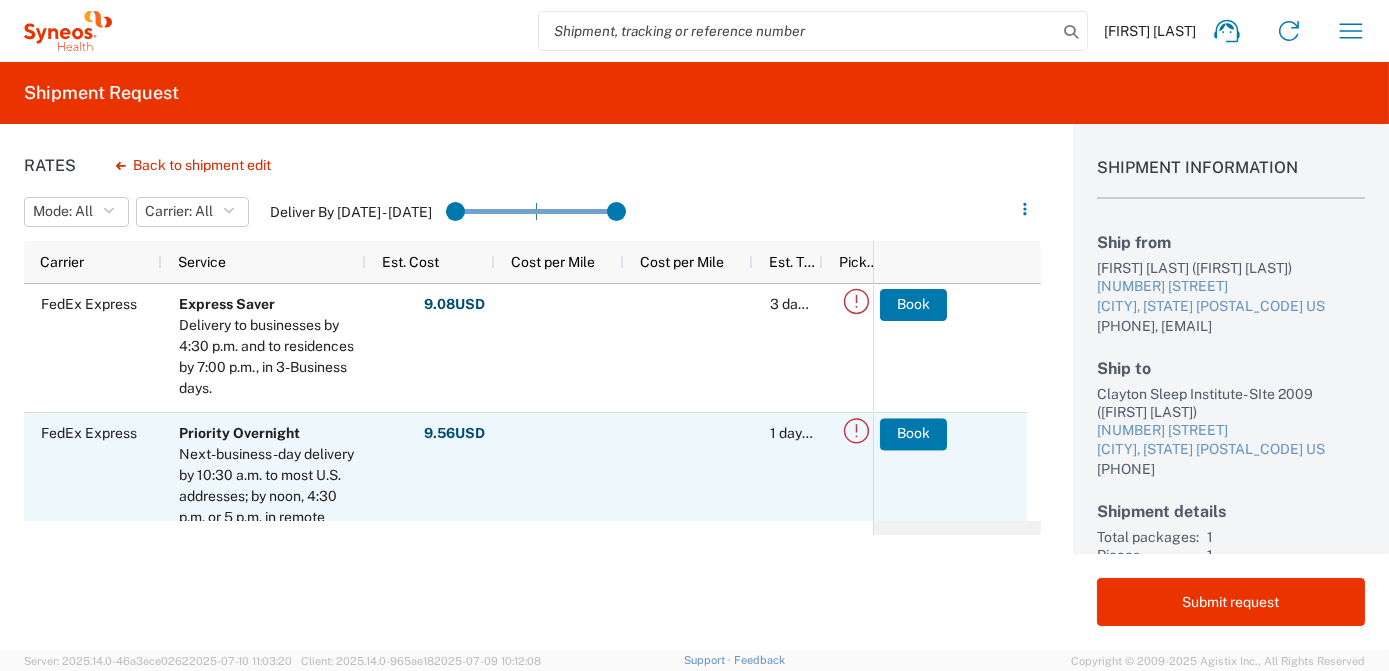 scroll, scrollTop: 65, scrollLeft: 0, axis: vertical 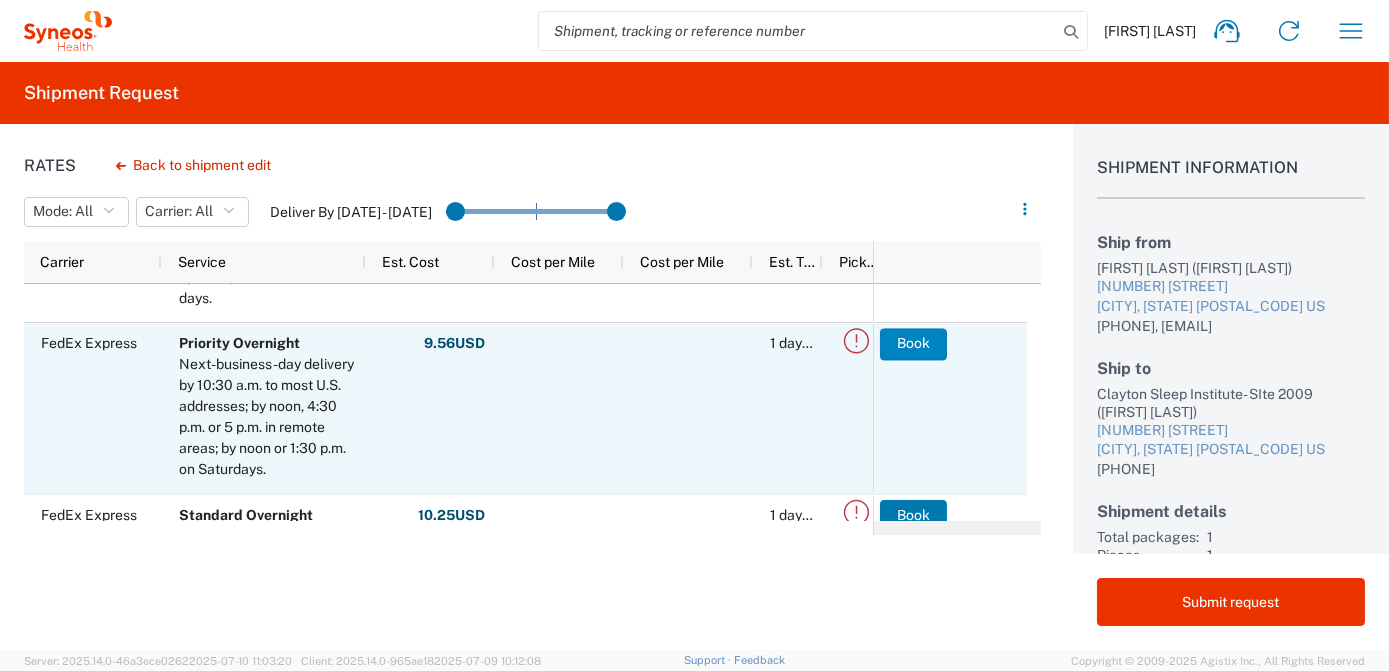 click on "Book" 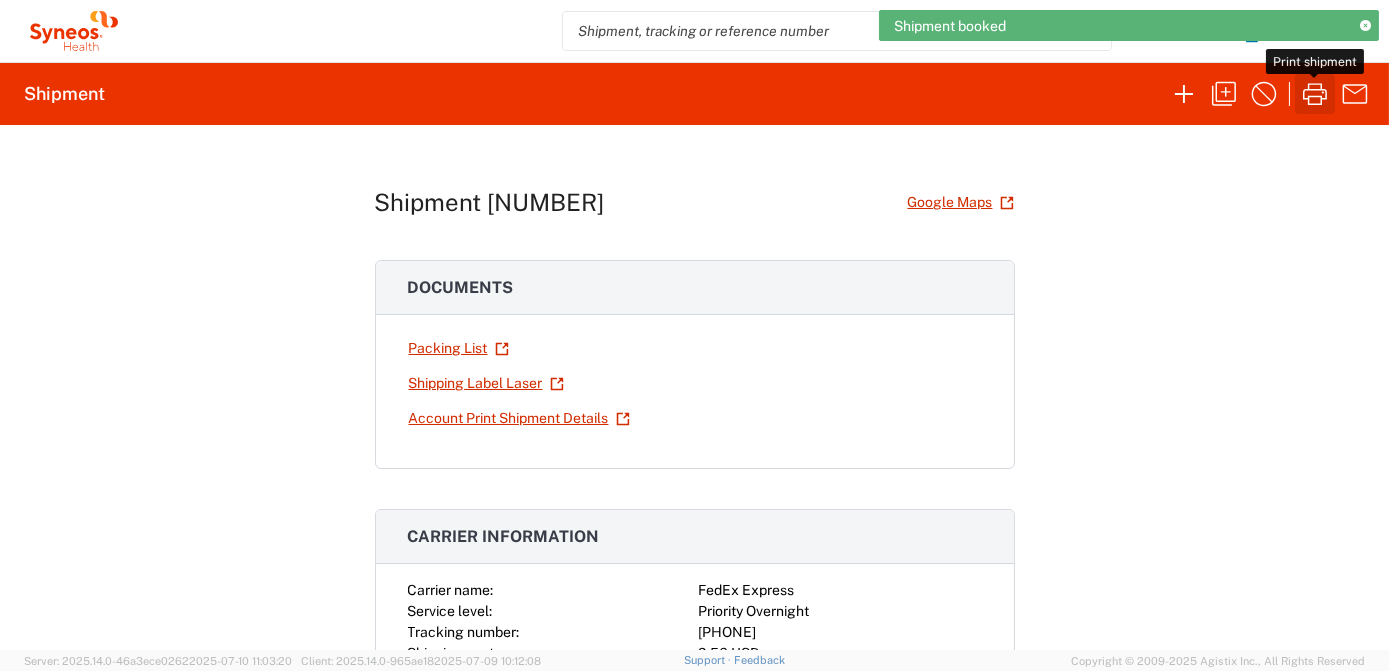 click 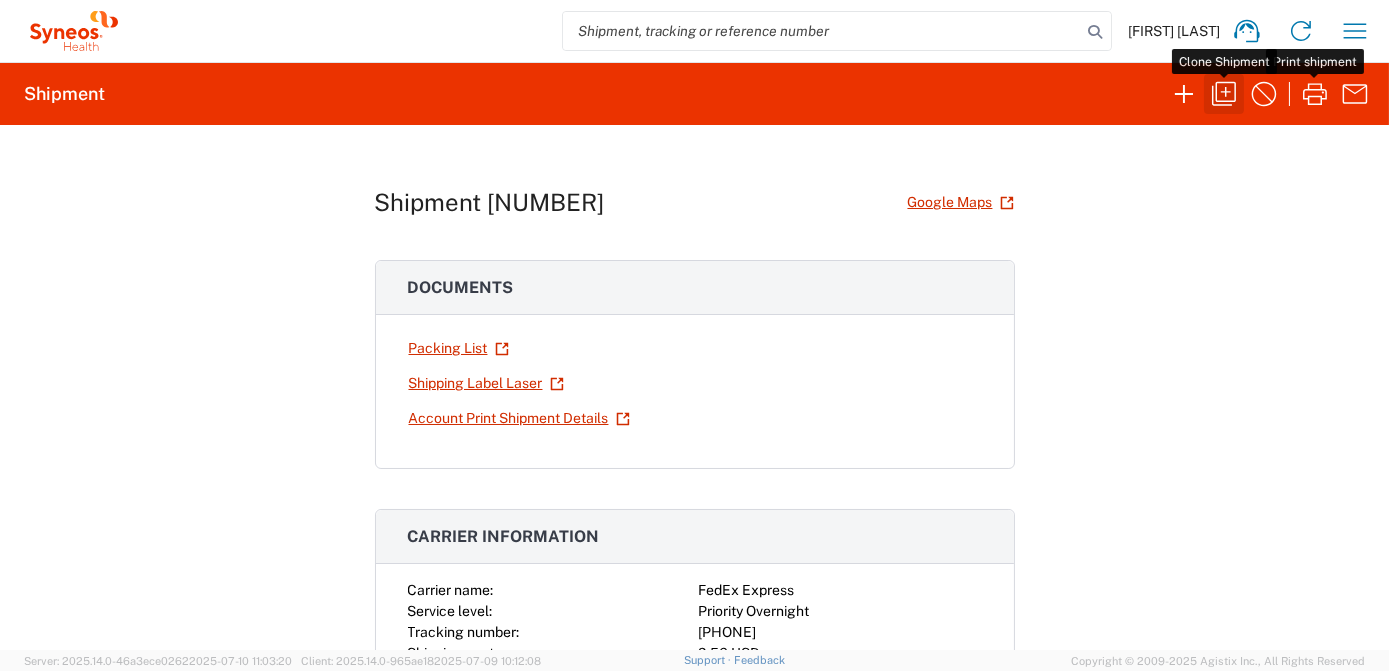 click 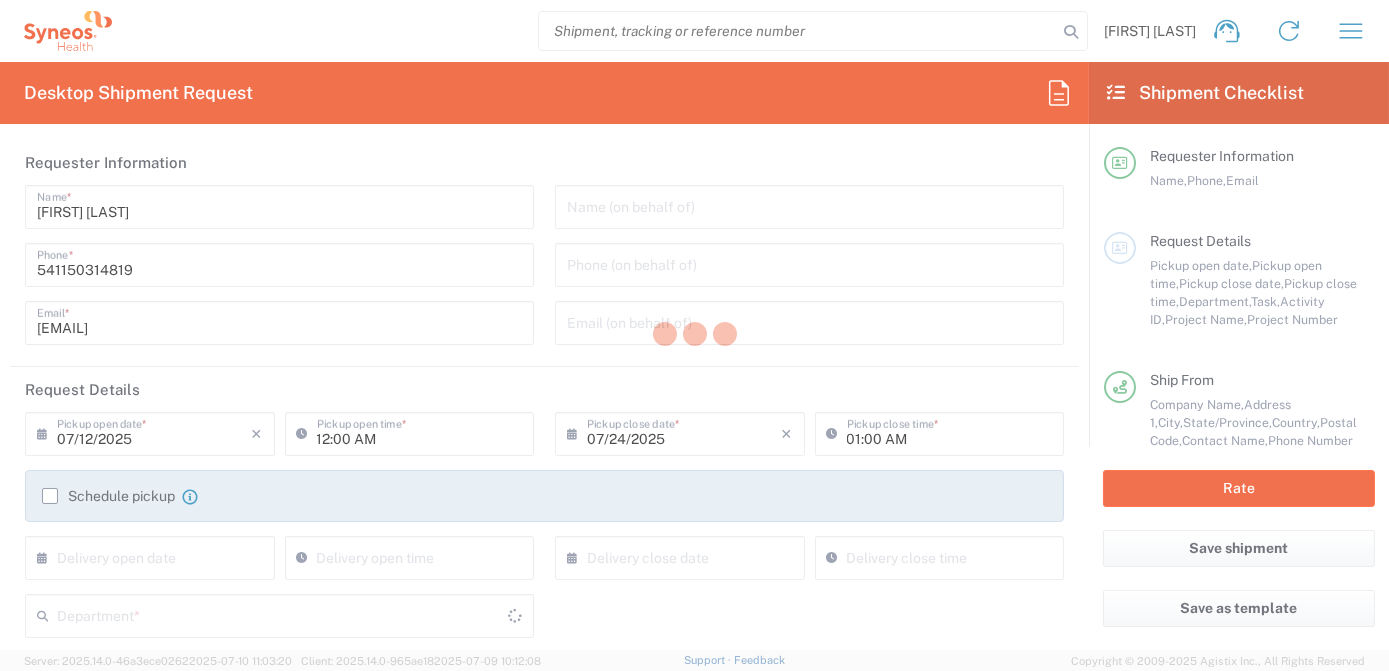 type on "7063334" 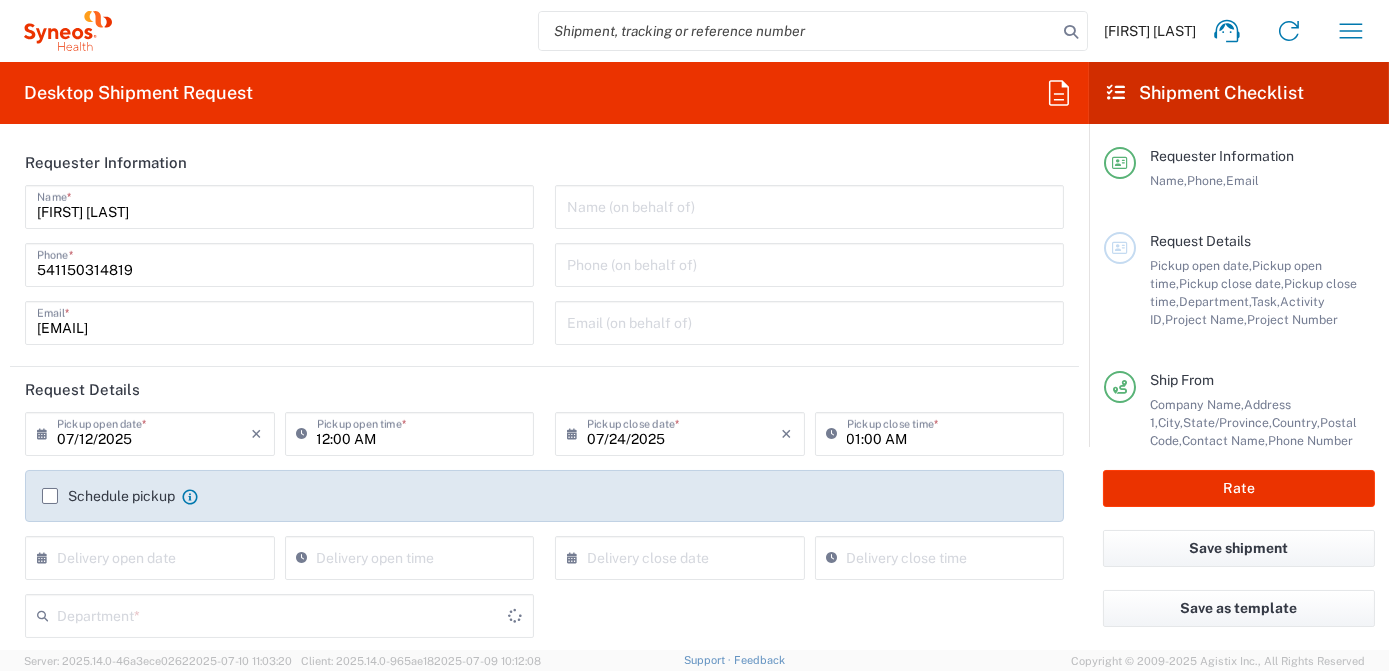 type on "New Jersey" 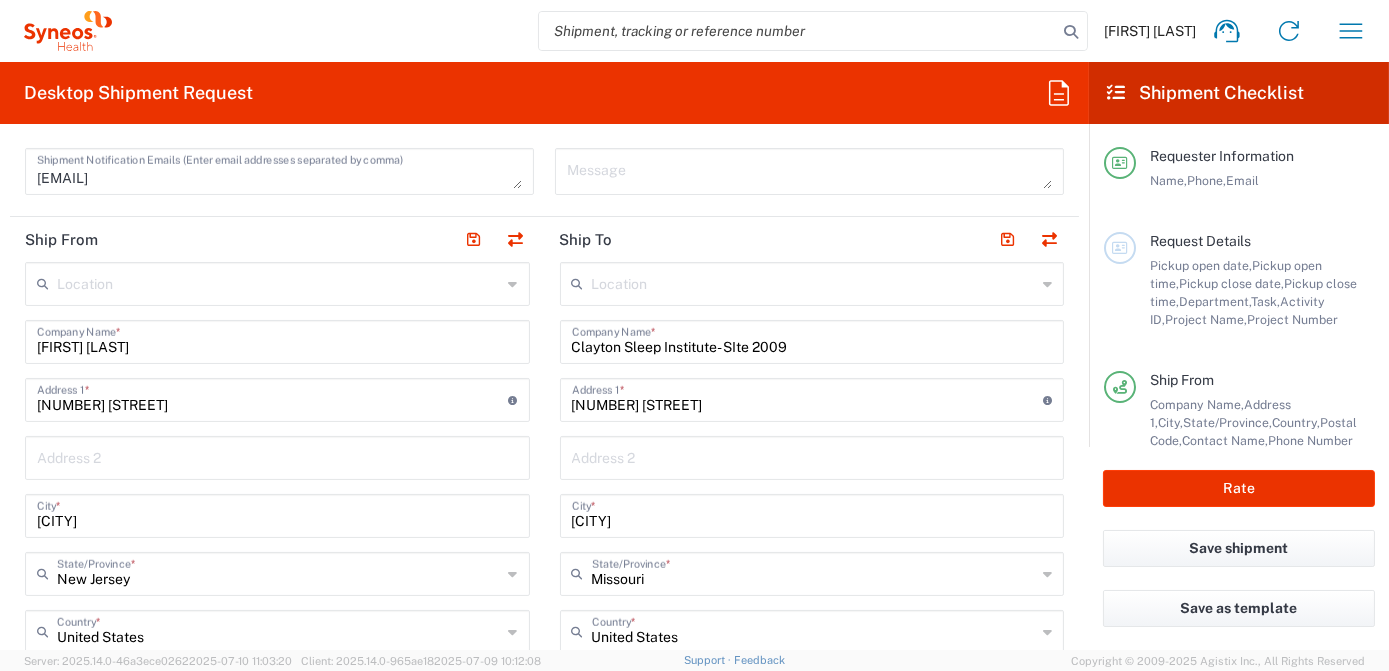 scroll, scrollTop: 636, scrollLeft: 0, axis: vertical 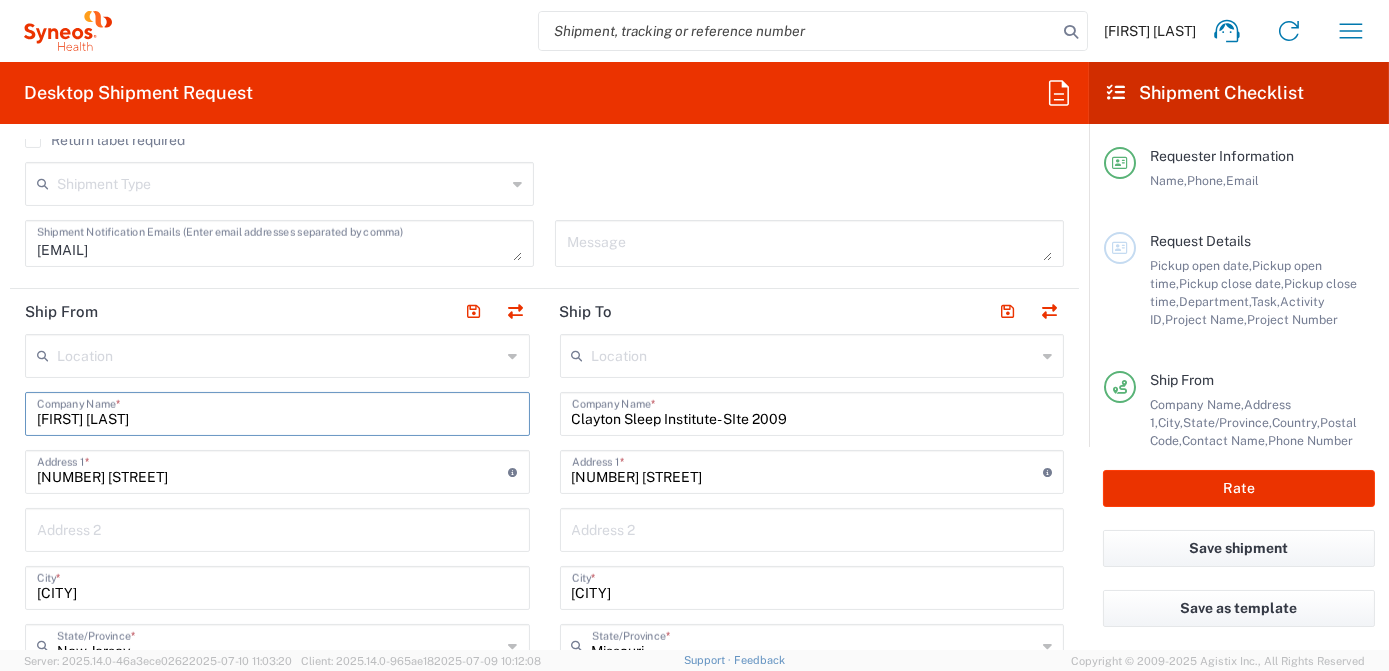 drag, startPoint x: 190, startPoint y: 419, endPoint x: 0, endPoint y: 421, distance: 190.01053 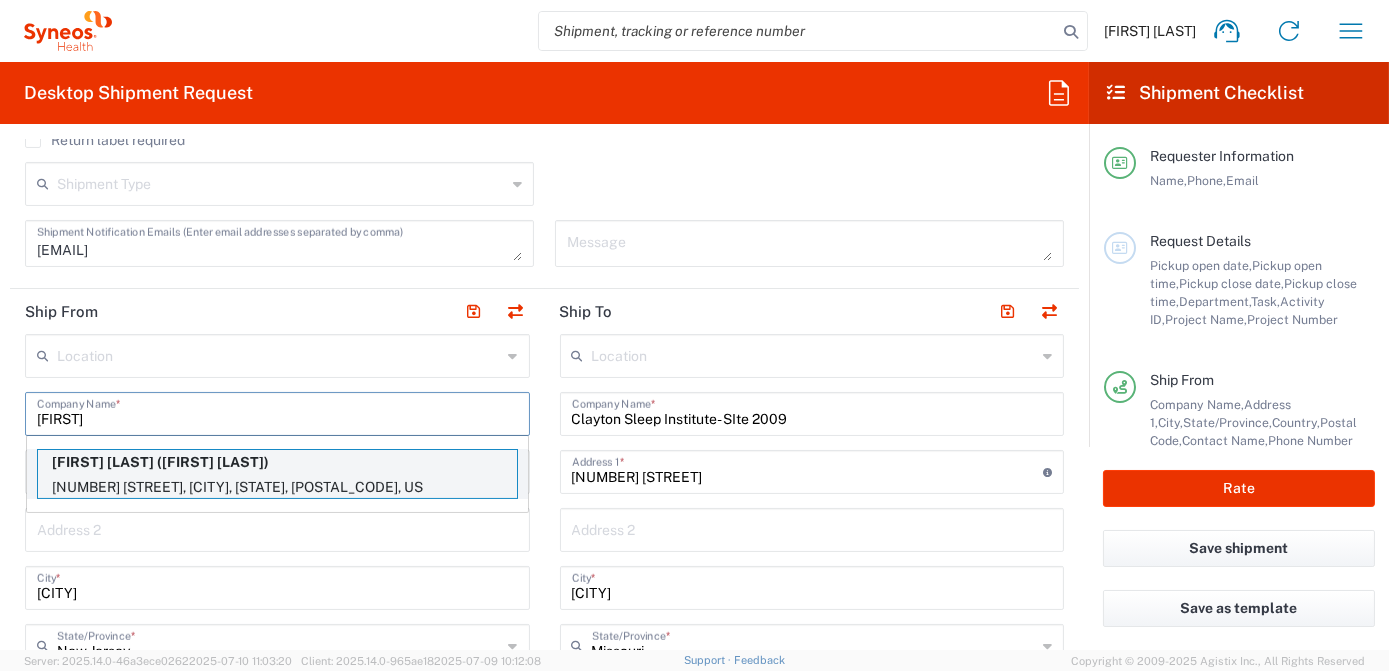 click on "[NUMBER] [STREET], [CITY], [STATE], [POSTAL_CODE], US" at bounding box center (277, 487) 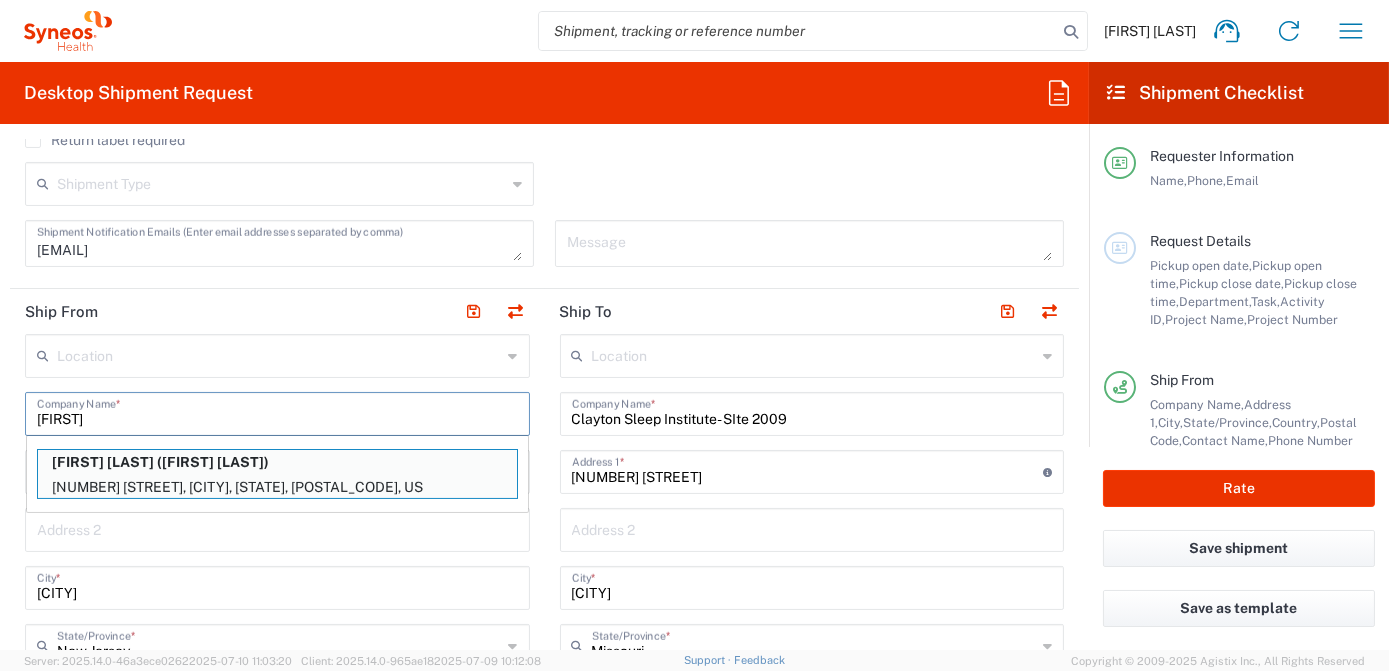 type on "[FIRST] [LAST]" 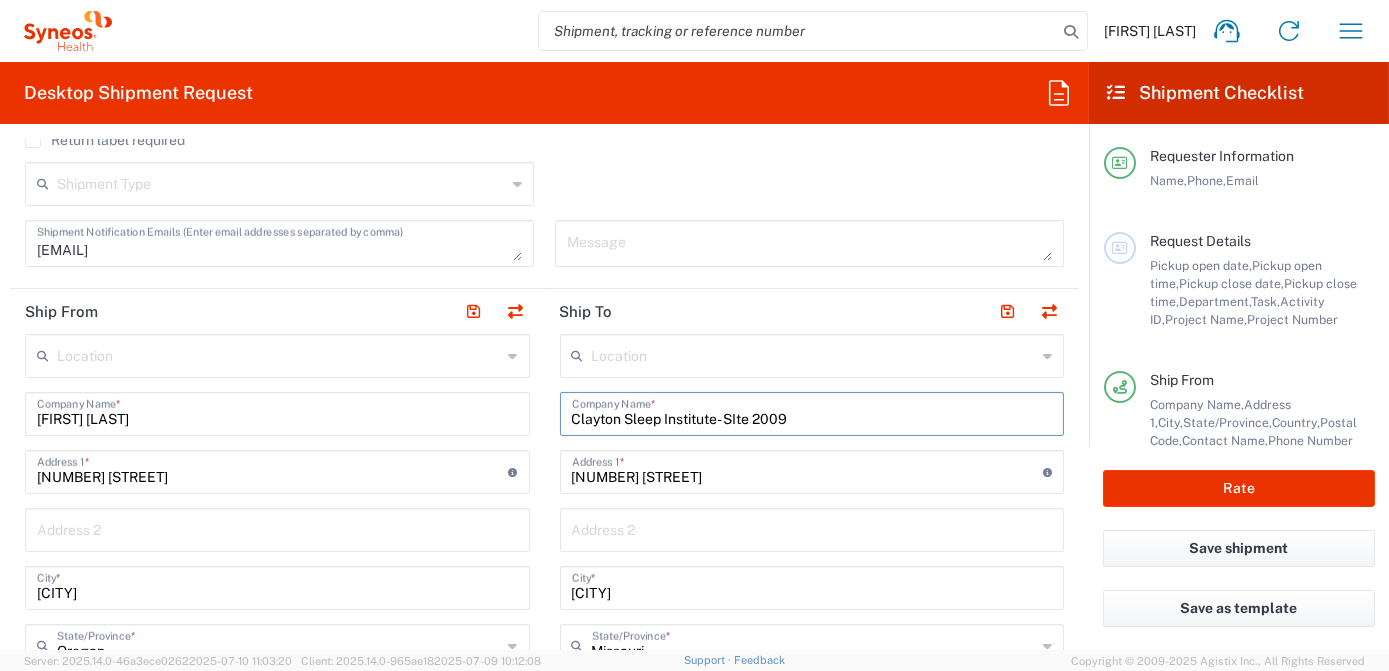 drag, startPoint x: 837, startPoint y: 420, endPoint x: 560, endPoint y: 420, distance: 277 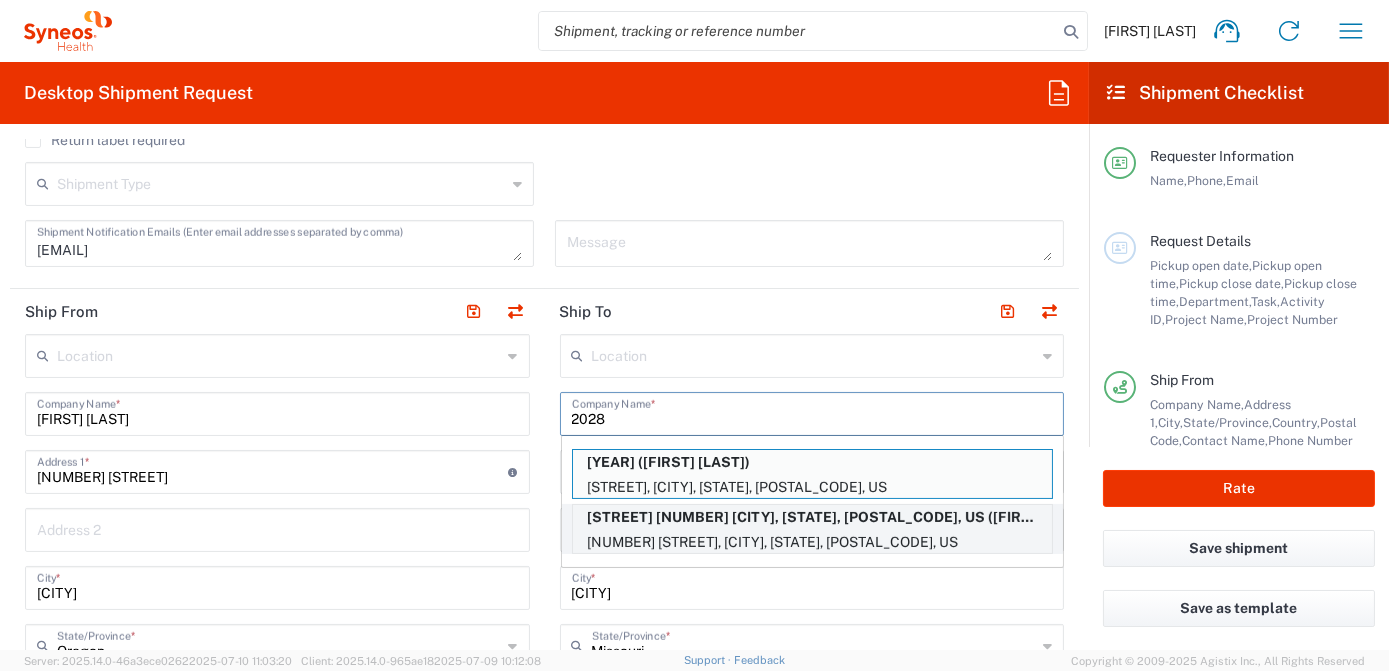 click on "[STREET] [NUMBER] [CITY], [STATE], [POSTAL_CODE], US ([FIRST] [LAST])" at bounding box center (812, 517) 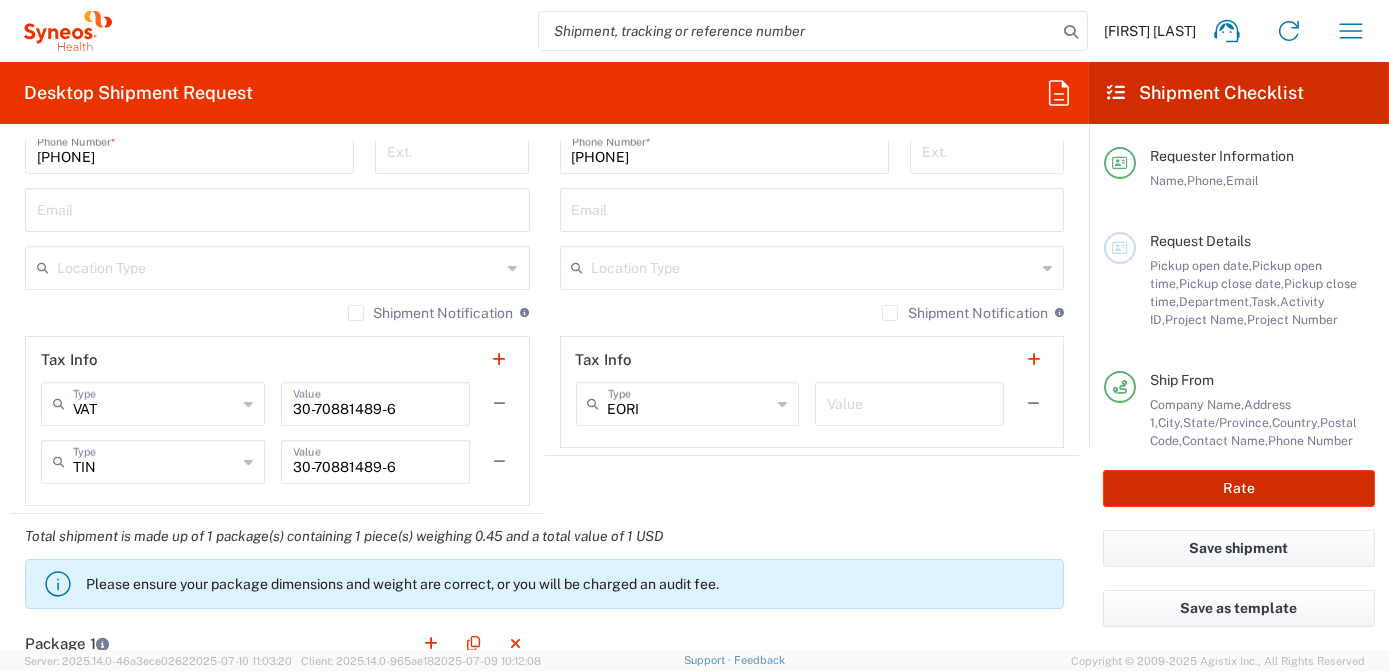 scroll, scrollTop: 1363, scrollLeft: 0, axis: vertical 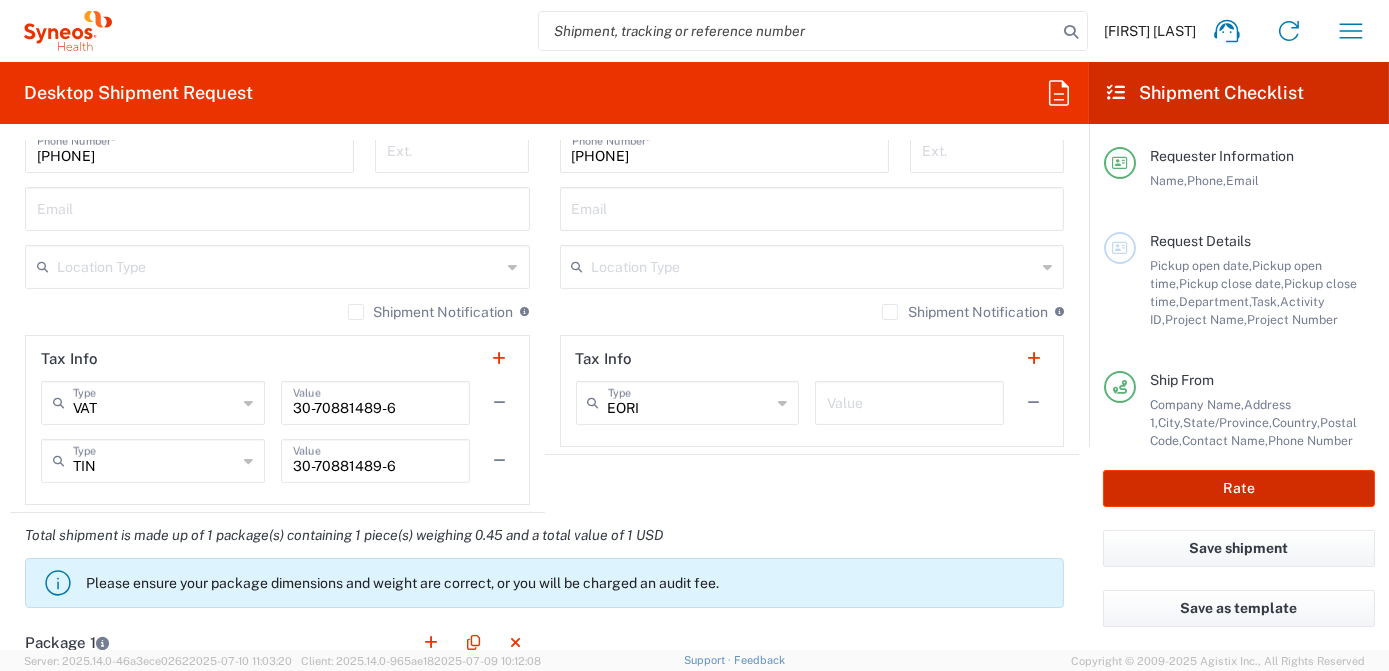 click on "Rate" 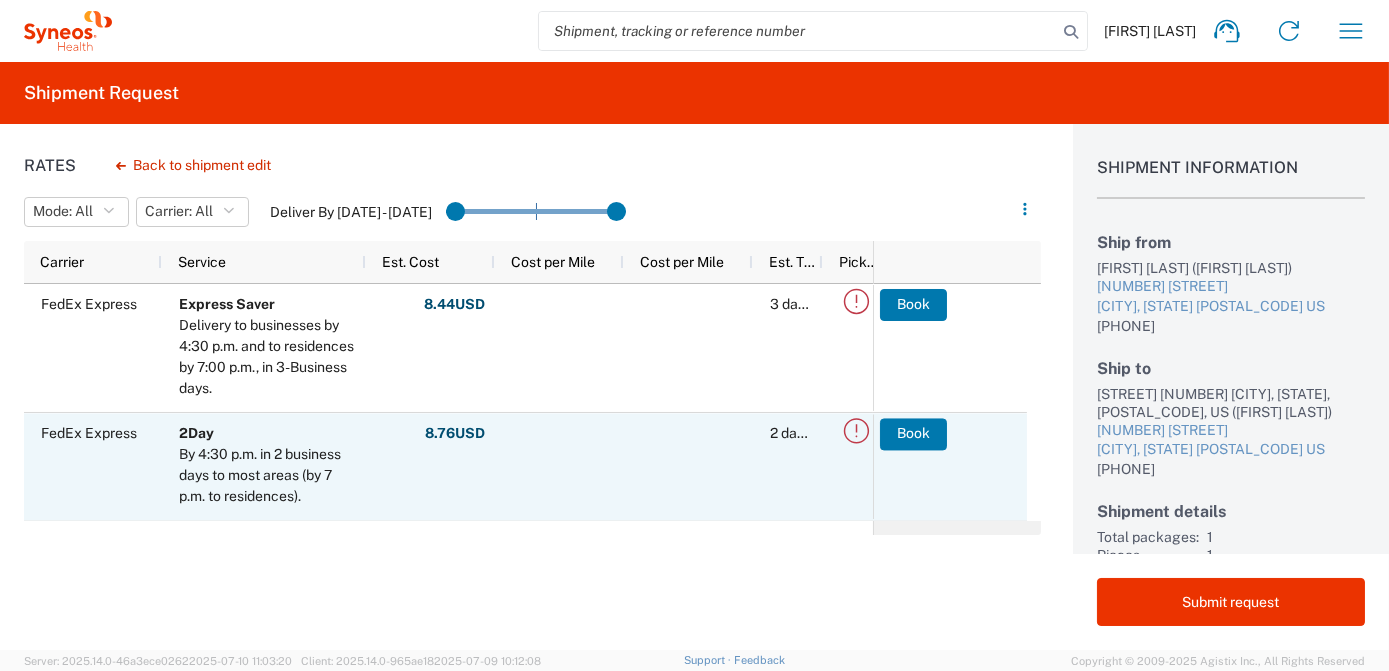 scroll, scrollTop: 170, scrollLeft: 0, axis: vertical 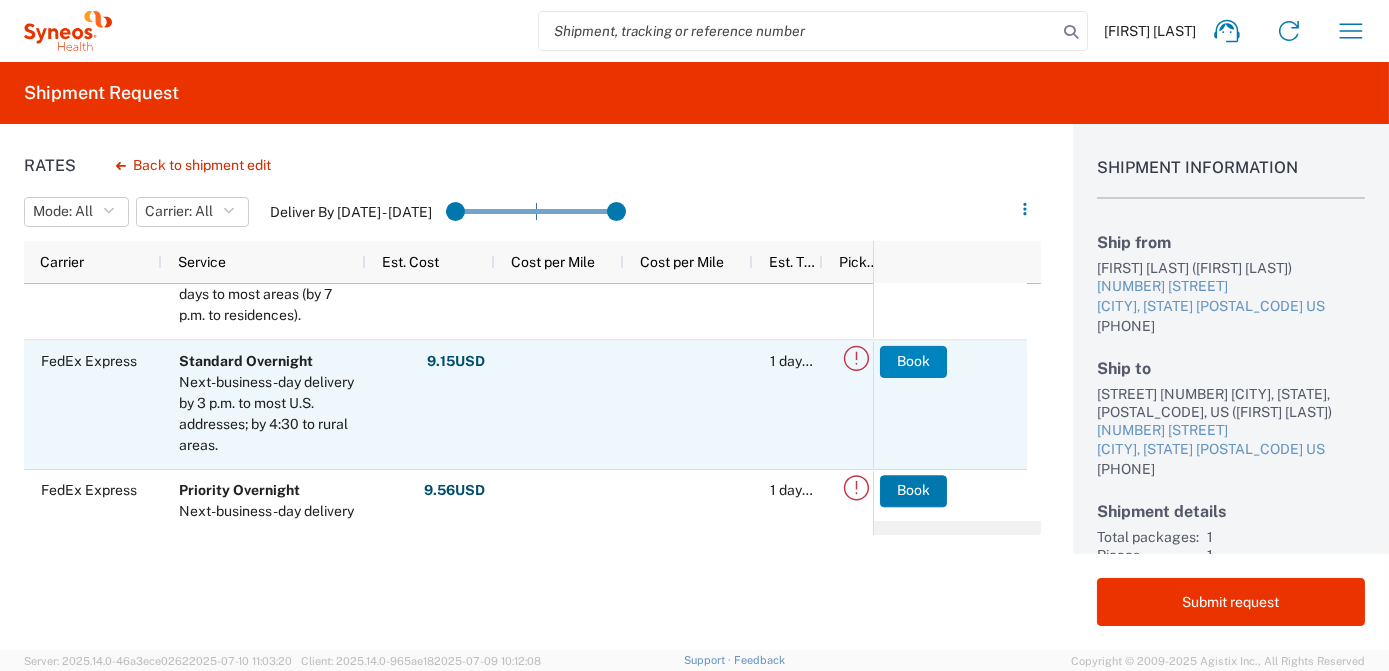 click on "Book" 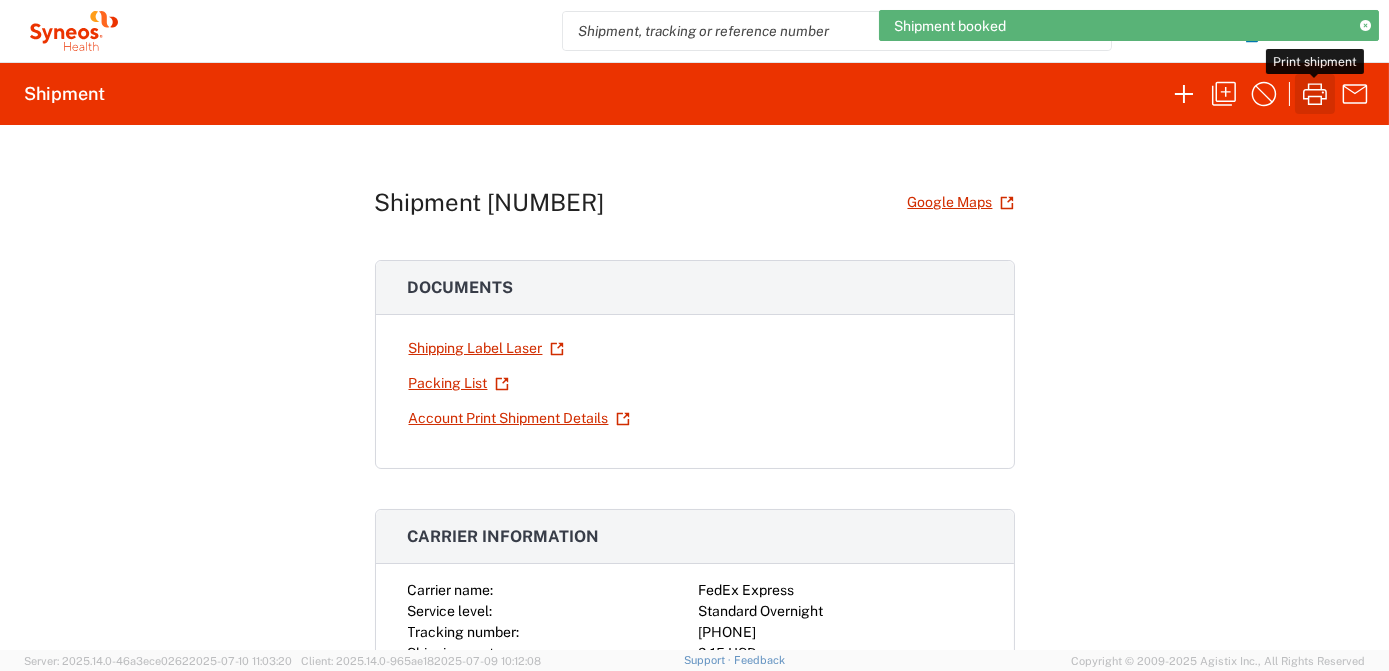 click 